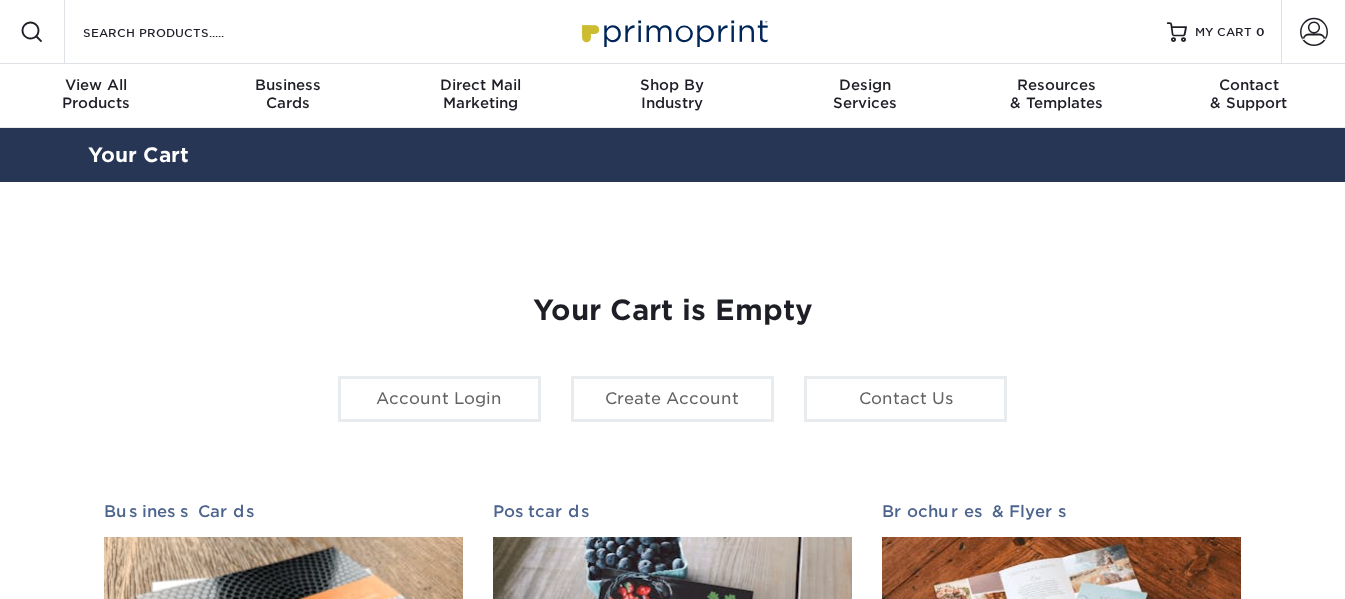scroll, scrollTop: 0, scrollLeft: 0, axis: both 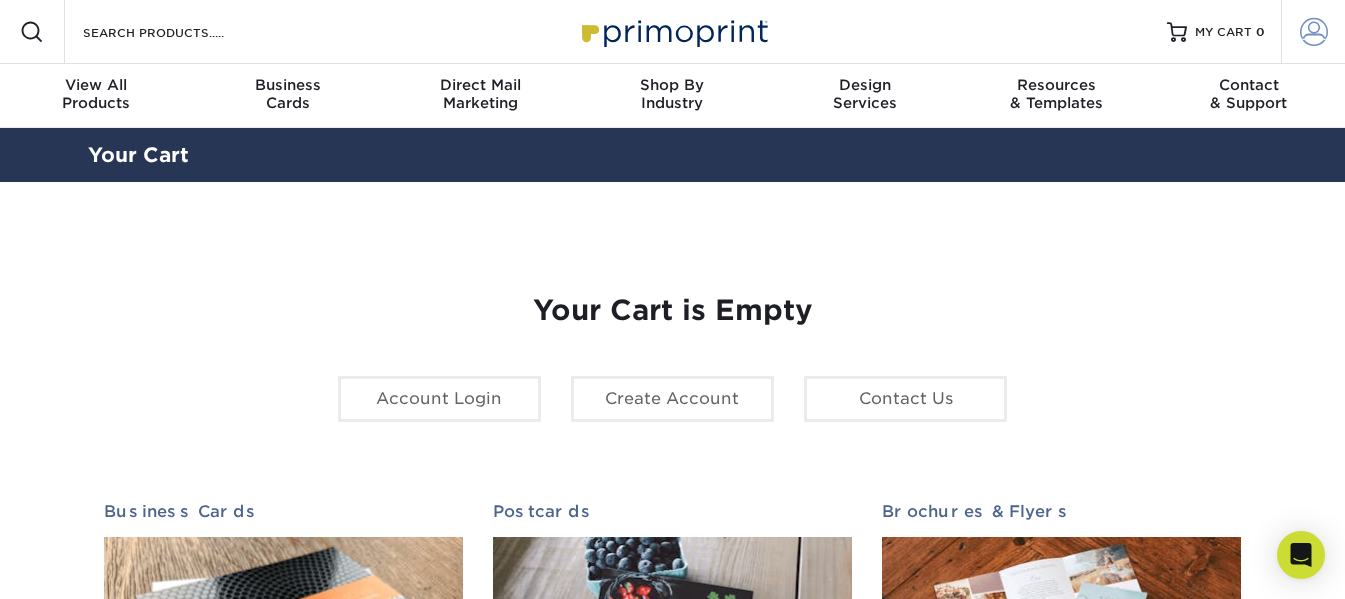 click at bounding box center (1314, 32) 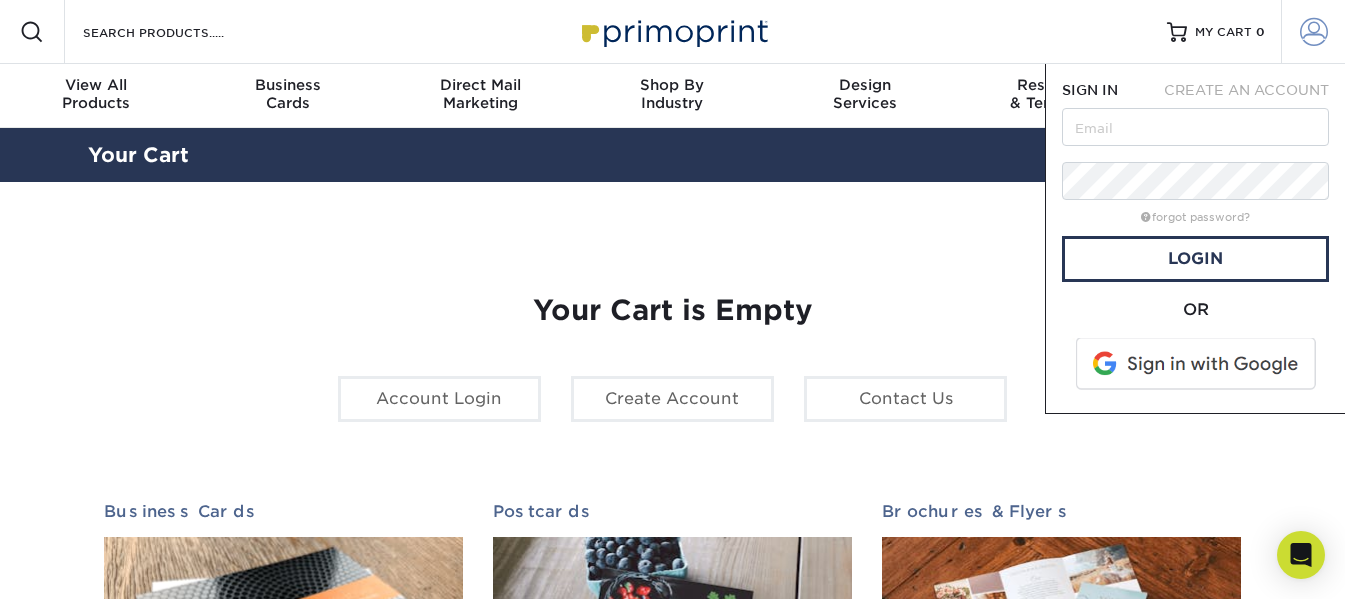 click at bounding box center [1314, 32] 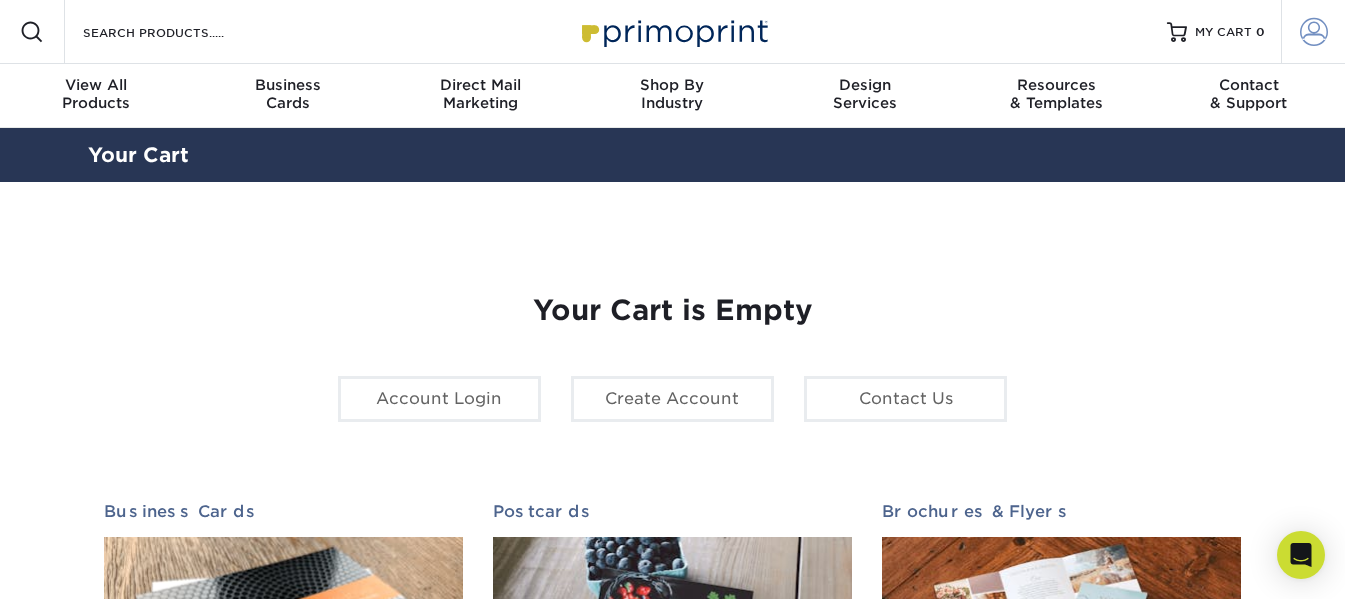 click at bounding box center [1314, 32] 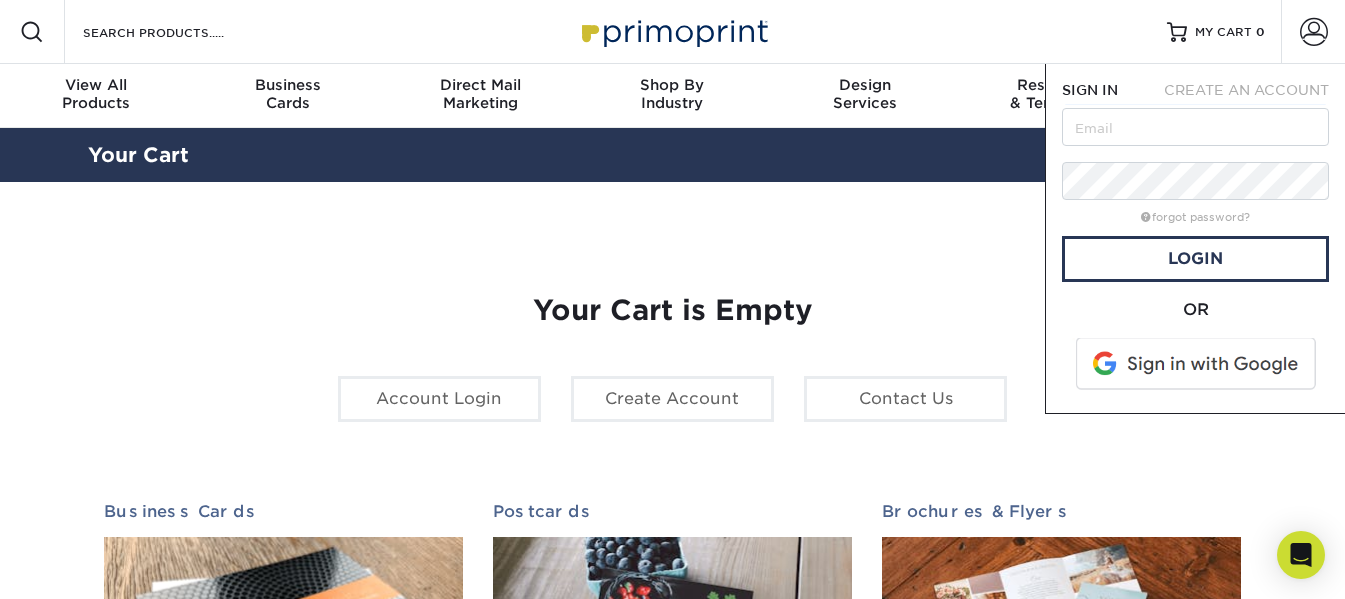 click on "Your Cart is Empty
Account Login
Create Account
Contact Us
Business Cards
100  cards from  $ 9
Cards as unique as you are. From professional to quirky to everything in between, we've got the card for you.
Learn More" at bounding box center [673, 633] 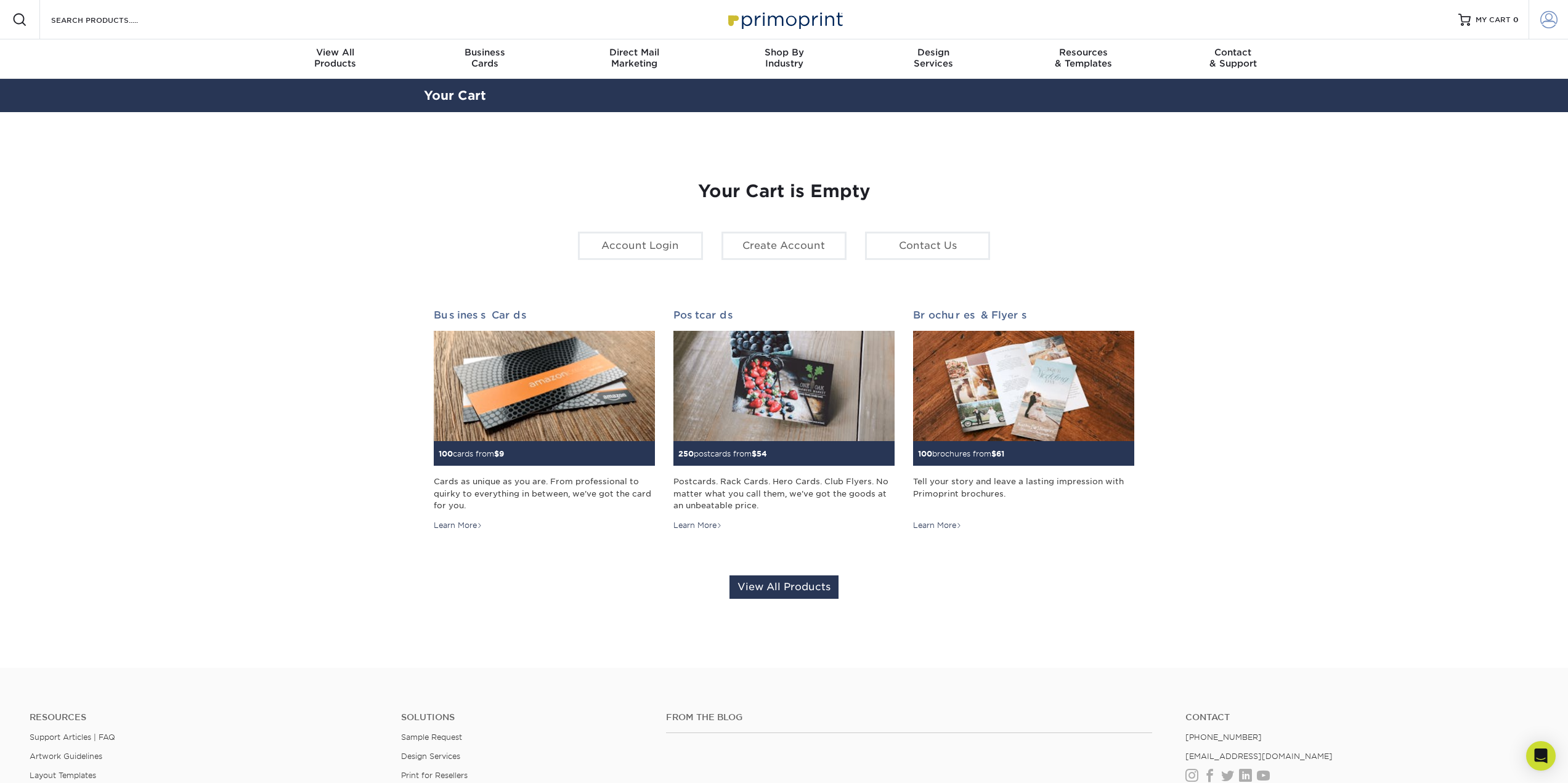 click at bounding box center [1549, 20] 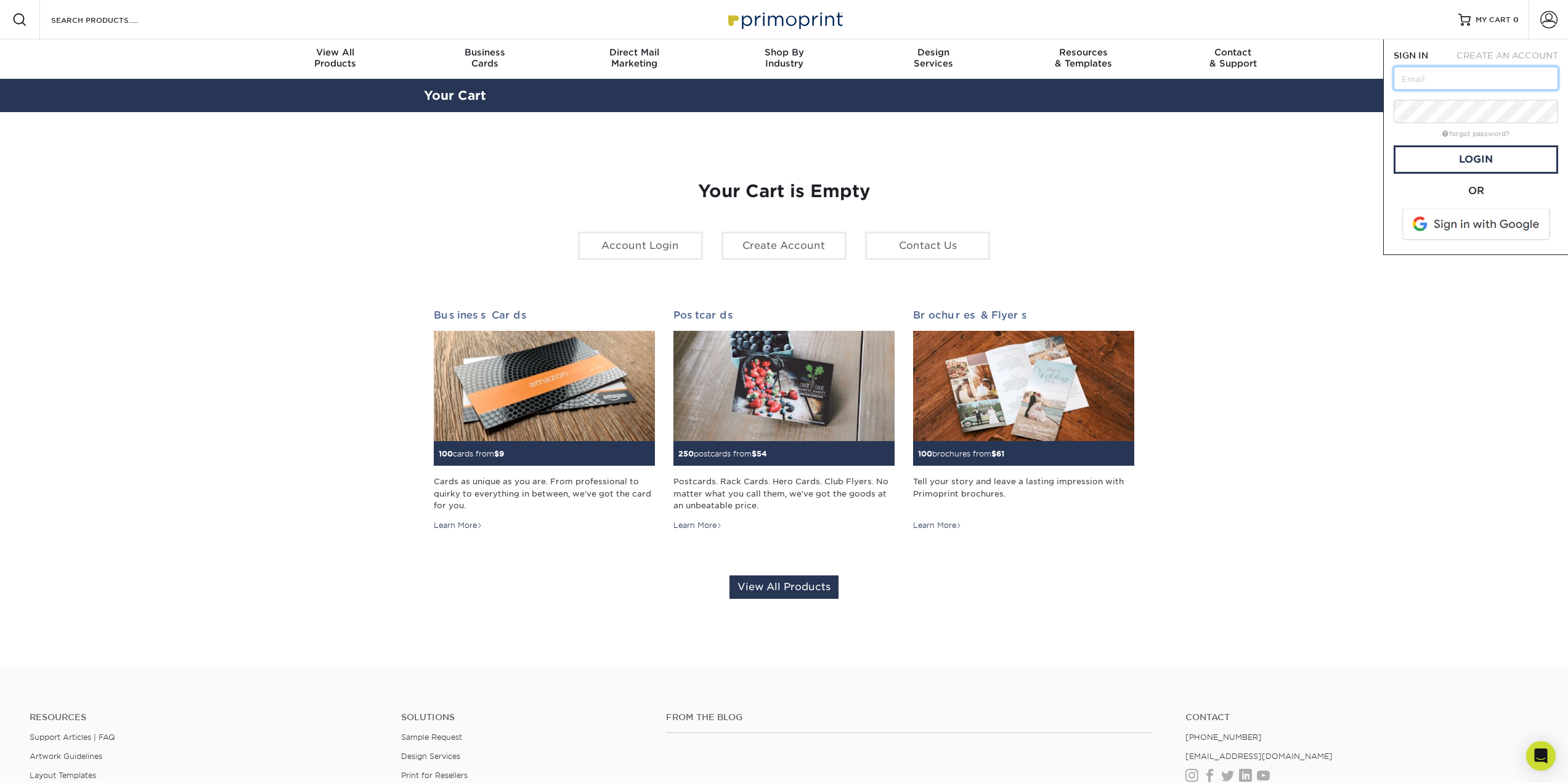 click at bounding box center [1476, 78] 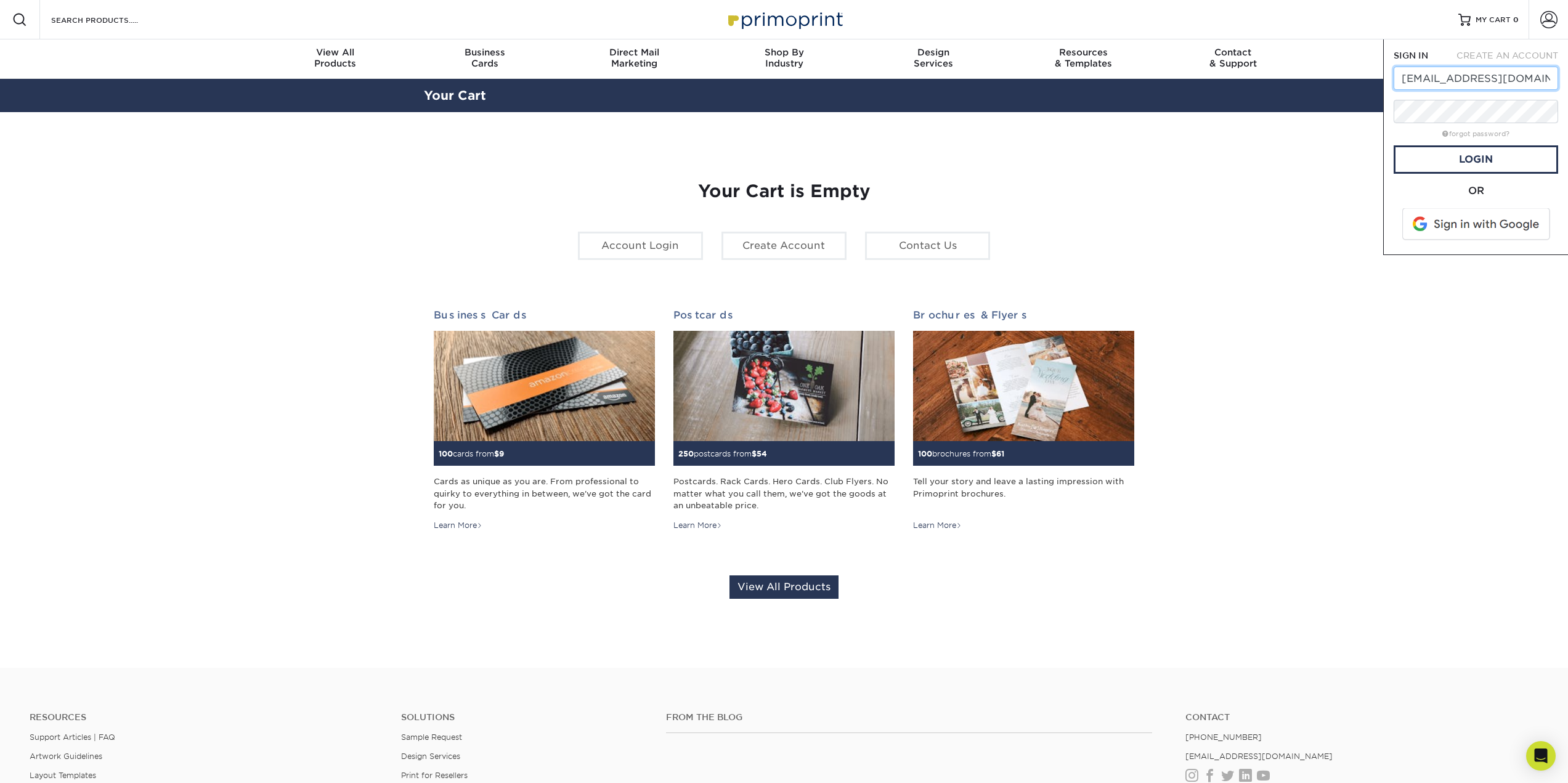scroll, scrollTop: 0, scrollLeft: 10, axis: horizontal 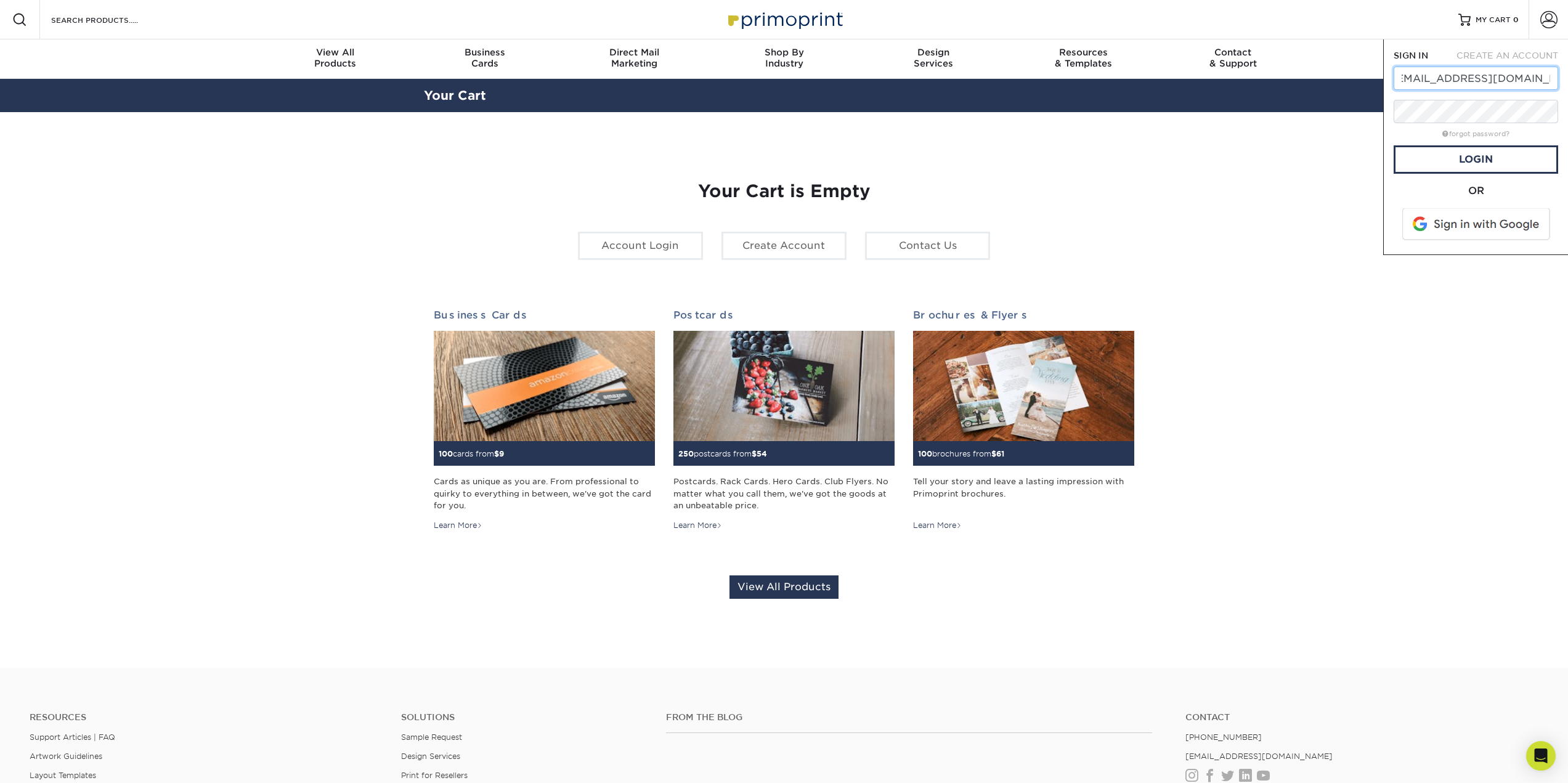 type on "[EMAIL_ADDRESS][DOMAIN_NAME]" 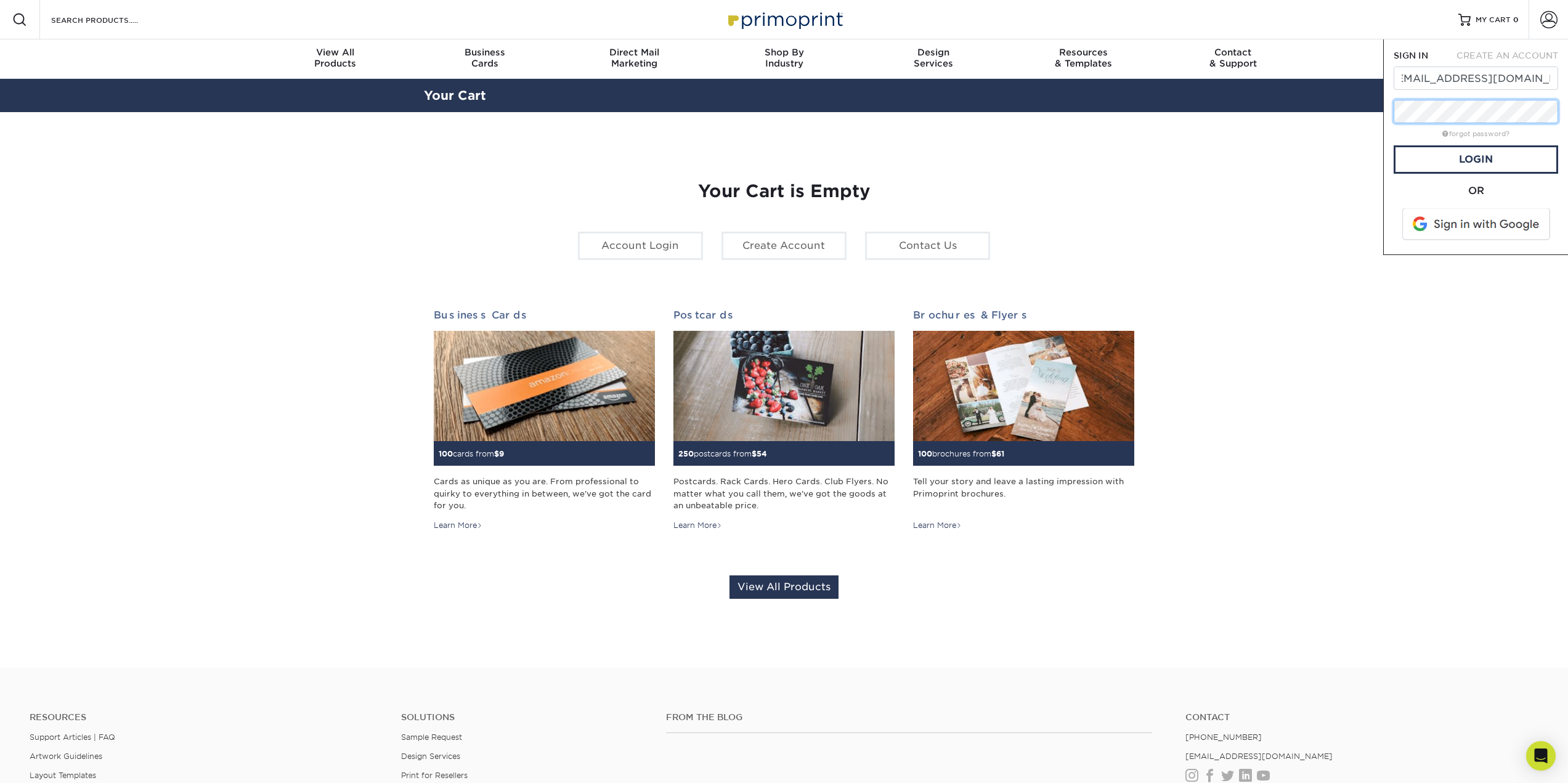 scroll, scrollTop: 0, scrollLeft: 0, axis: both 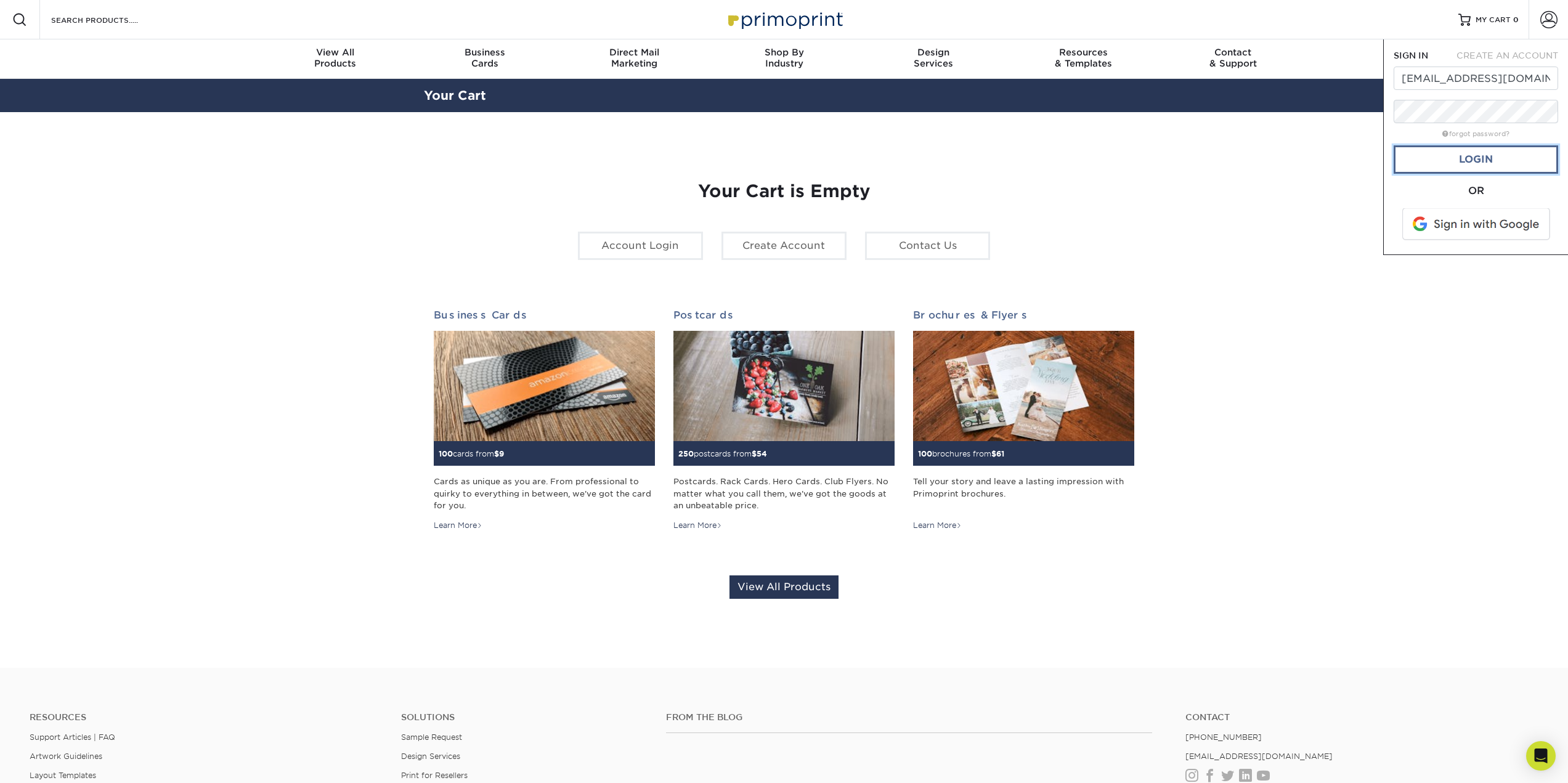 click on "Login" at bounding box center (1476, 160) 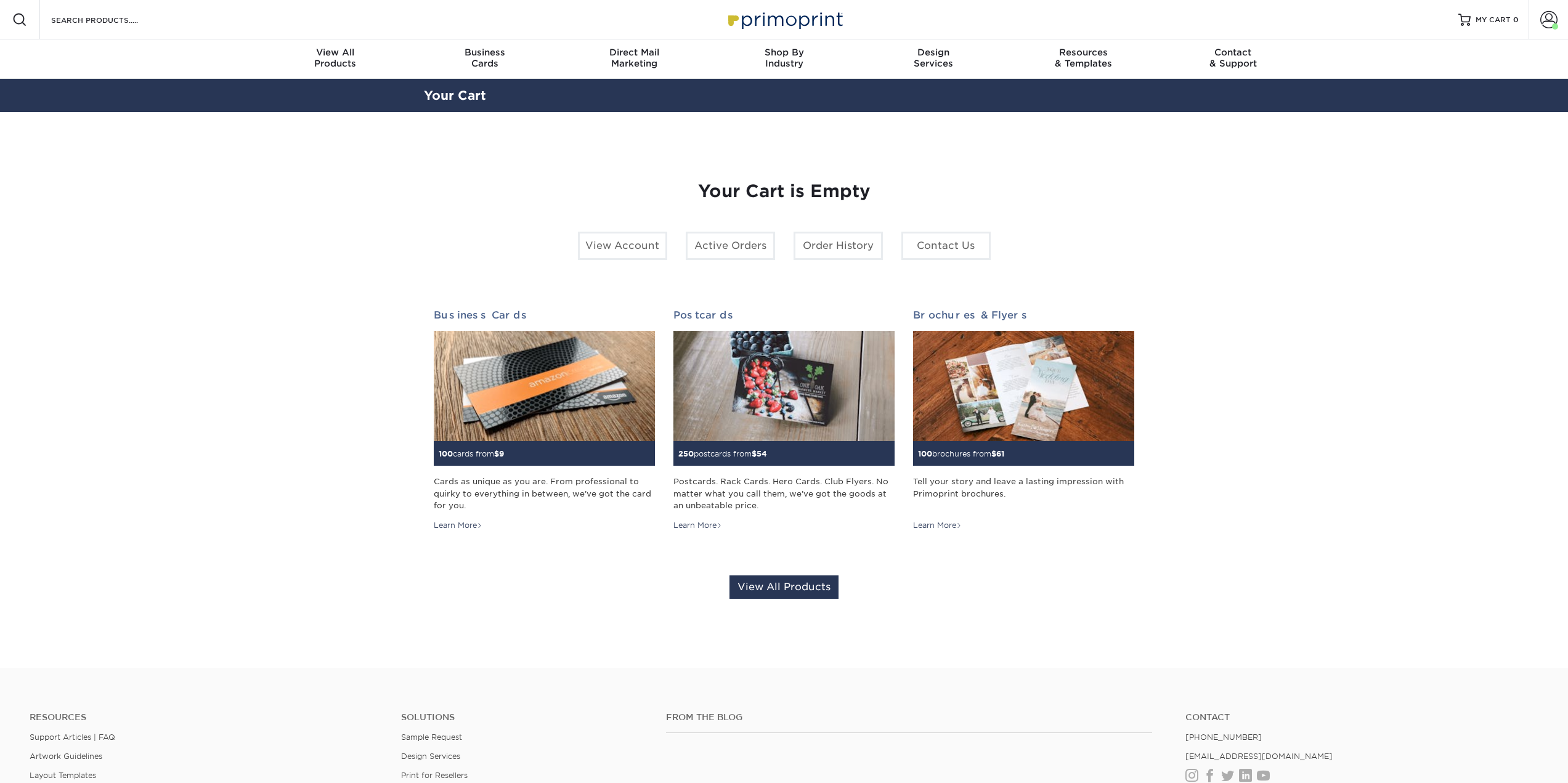 scroll, scrollTop: 0, scrollLeft: 0, axis: both 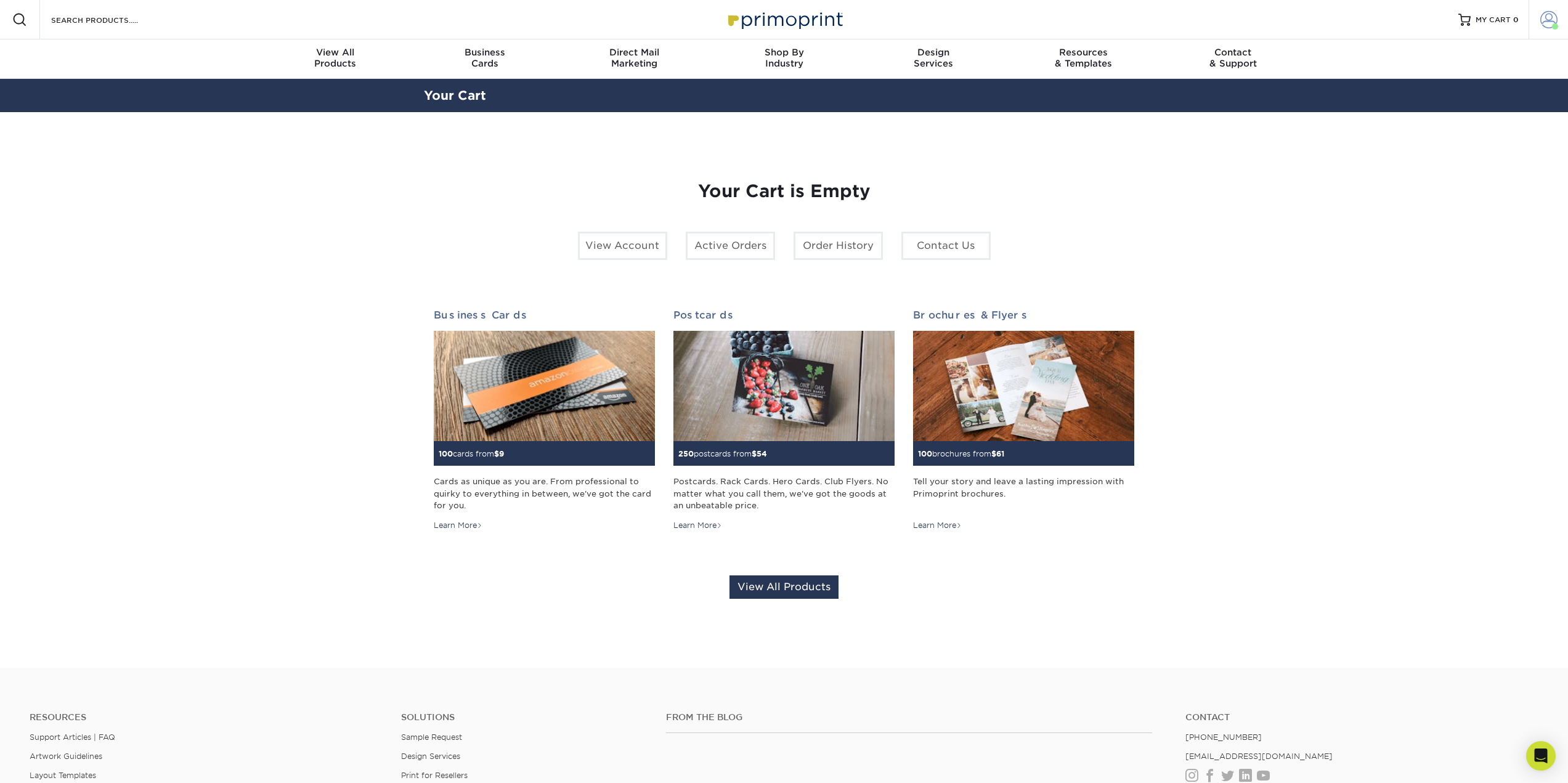 click at bounding box center (1549, 20) 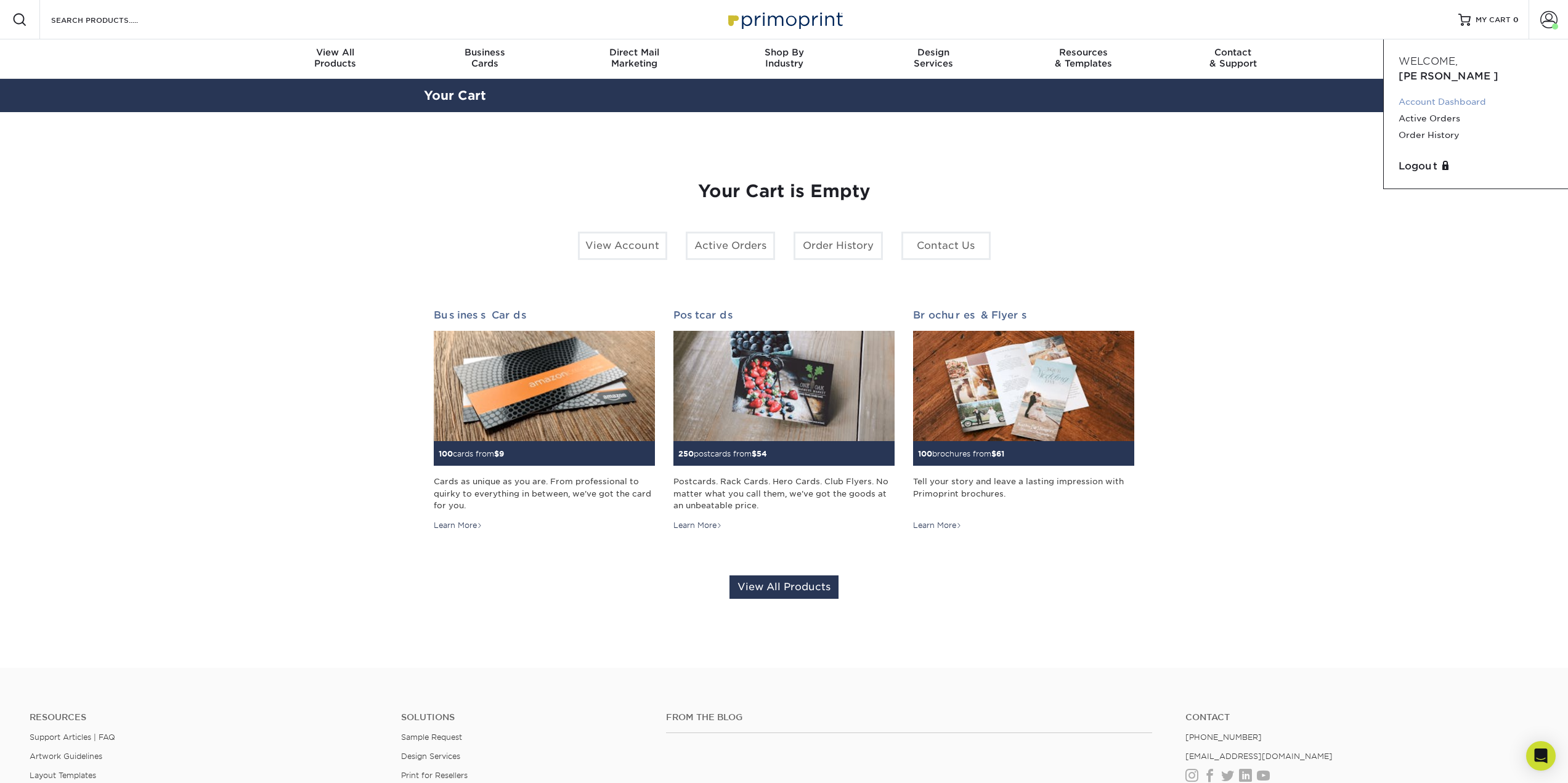 click on "Account Dashboard" at bounding box center [1476, 102] 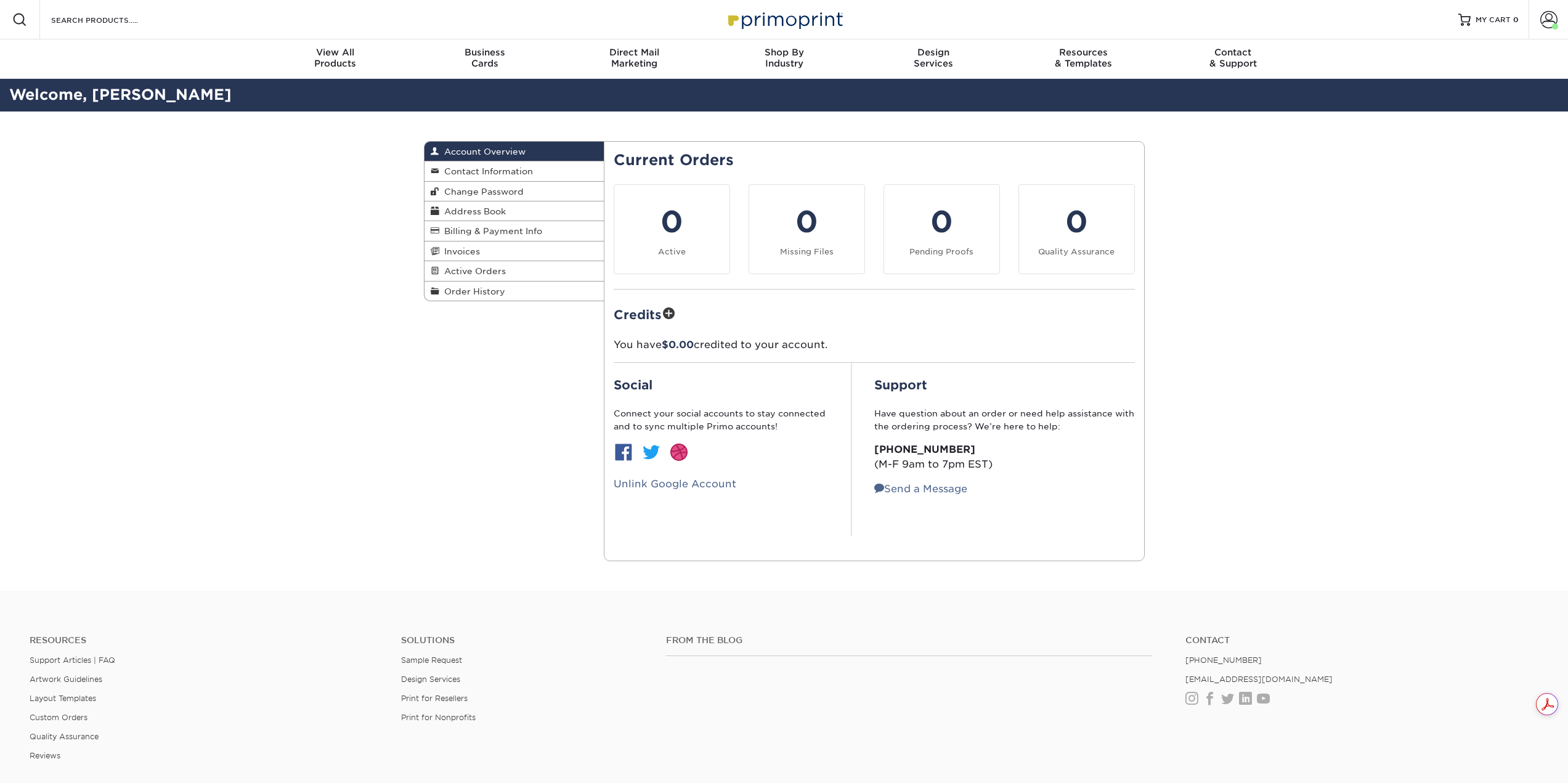 scroll, scrollTop: 0, scrollLeft: 0, axis: both 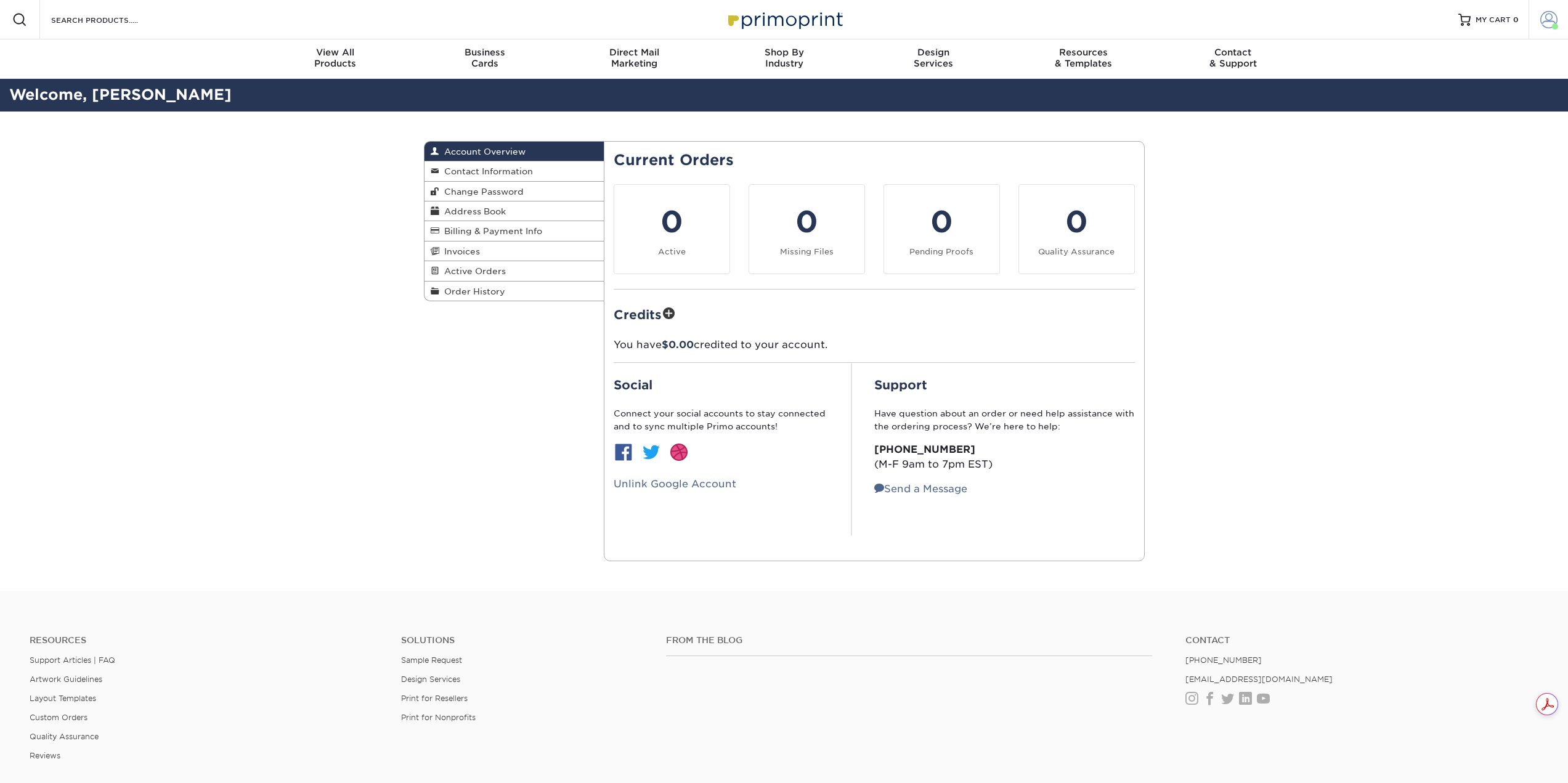 click at bounding box center [1549, 20] 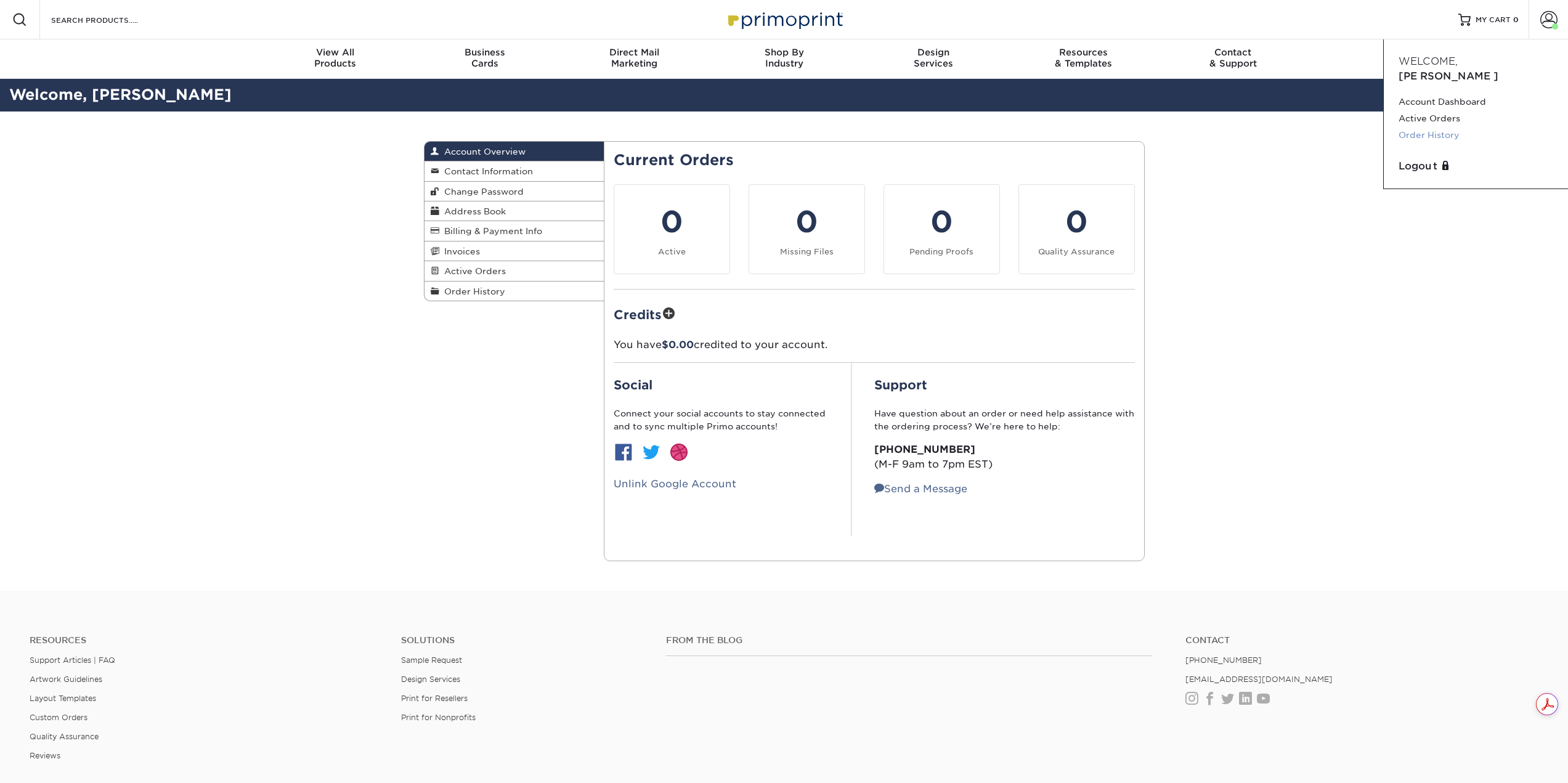 click on "Order History" at bounding box center [1476, 135] 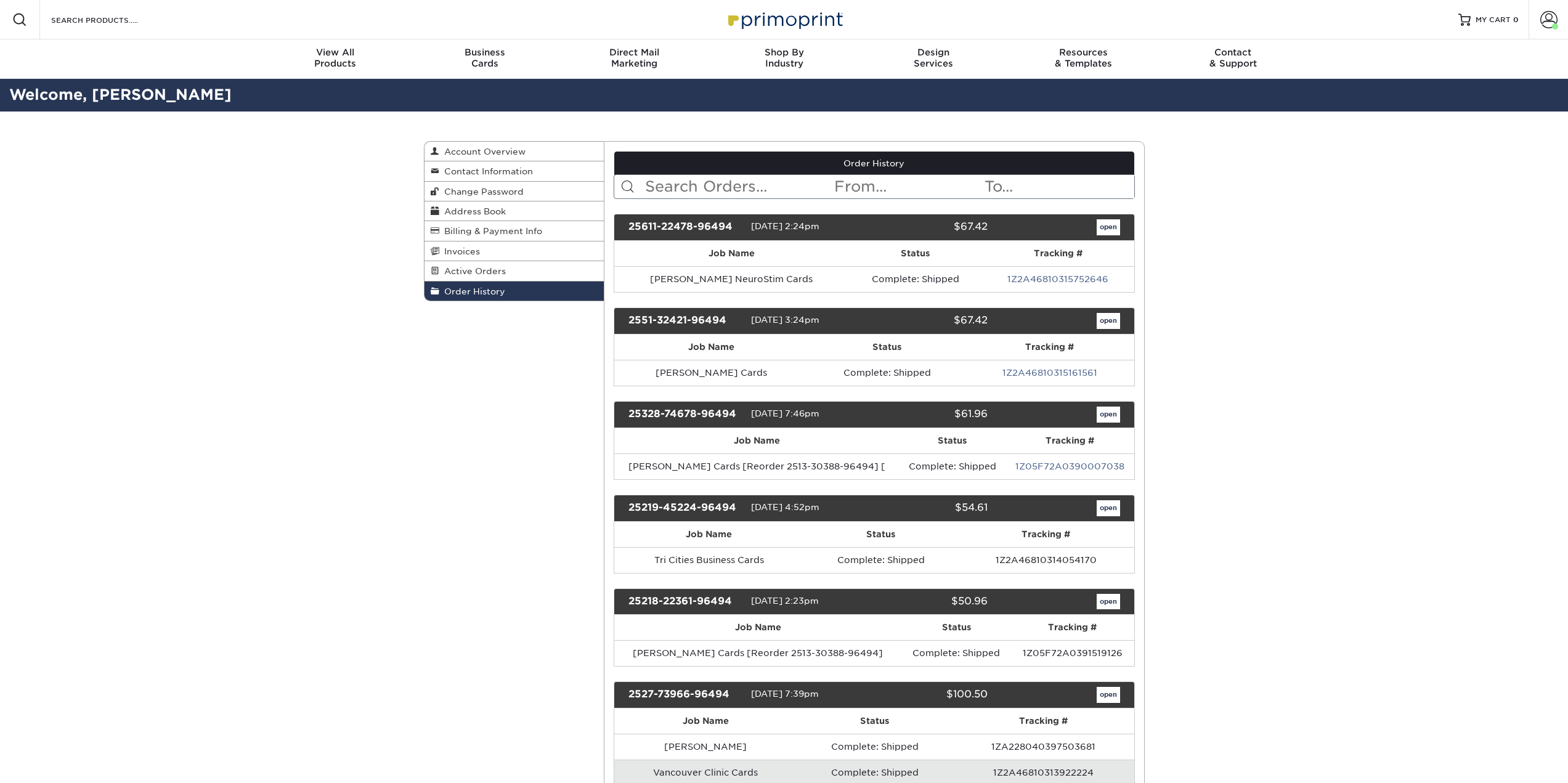 scroll, scrollTop: 0, scrollLeft: 0, axis: both 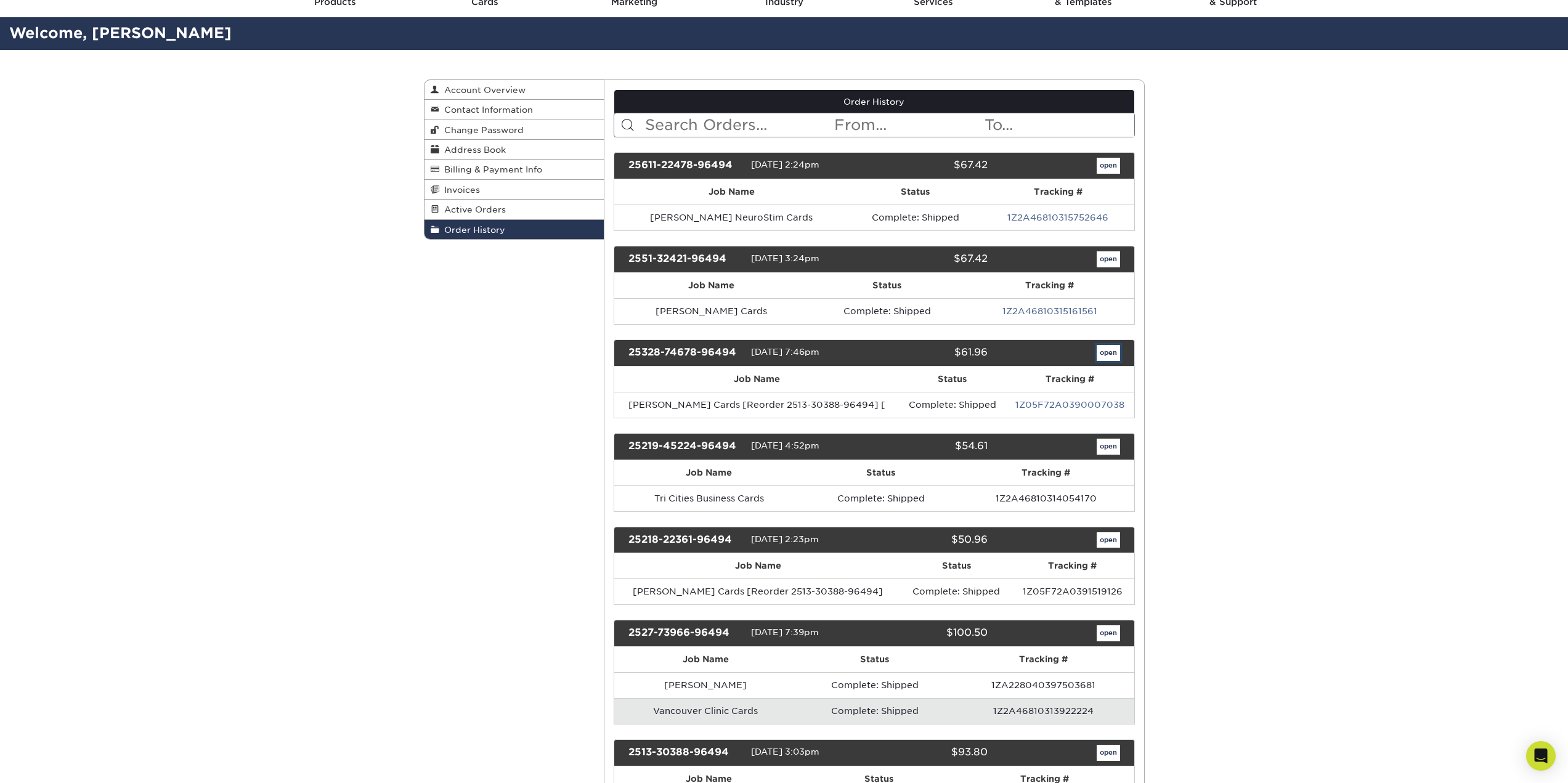 click on "open" at bounding box center (1108, 353) 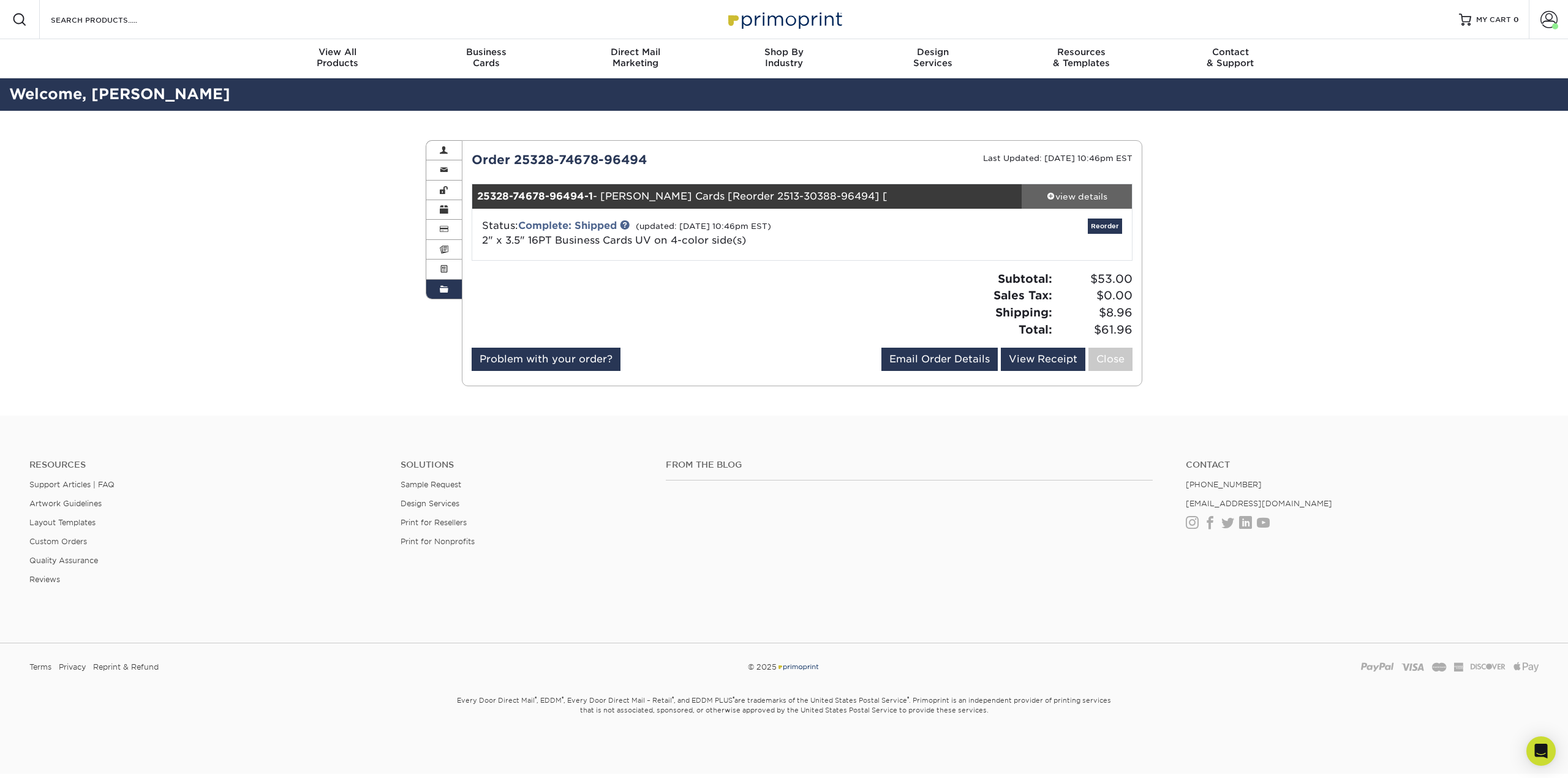 click on "view details" at bounding box center (1077, 196) 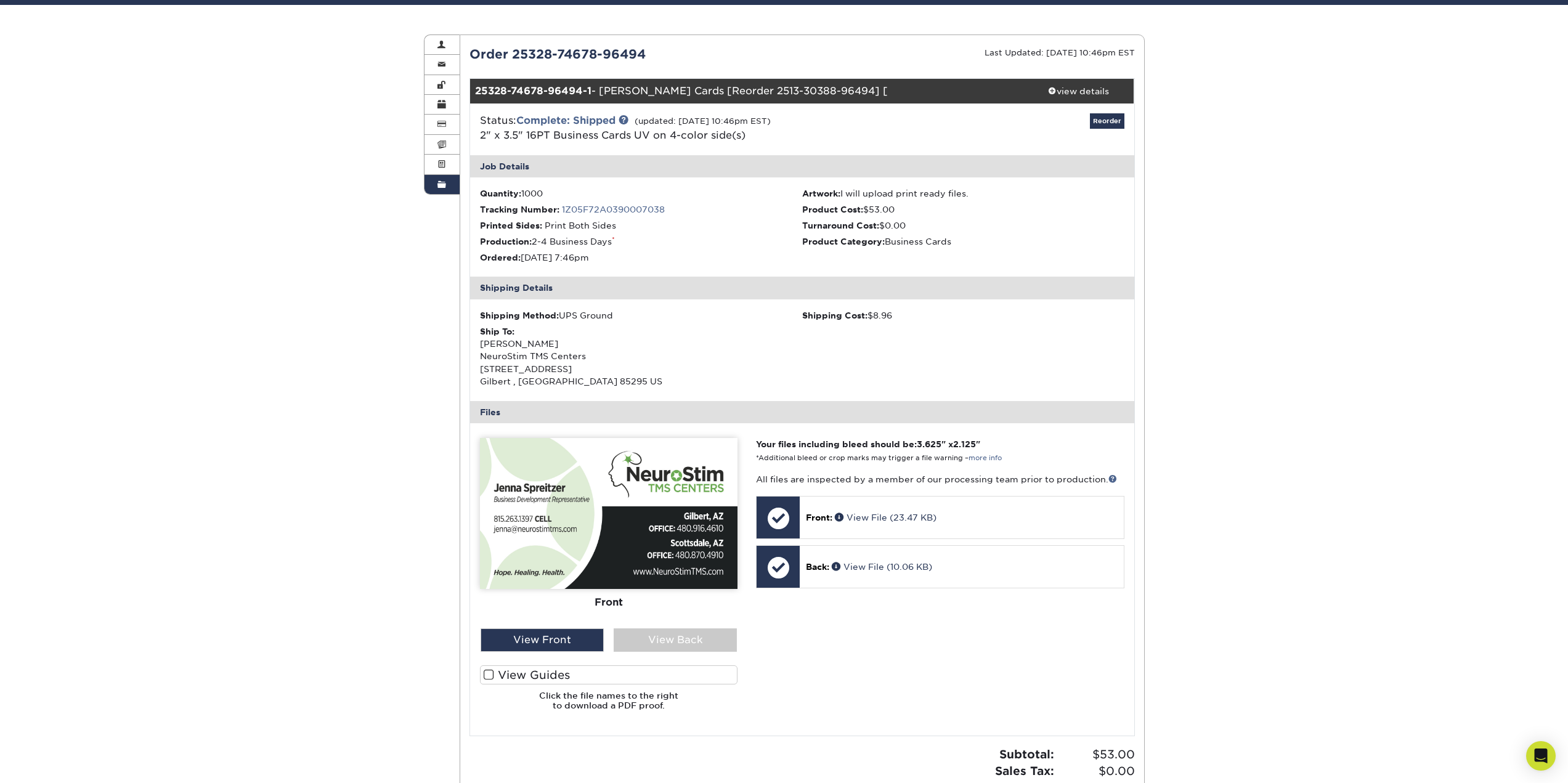 scroll, scrollTop: 123, scrollLeft: 0, axis: vertical 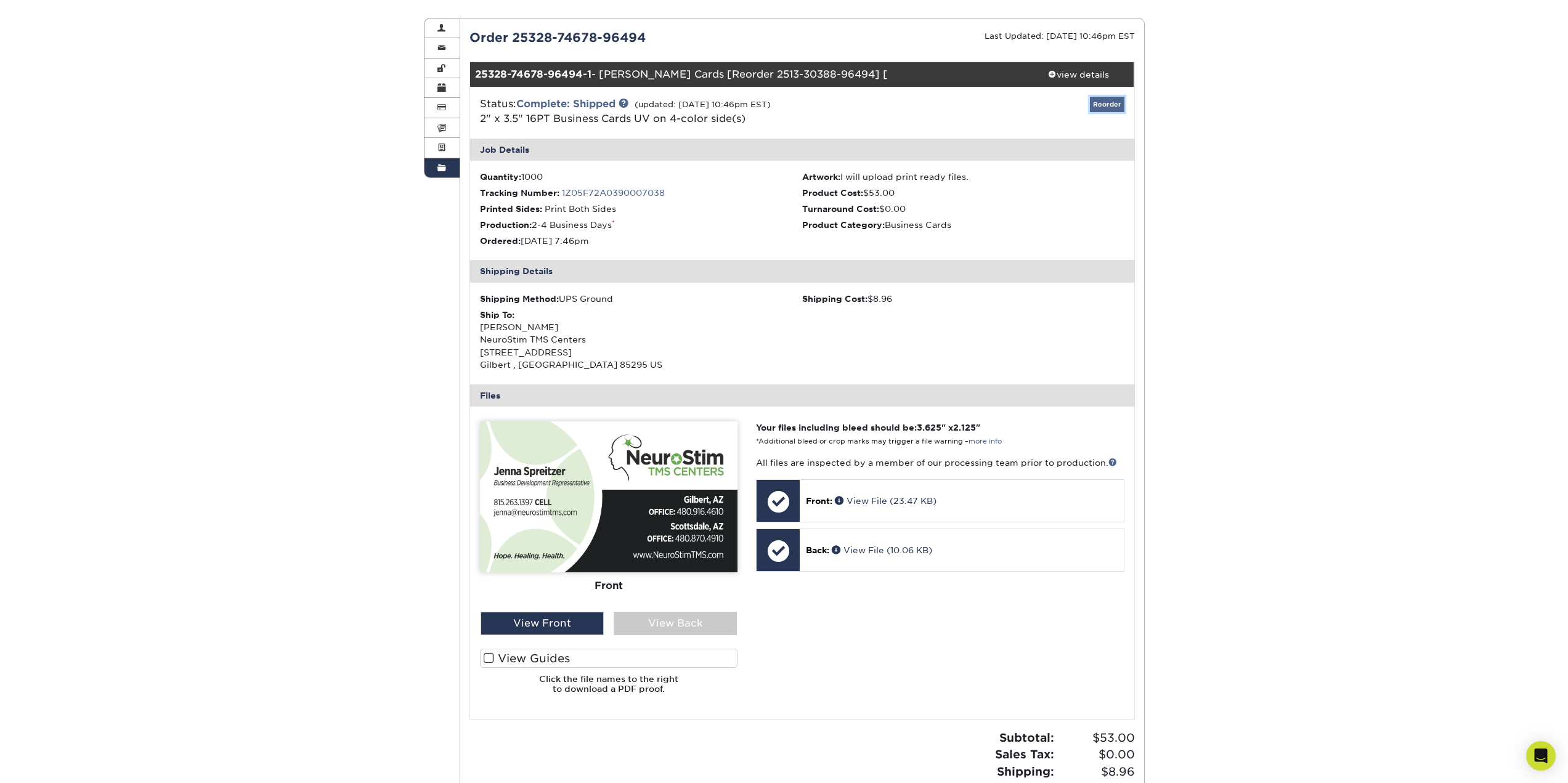 click on "Reorder" at bounding box center (1107, 104) 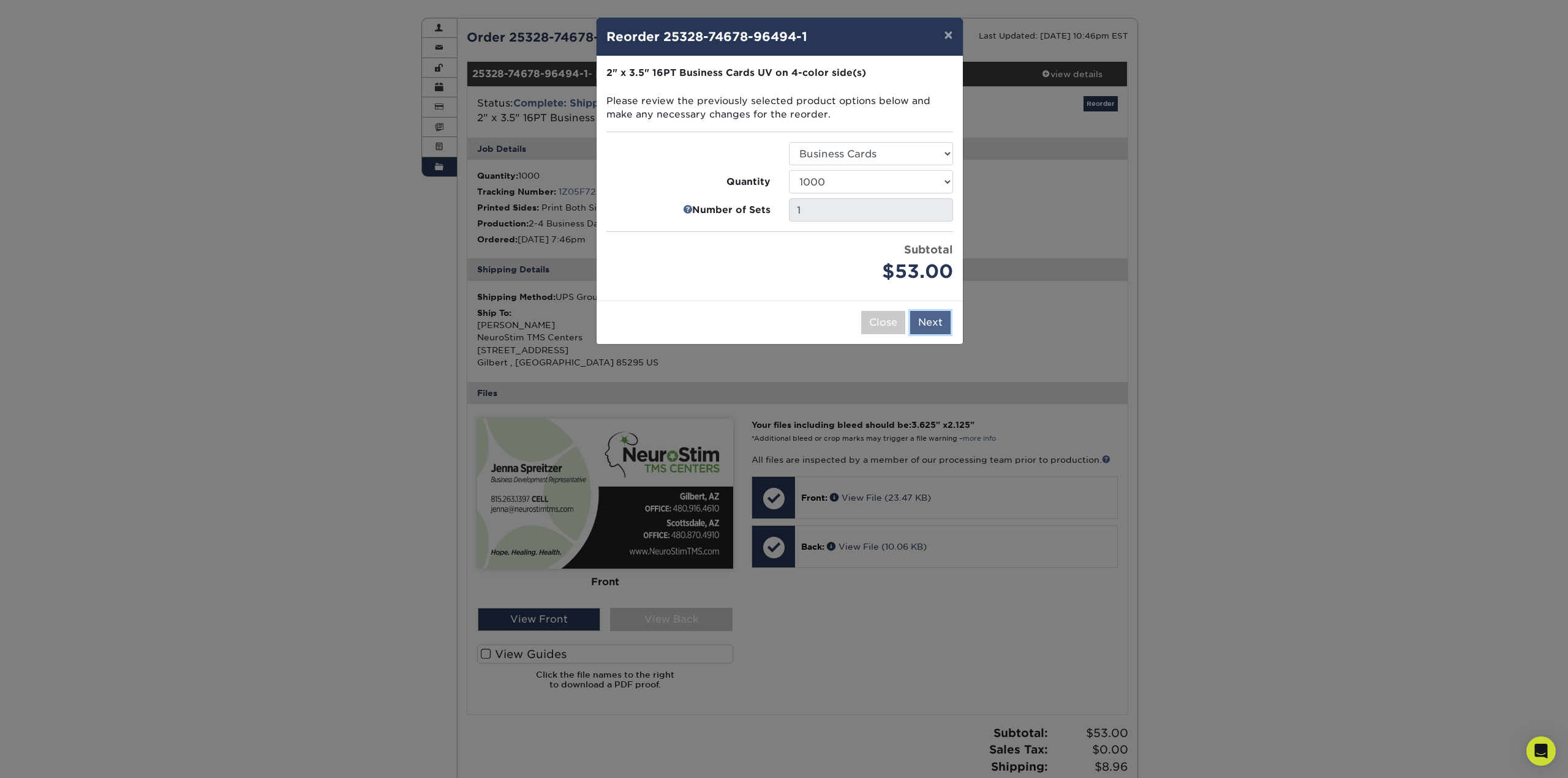 click on "Next" at bounding box center [930, 323] 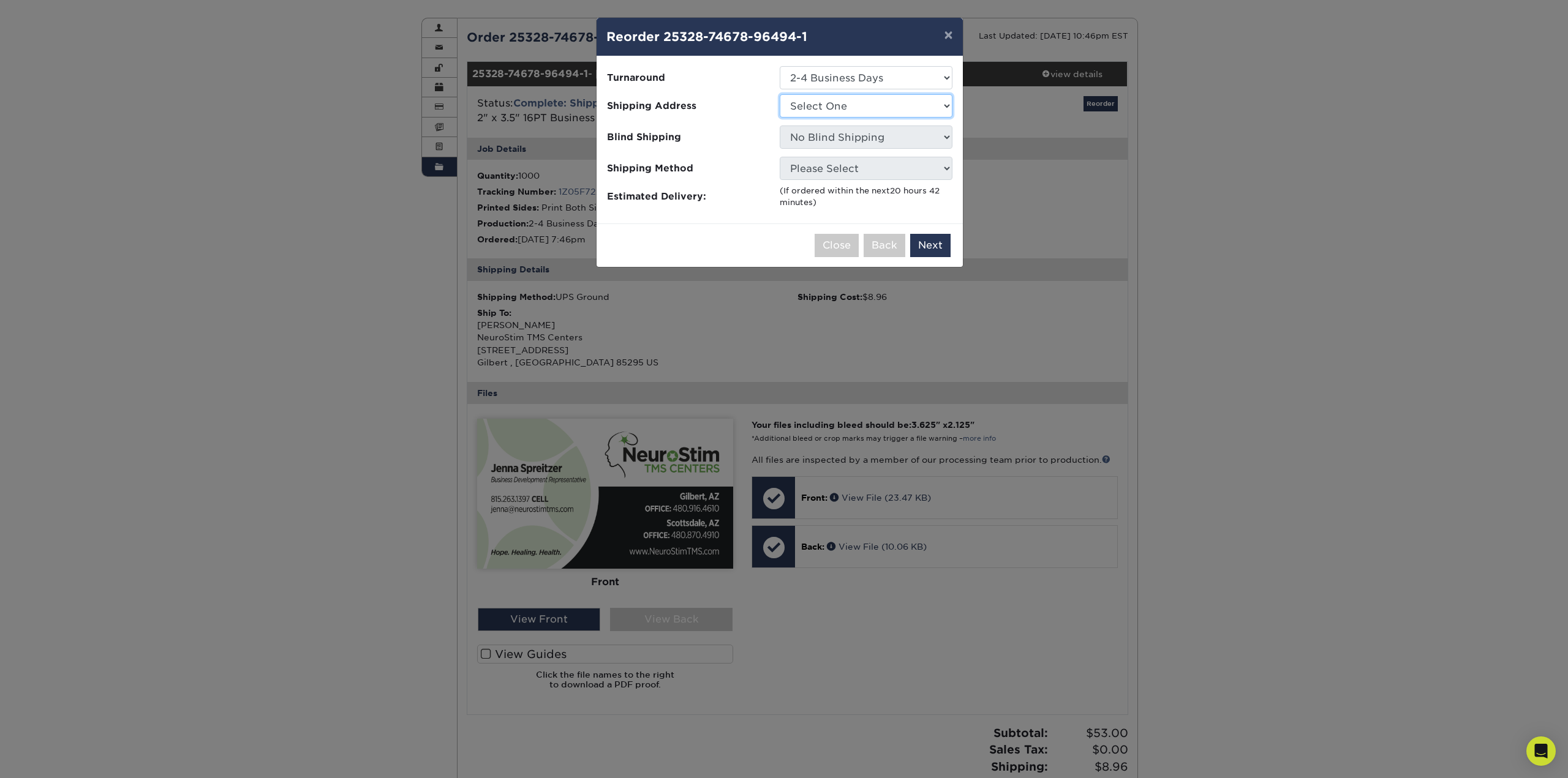 click on "Select One
Bellevue Clinic WA
Bellevue Office
Bellingham Clinic
Dawn Mason - Home Address
Emily Isett Home
Federal Way
Federal Way Clinic WA
Gilbert Clinic
Gilbert Clinic AZ
Gilbert Clinic Cards  Kitsap Cl" at bounding box center (866, 106) 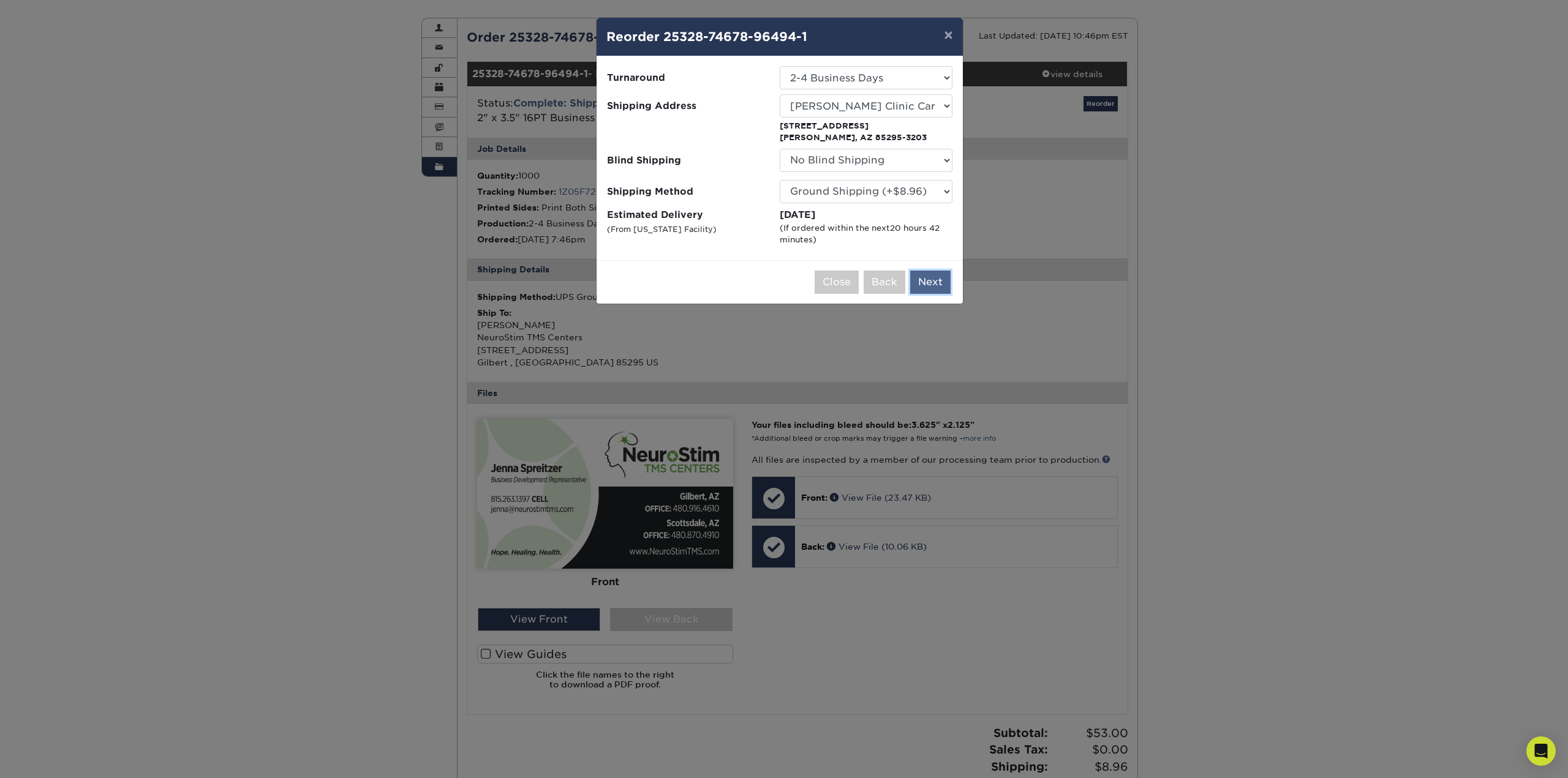 click on "Next" at bounding box center (930, 282) 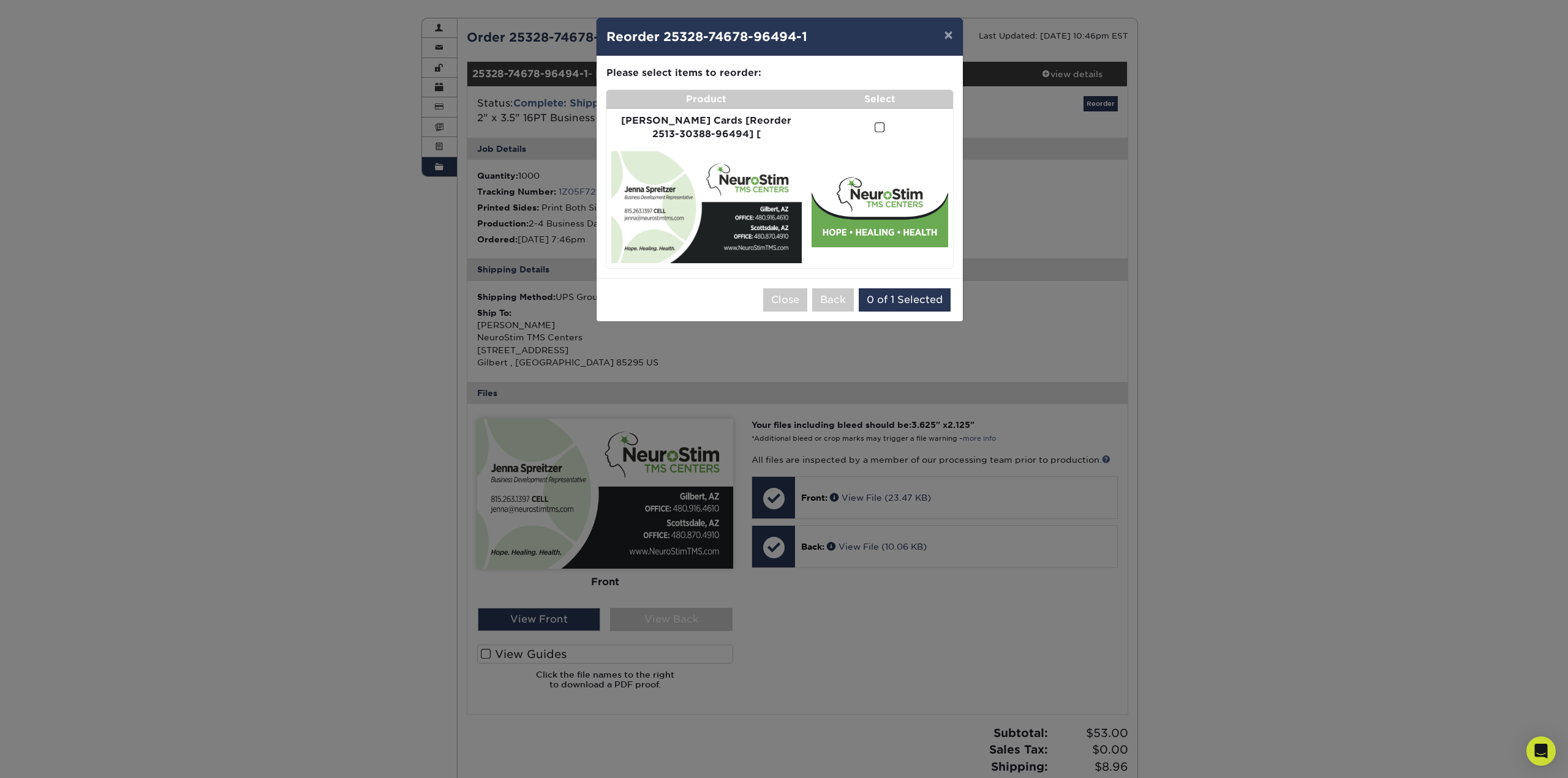 click at bounding box center [880, 127] 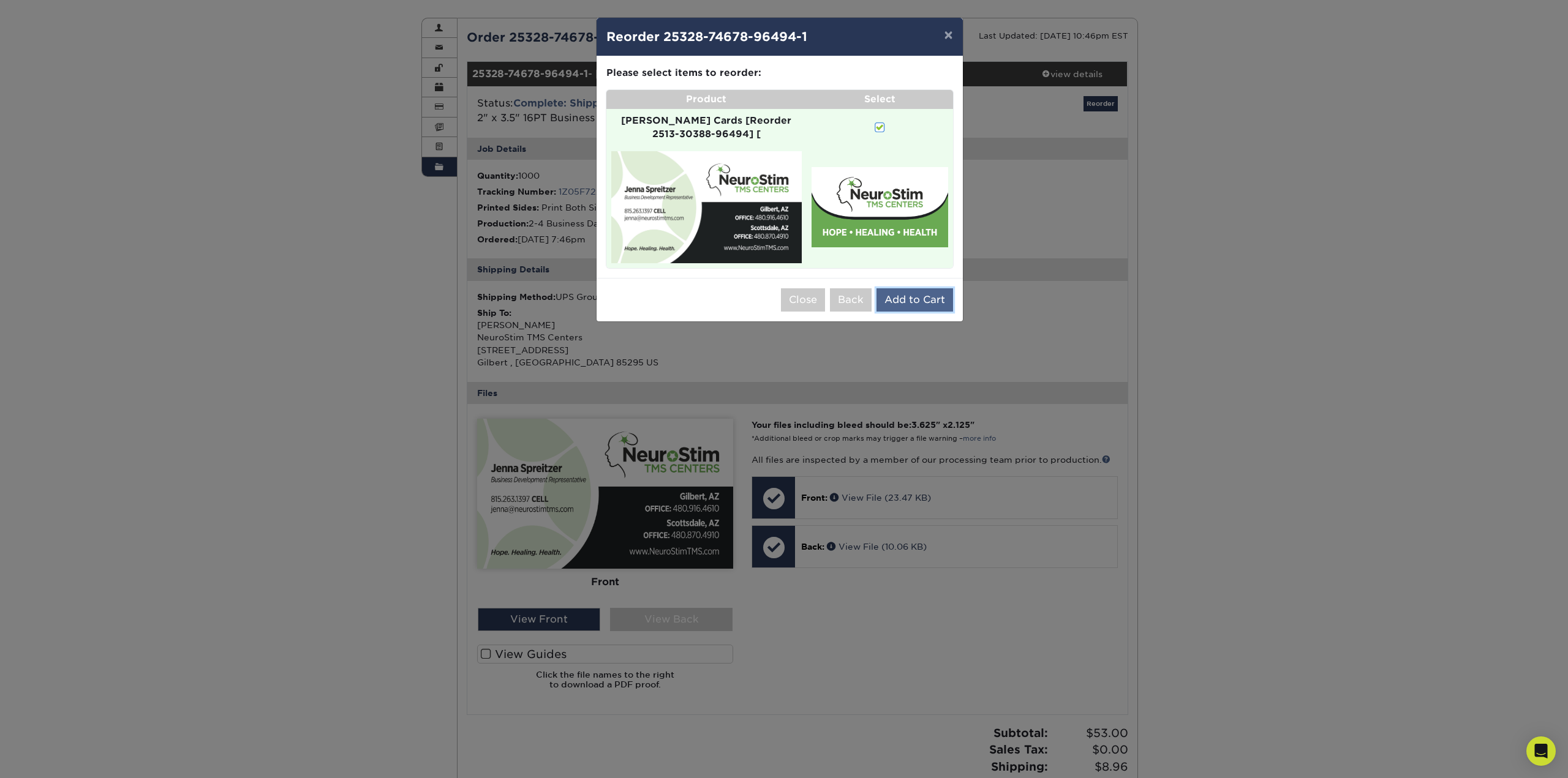 click on "Add to Cart" at bounding box center [914, 300] 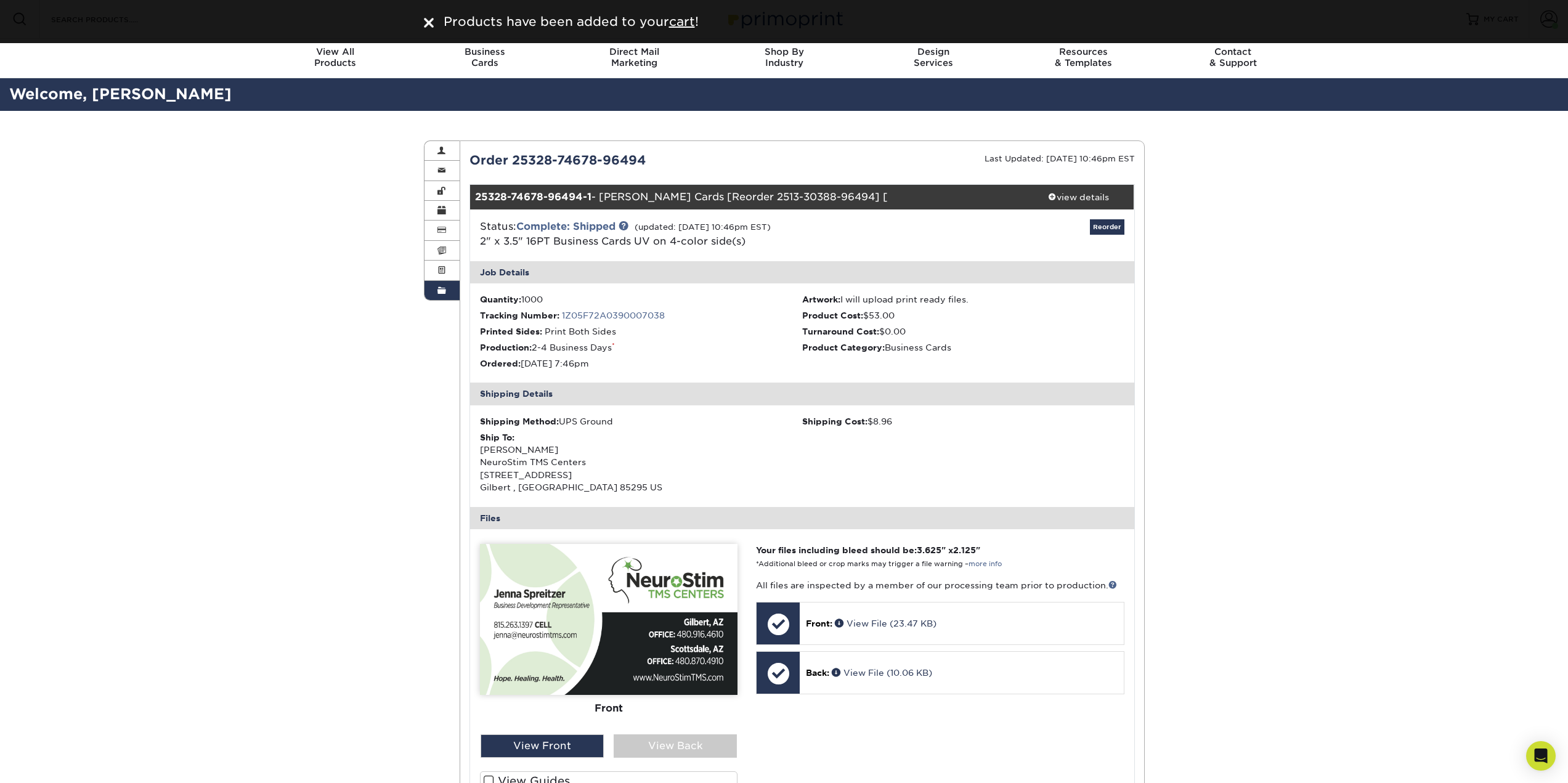 scroll, scrollTop: 0, scrollLeft: 0, axis: both 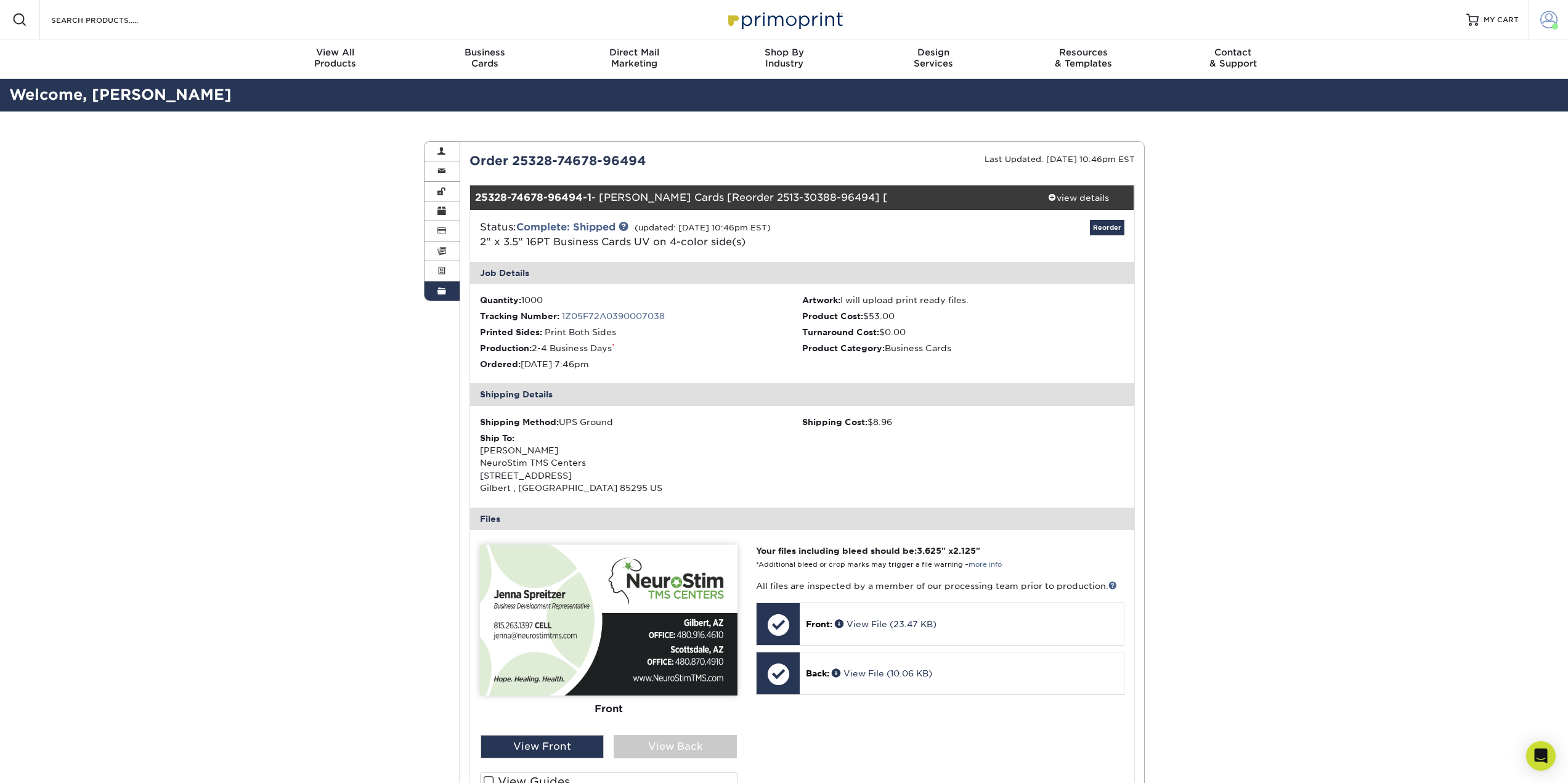 click at bounding box center (1549, 20) 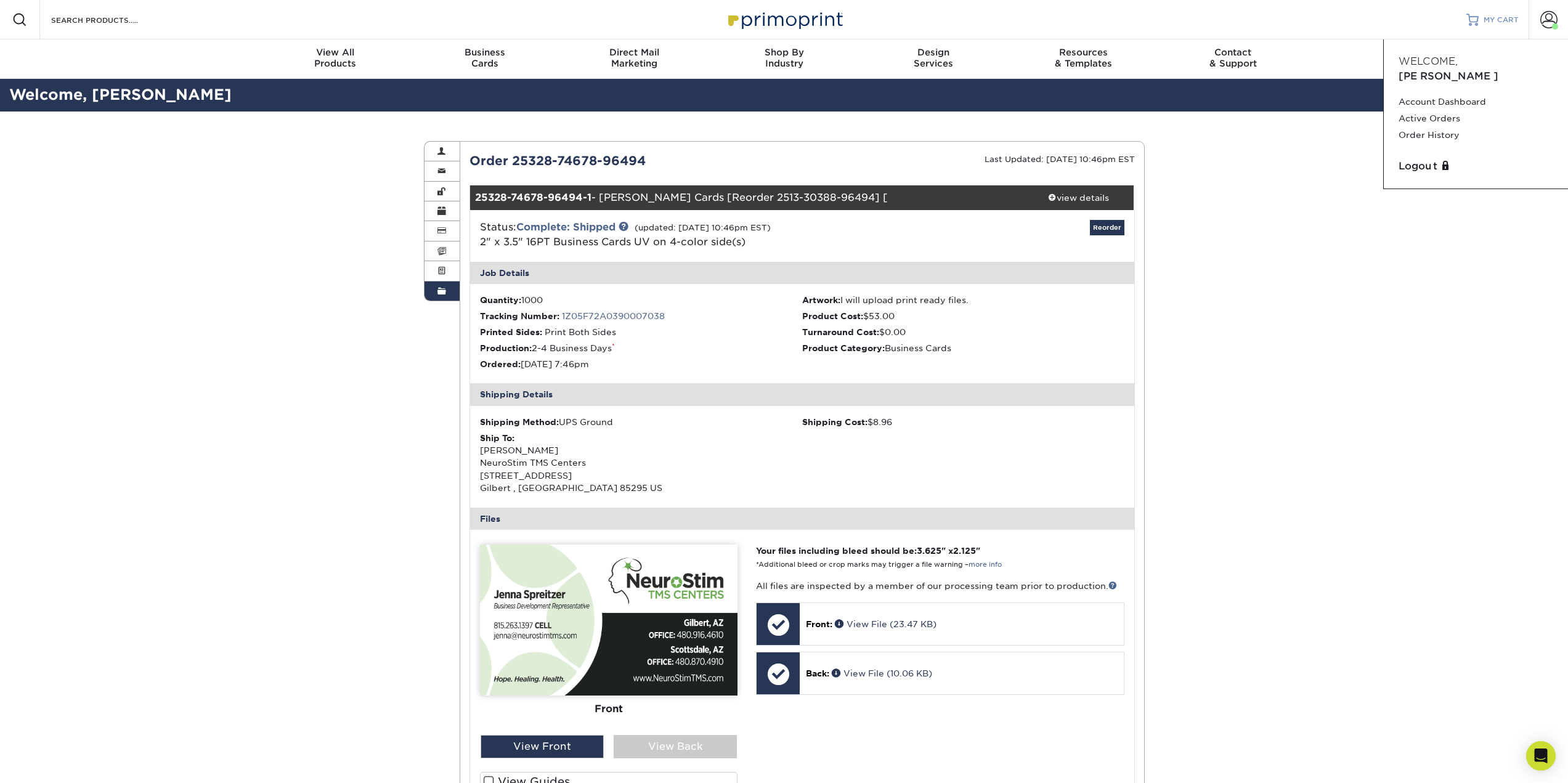 click on "MY CART" at bounding box center [1501, 20] 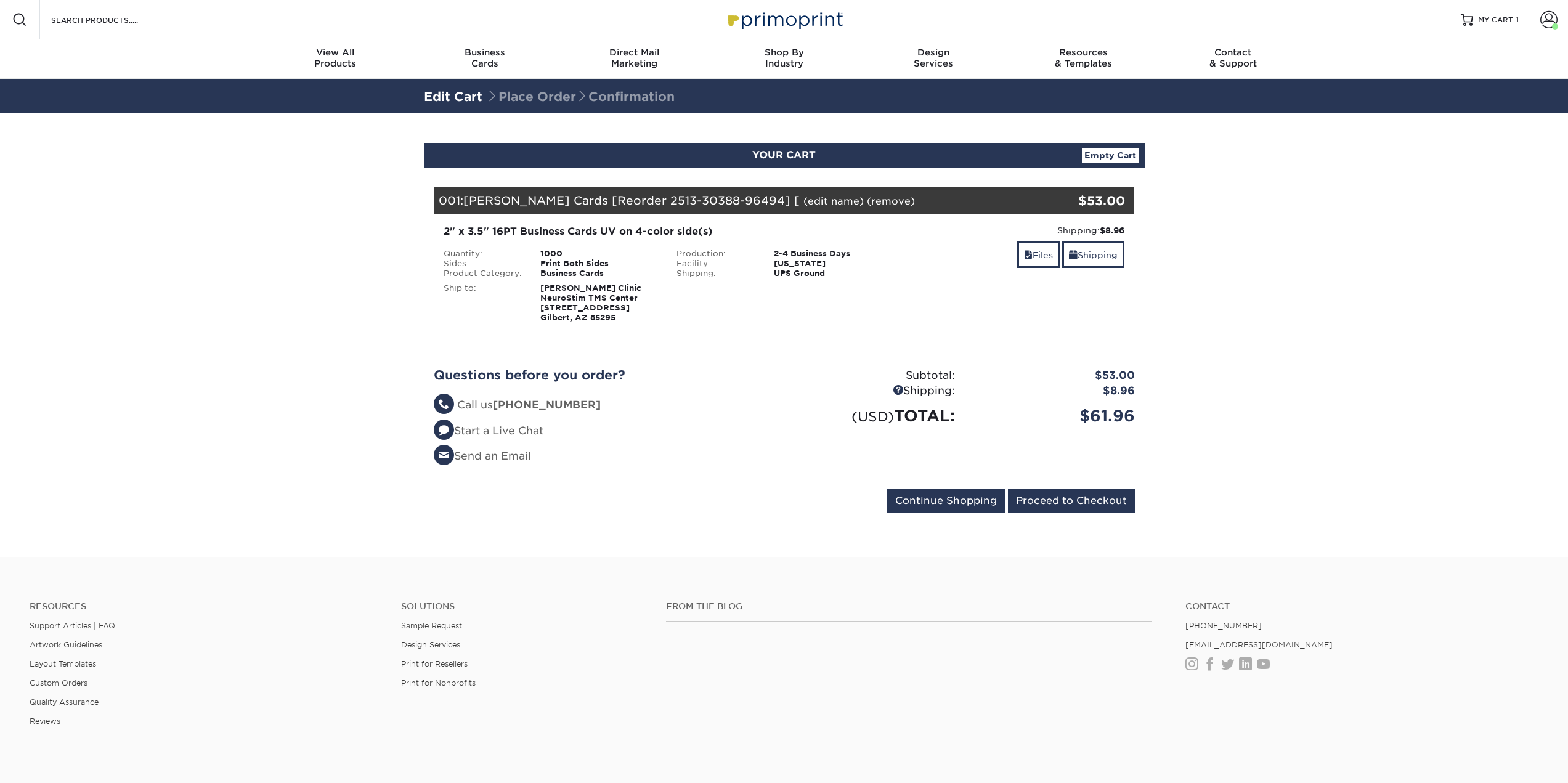 scroll, scrollTop: 0, scrollLeft: 0, axis: both 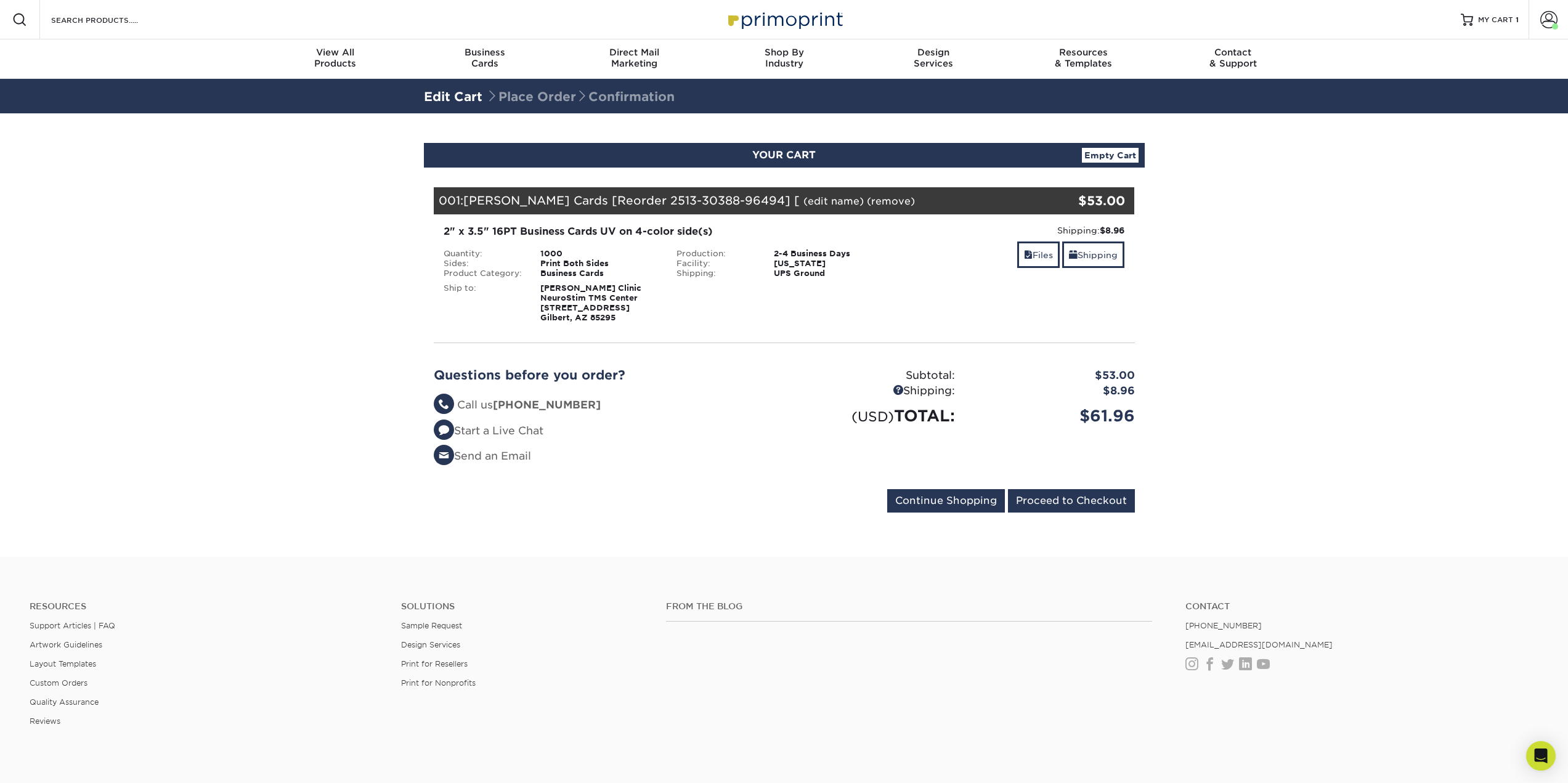drag, startPoint x: 563, startPoint y: 299, endPoint x: 580, endPoint y: 298, distance: 17.029386 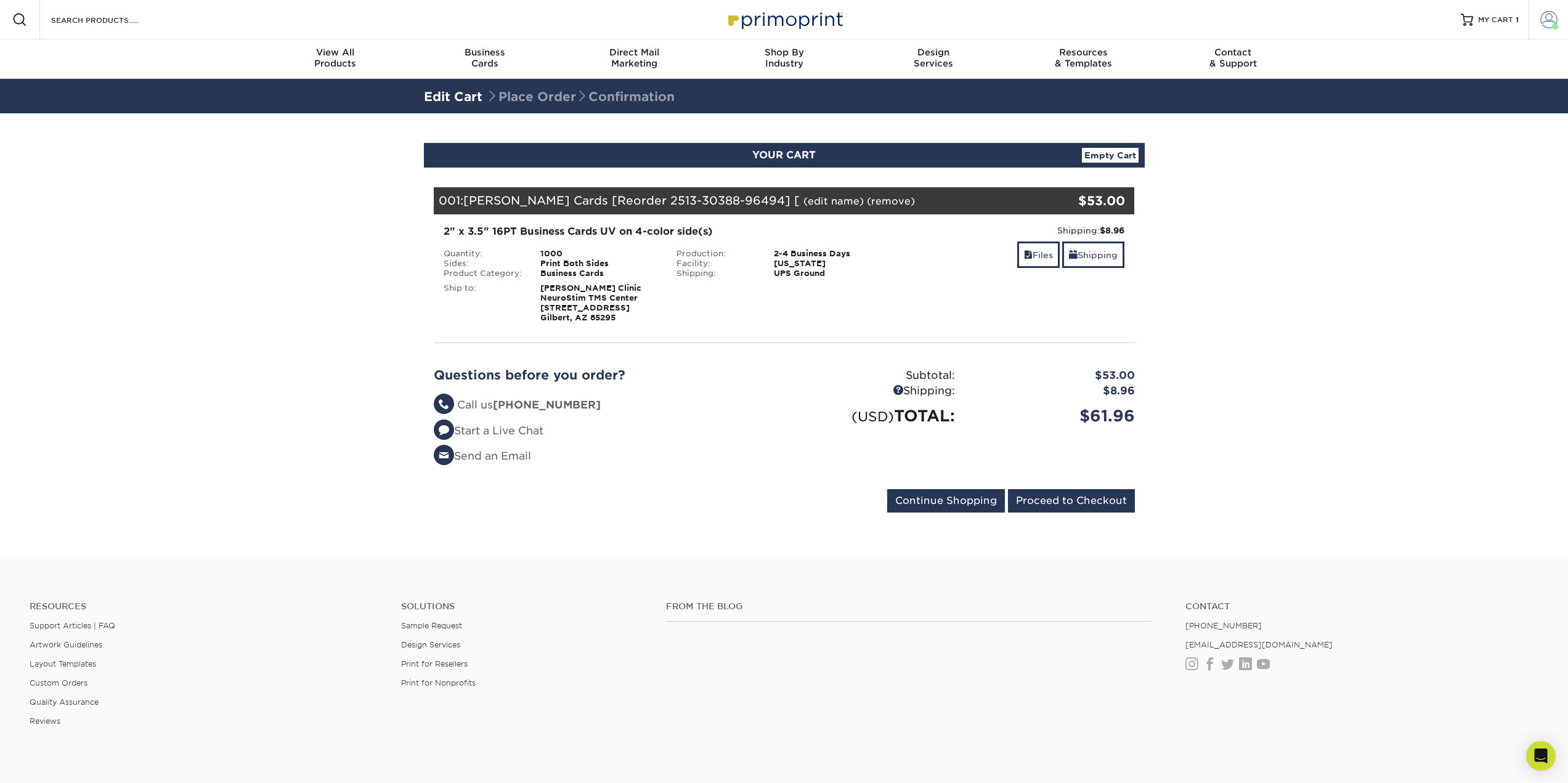 click at bounding box center [1549, 20] 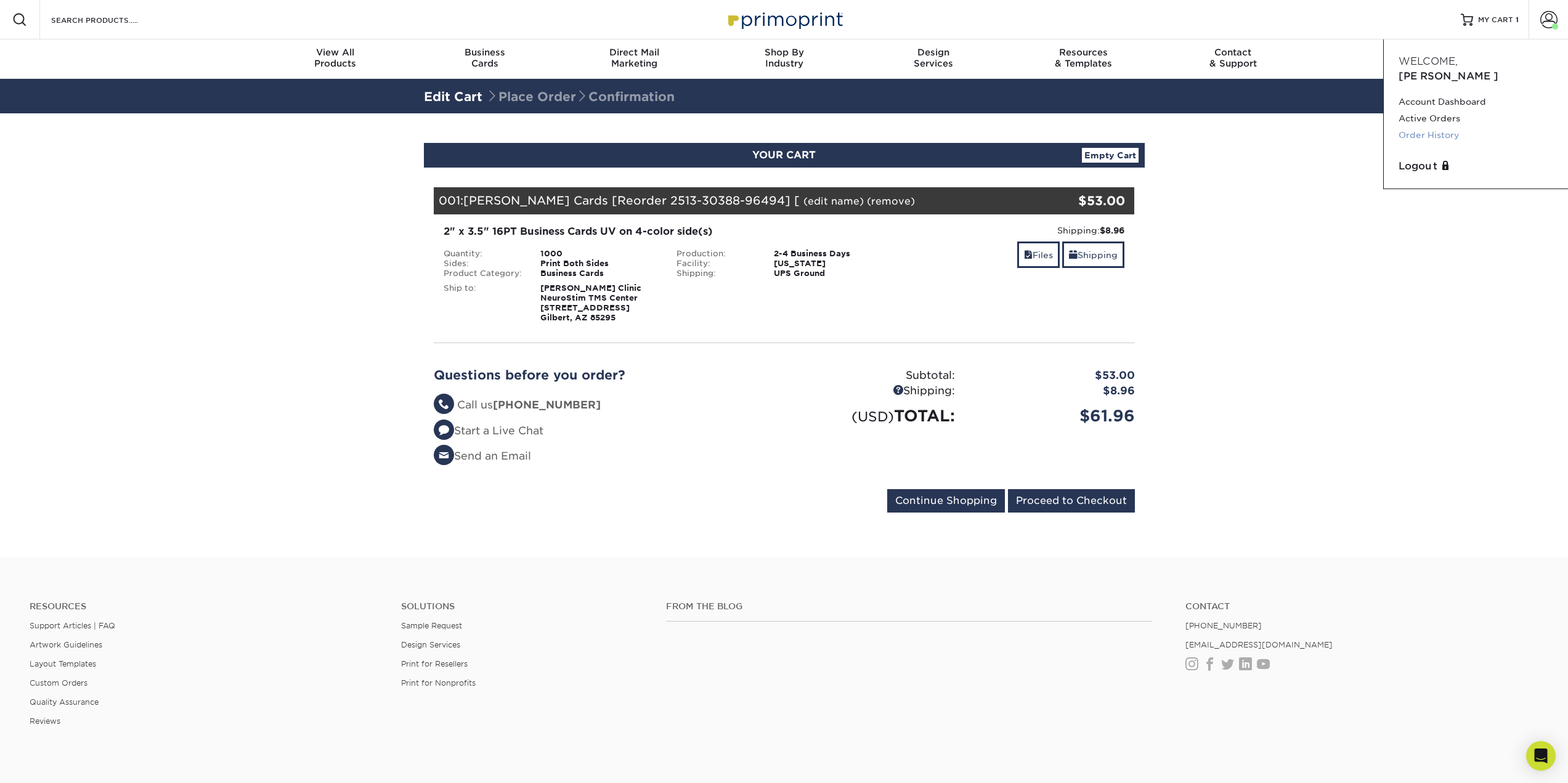 click on "Order History" at bounding box center [1476, 135] 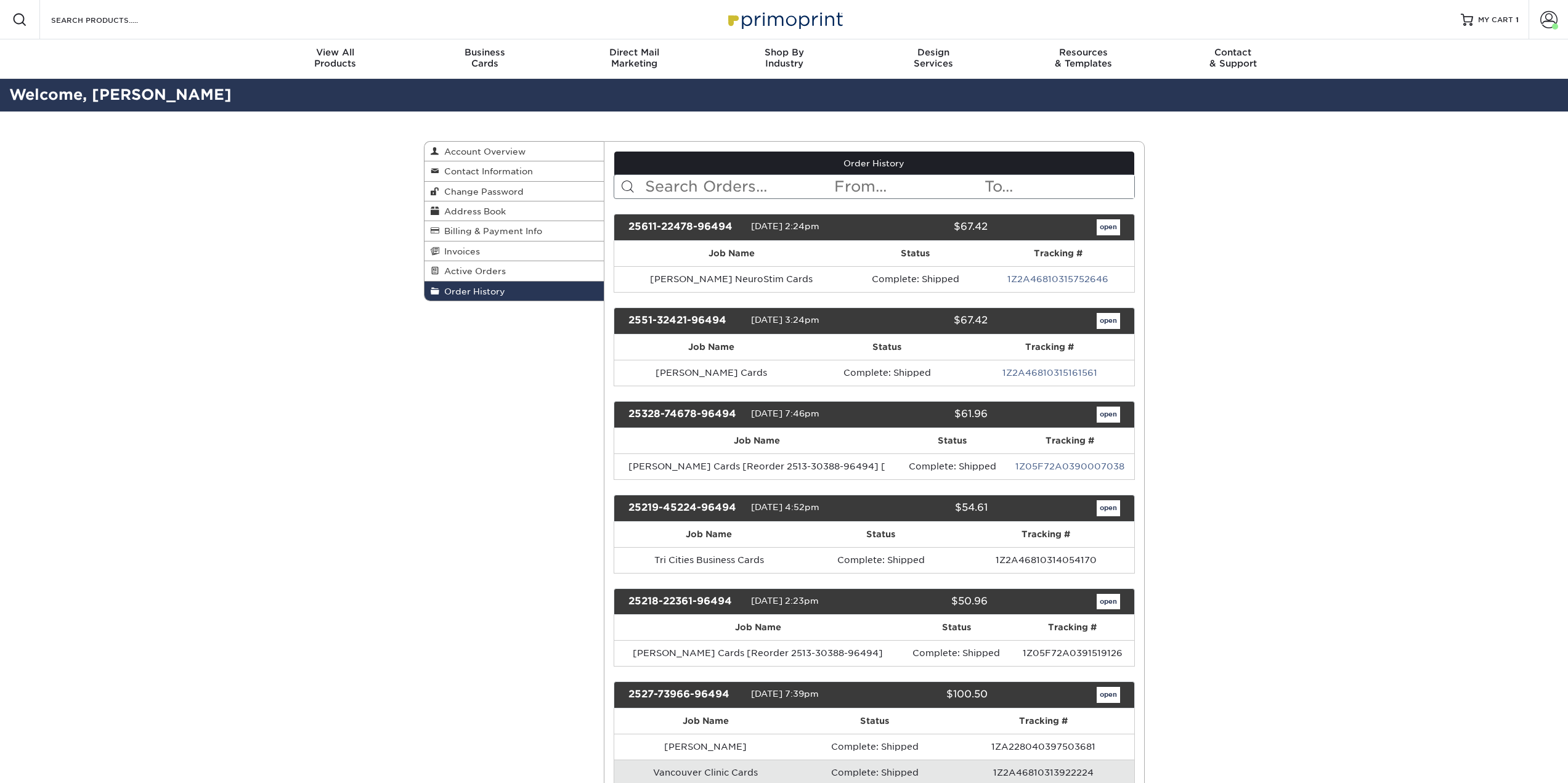 scroll, scrollTop: 0, scrollLeft: 0, axis: both 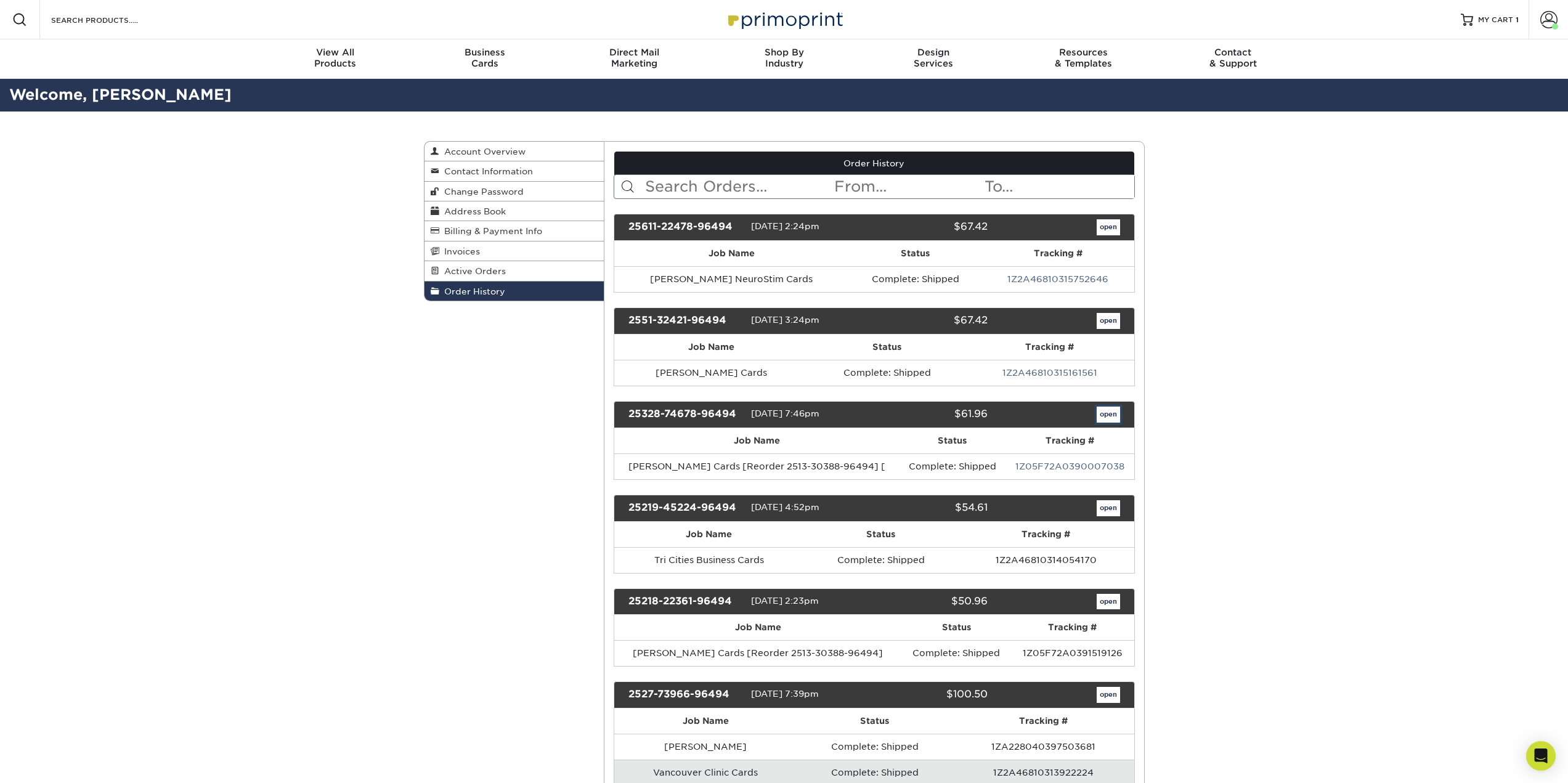click on "open" at bounding box center (1108, 415) 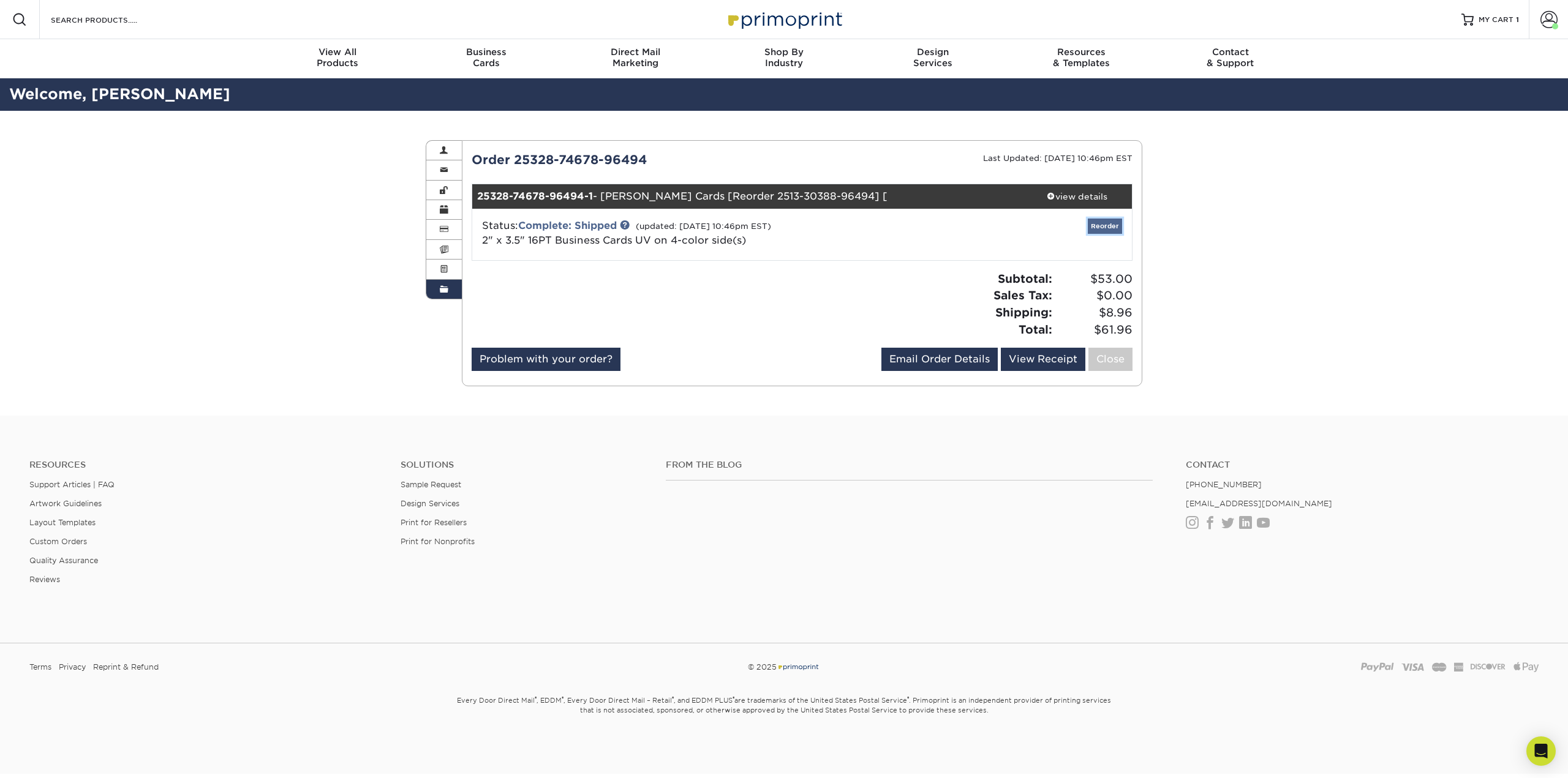 click on "Reorder" at bounding box center (1105, 226) 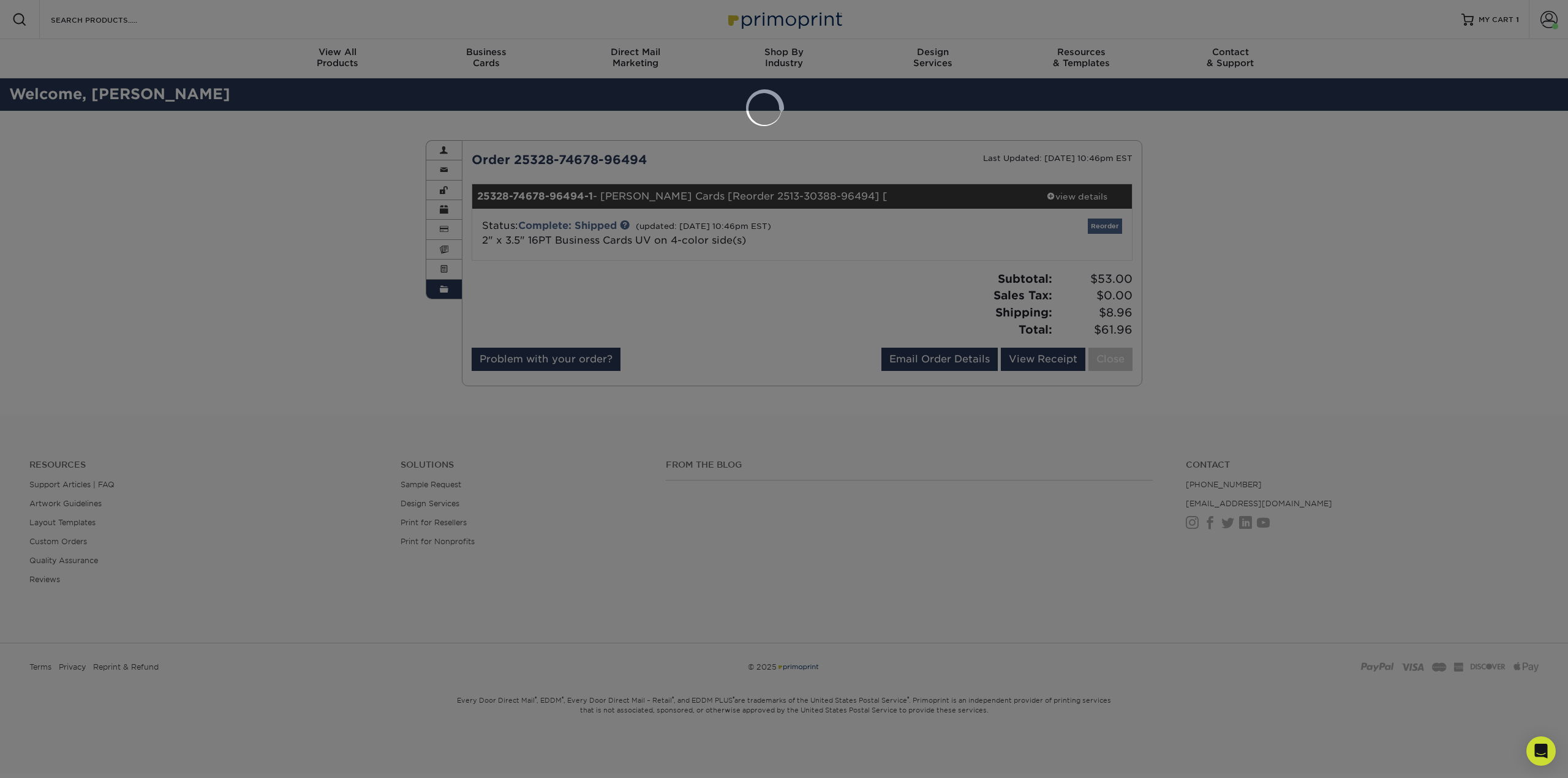 click at bounding box center (784, 389) 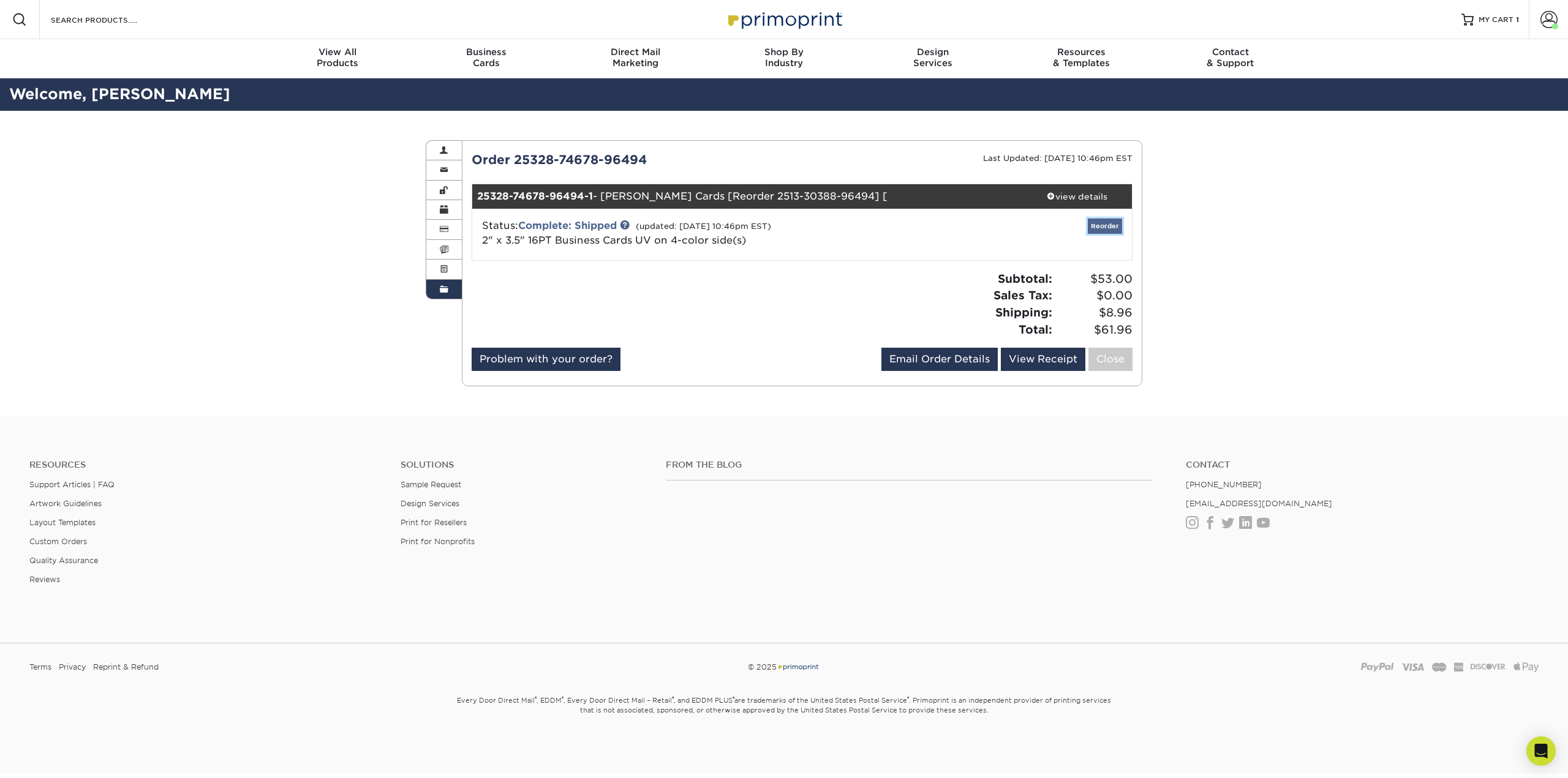 click on "Reorder" at bounding box center [1105, 226] 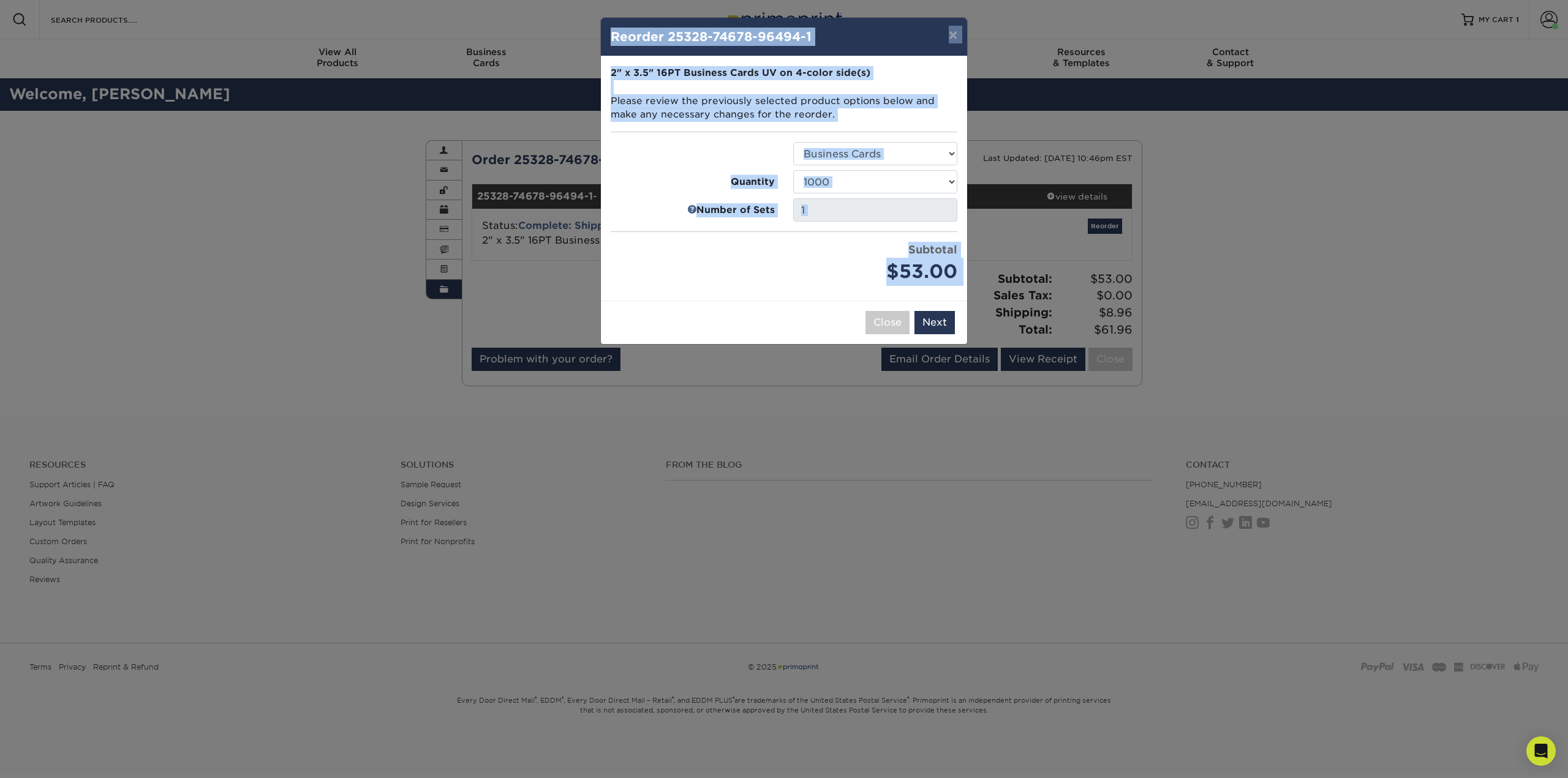 click on "Please select all options to continue.
Only quantities that can be shipped to the same location are enabled.
2" x 3.5" 16PT Business Cards  UV on 4-color side(s)
Please review the previously selected product options below and make any necessary changes for the reorder.
Select Option Business Cards" at bounding box center (784, 178) 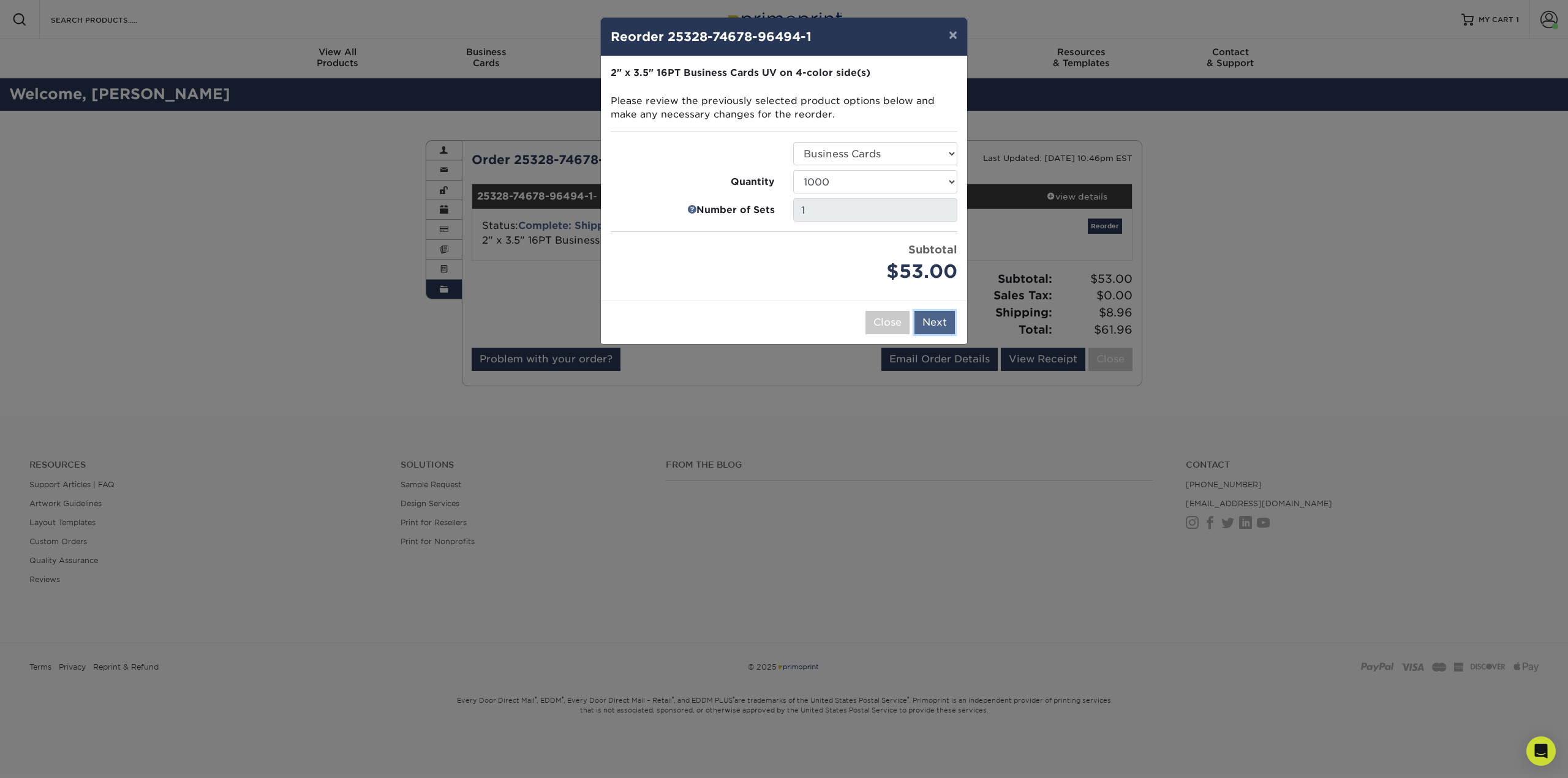 click on "Next" at bounding box center (935, 323) 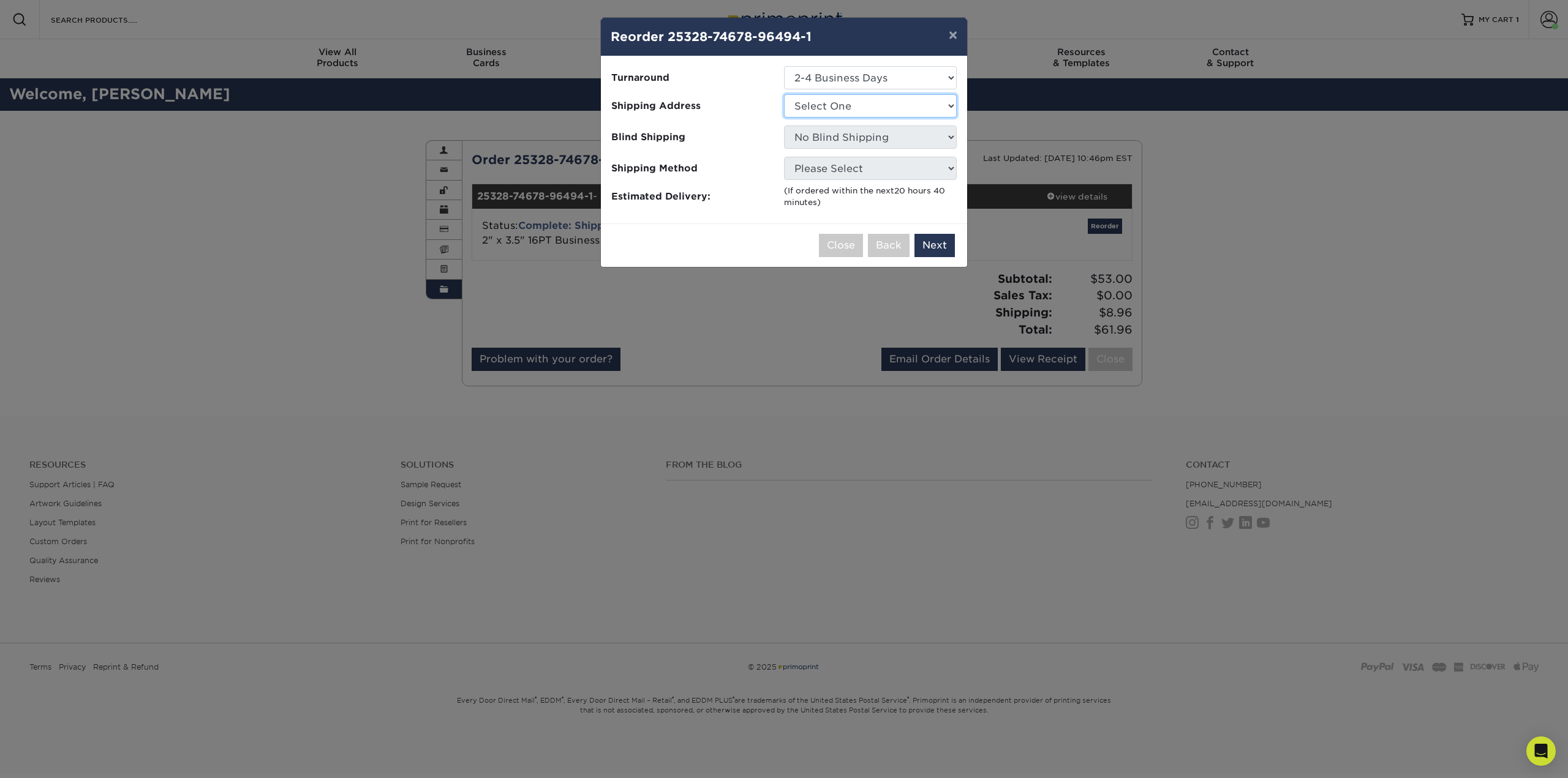 click on "Select One
Bellevue Clinic WA
Bellevue Office
Bellingham Clinic
Dawn Mason - Home Address
Emily Isett Home
Federal Way
Federal Way Clinic WA
Gilbert Clinic
Gilbert Clinic AZ
Gilbert Clinic Cards  Kitsap Cl" at bounding box center [870, 106] 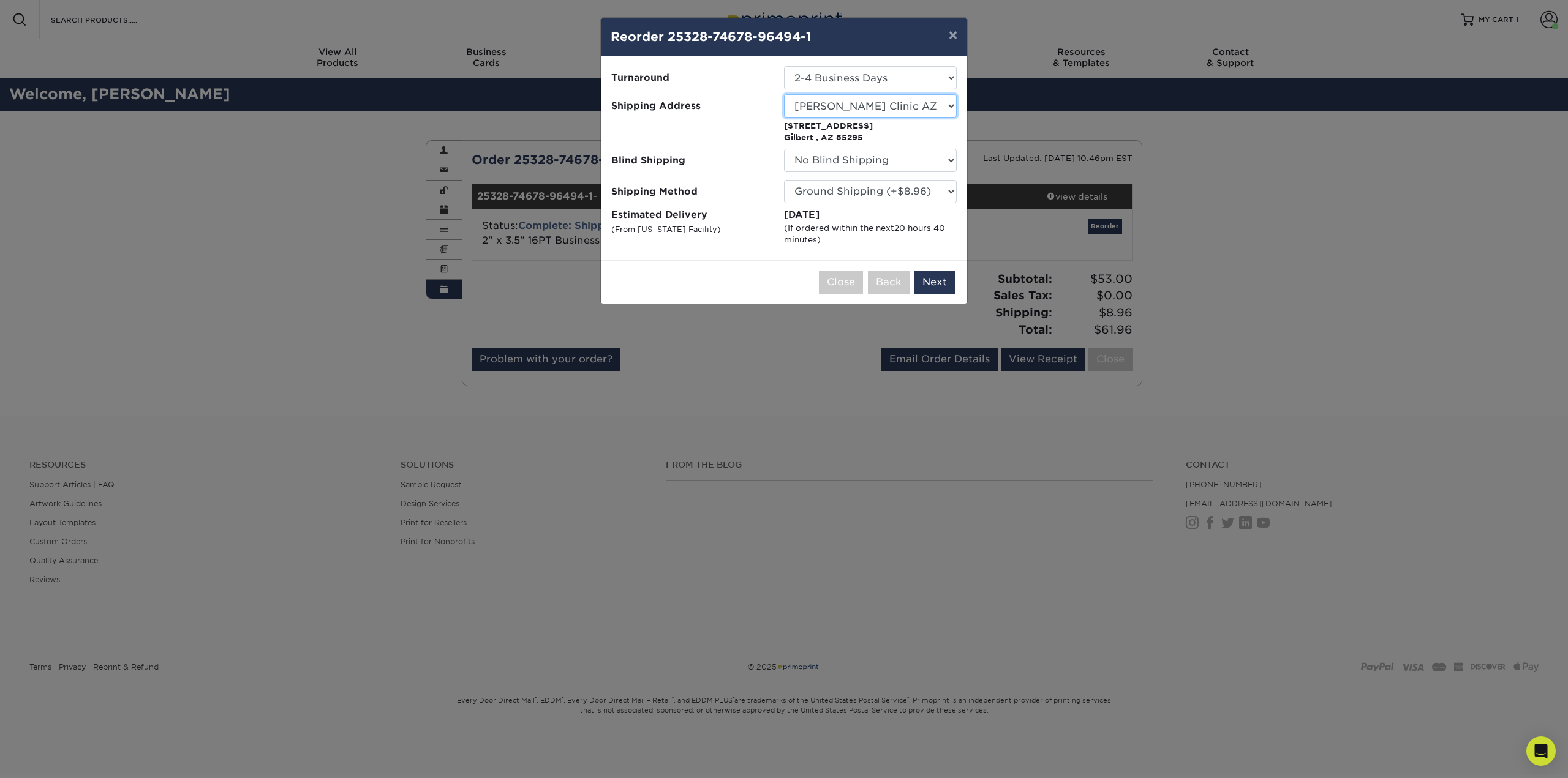 click on "Select [GEOGRAPHIC_DATA] [GEOGRAPHIC_DATA]
Bellevue Office
Bellingham Clinic
[PERSON_NAME] - Home Address
[PERSON_NAME] Home
[GEOGRAPHIC_DATA] WA
[PERSON_NAME][GEOGRAPHIC_DATA]
[PERSON_NAME][GEOGRAPHIC_DATA] AZ
[PERSON_NAME] Clinic Cards  Kitsap Cl" at bounding box center [870, 106] 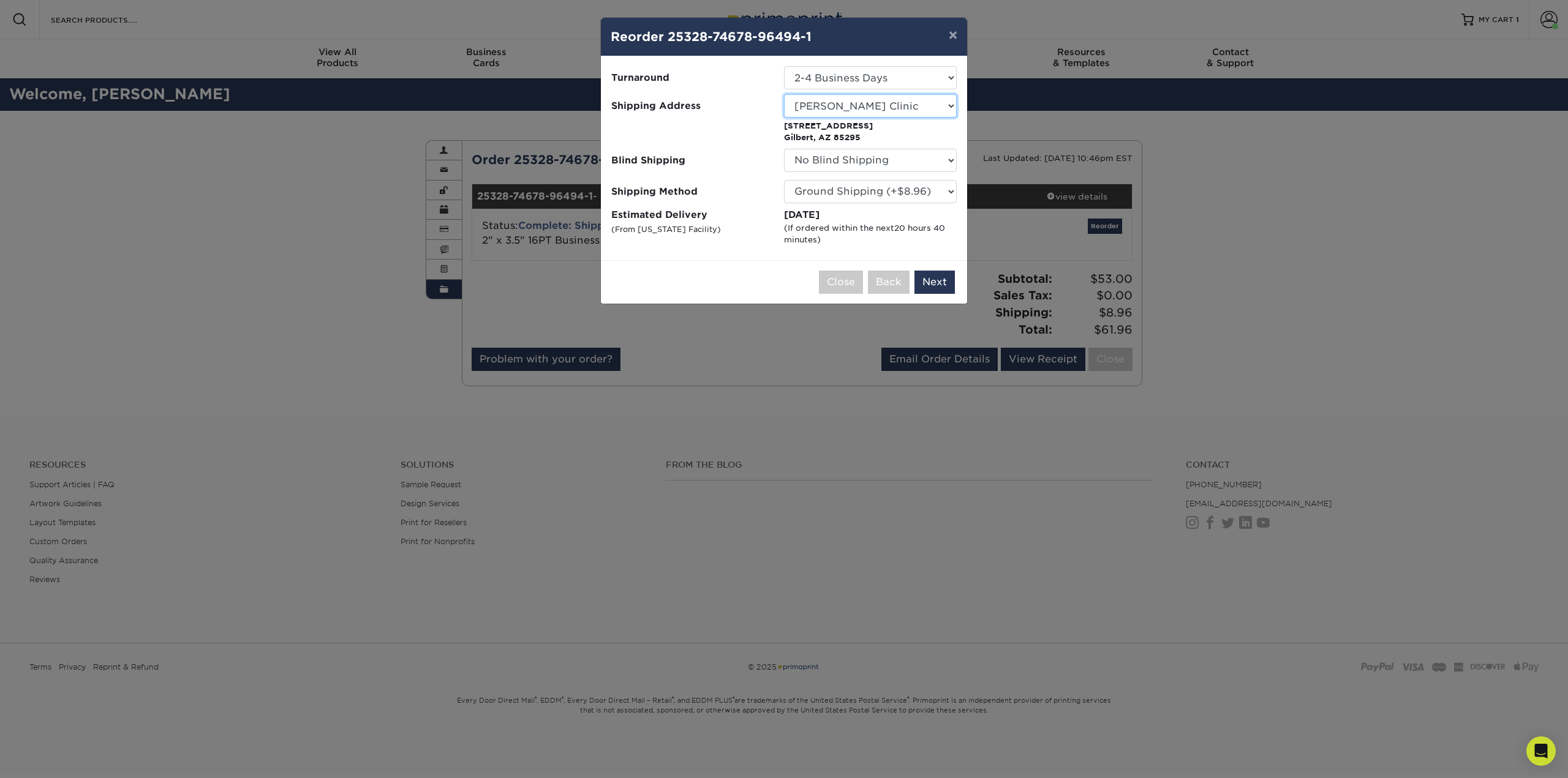 click on "Select [GEOGRAPHIC_DATA] [GEOGRAPHIC_DATA]
Bellevue Office
Bellingham Clinic
[PERSON_NAME] - Home Address
[PERSON_NAME] Home
[GEOGRAPHIC_DATA] WA
[PERSON_NAME][GEOGRAPHIC_DATA]
[PERSON_NAME][GEOGRAPHIC_DATA] AZ
[PERSON_NAME] Clinic Cards  Kitsap Cl" at bounding box center (870, 106) 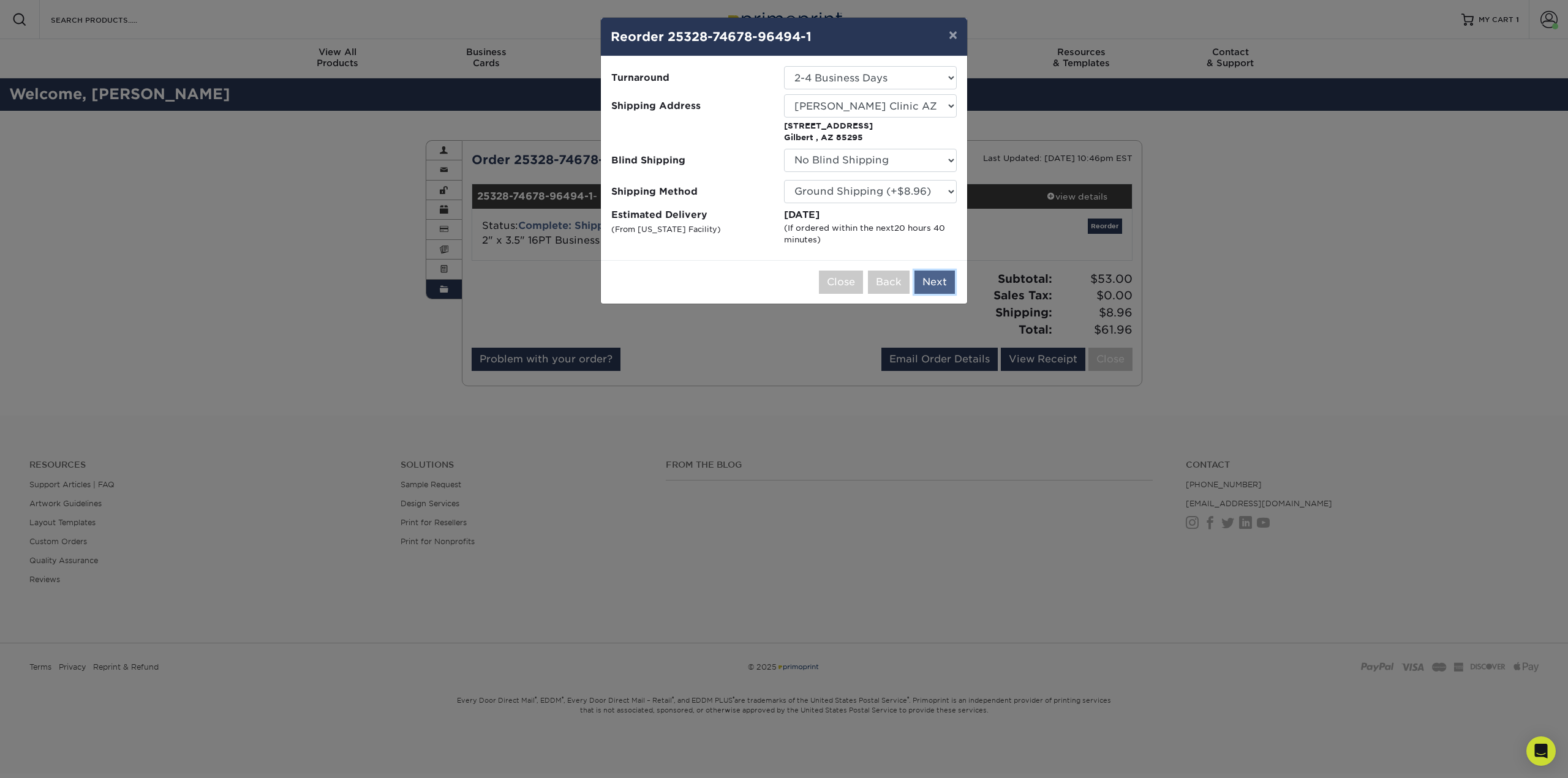 click on "Next" at bounding box center (935, 282) 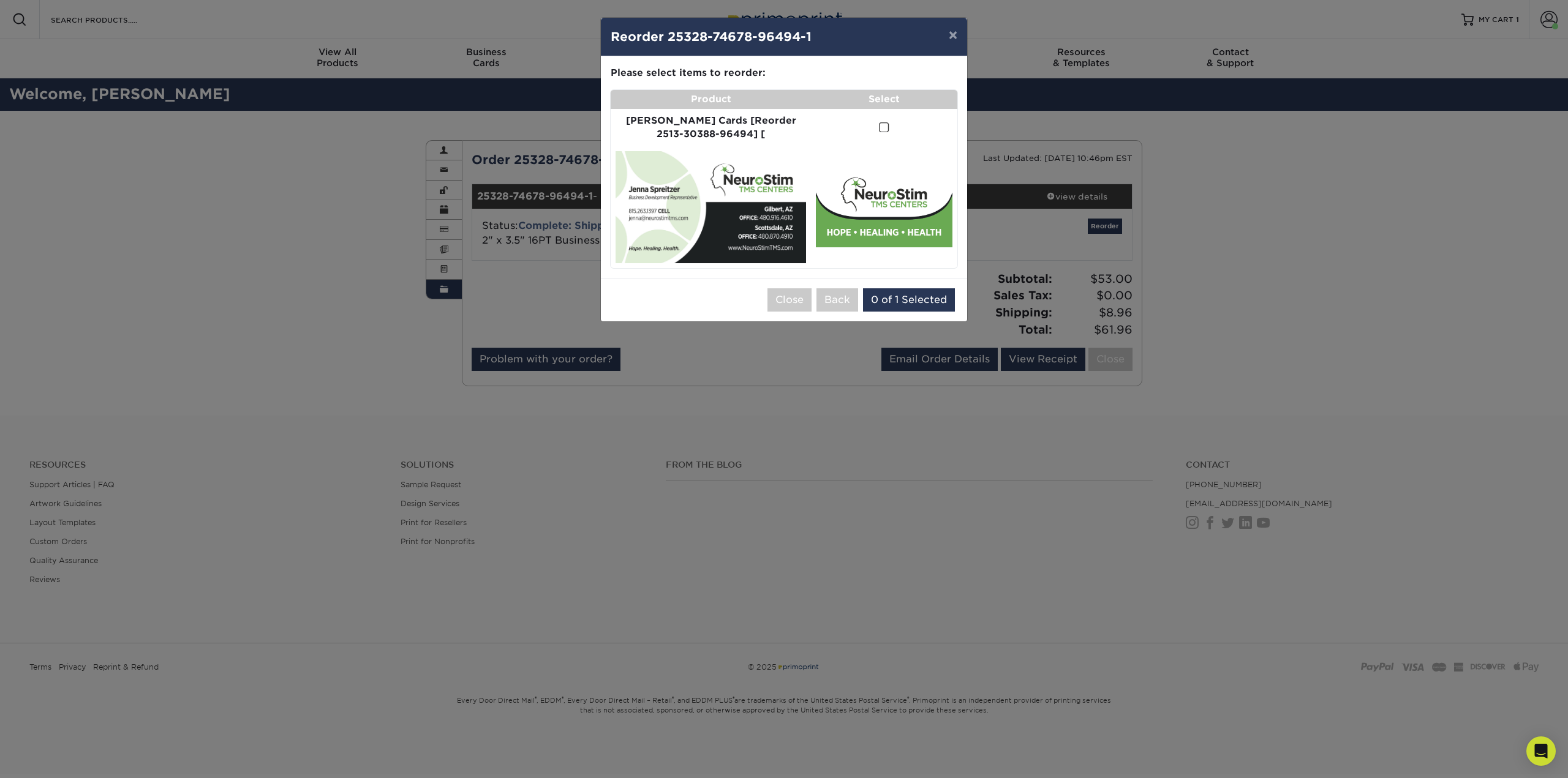 click at bounding box center [884, 127] 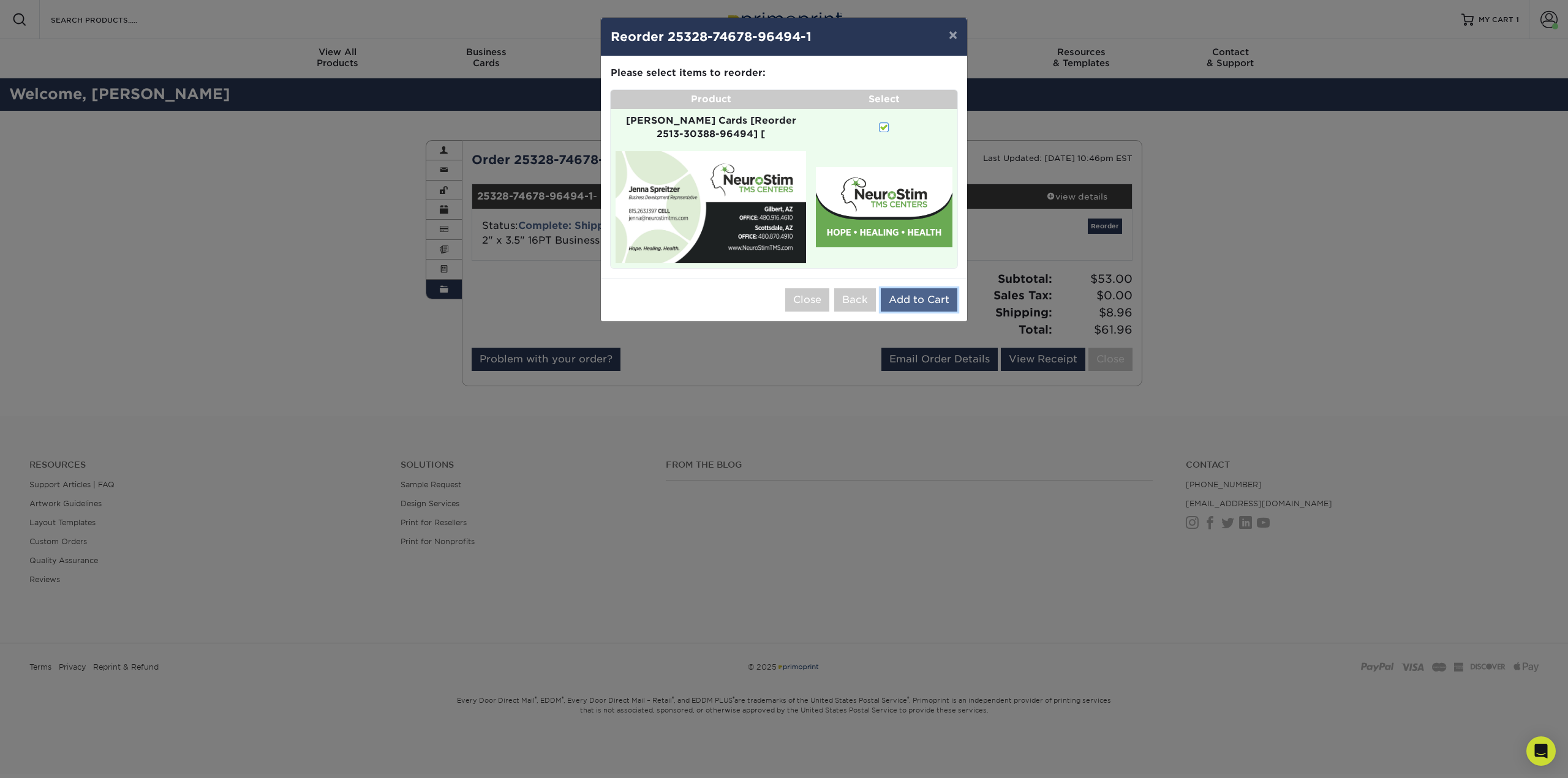 click on "Add to Cart" at bounding box center (919, 300) 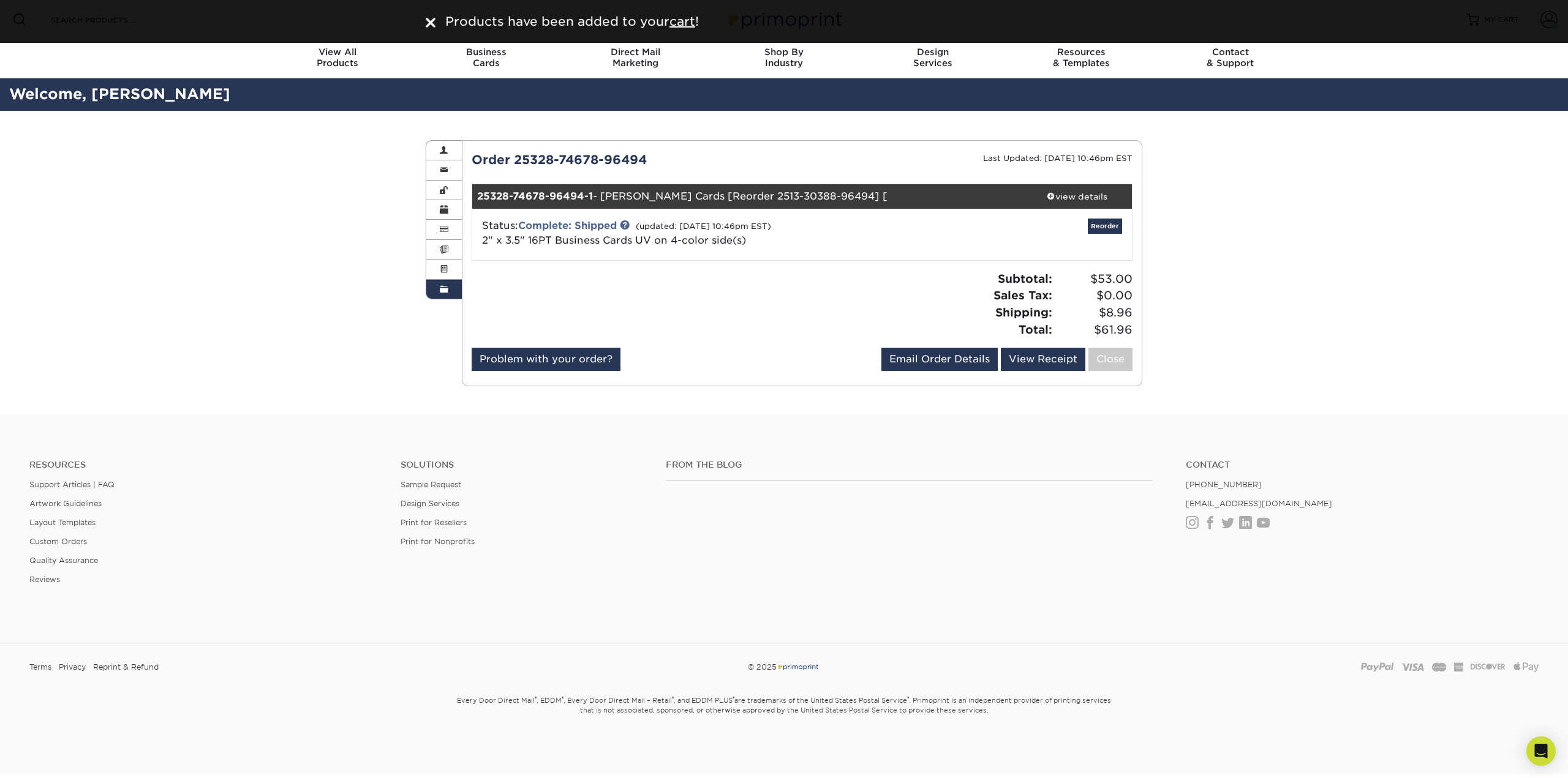 click at bounding box center [431, 23] 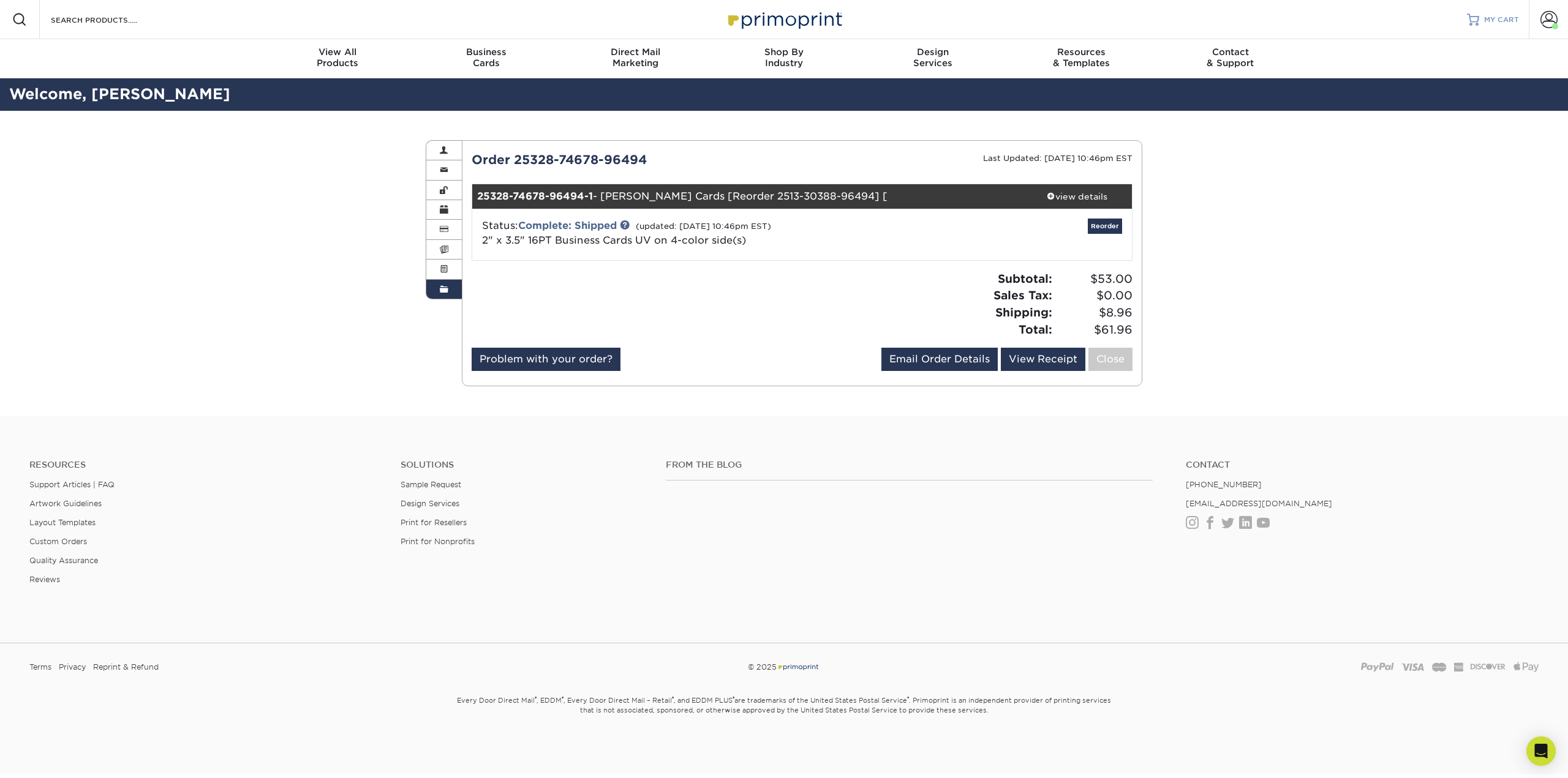 click on "MY CART" at bounding box center [1501, 20] 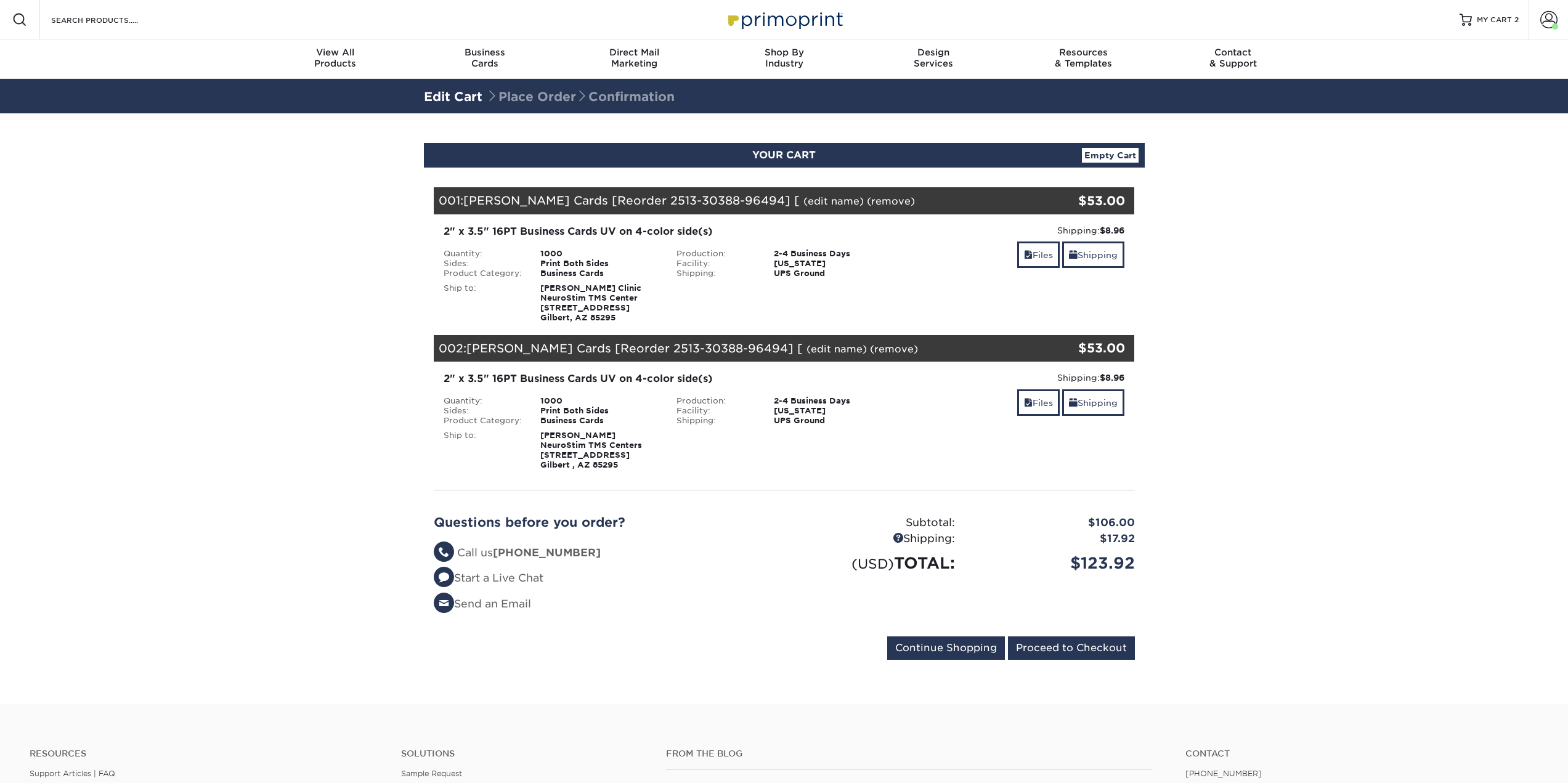 scroll, scrollTop: 0, scrollLeft: 0, axis: both 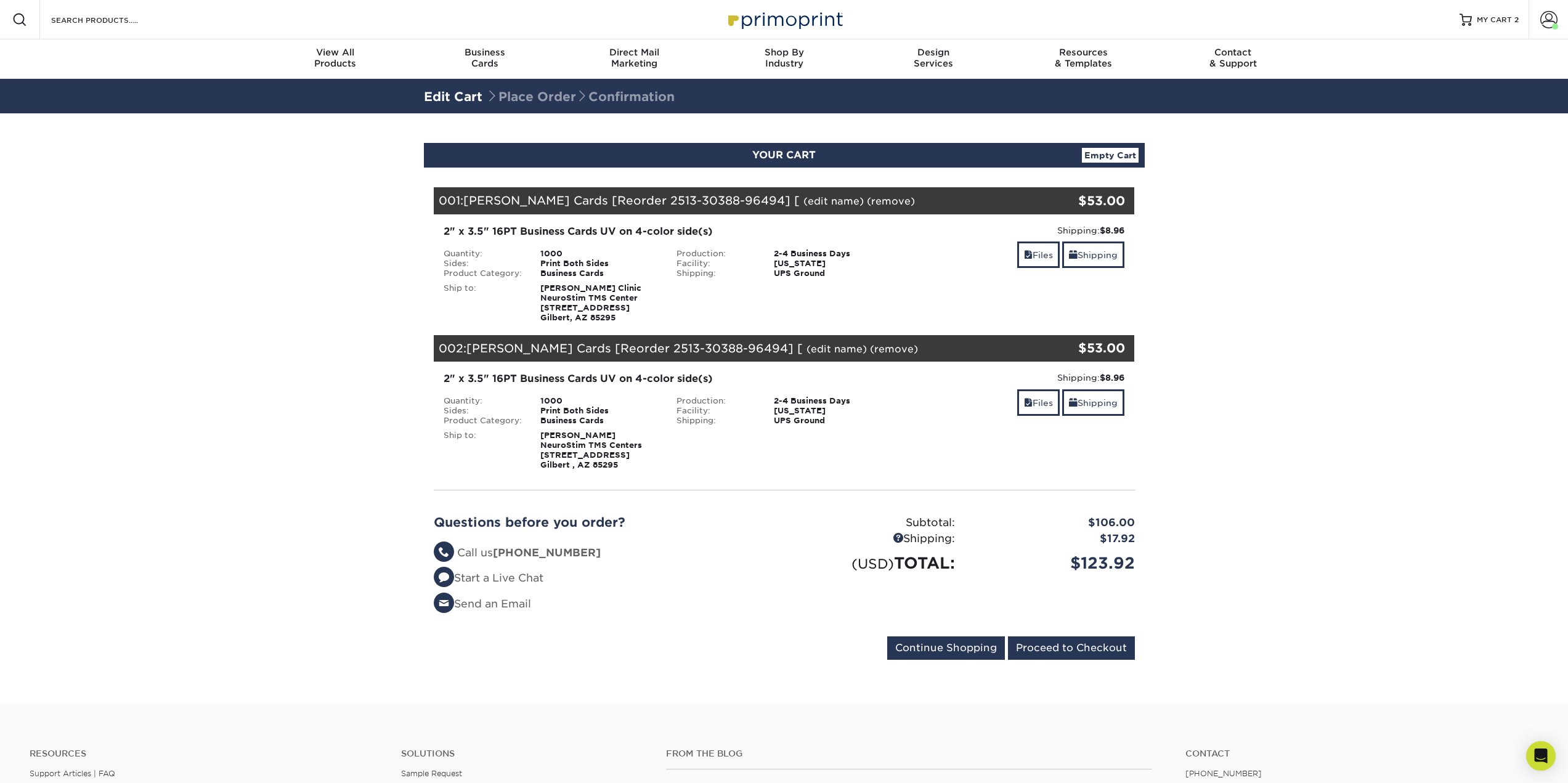 click on "(remove)" at bounding box center [891, 201] 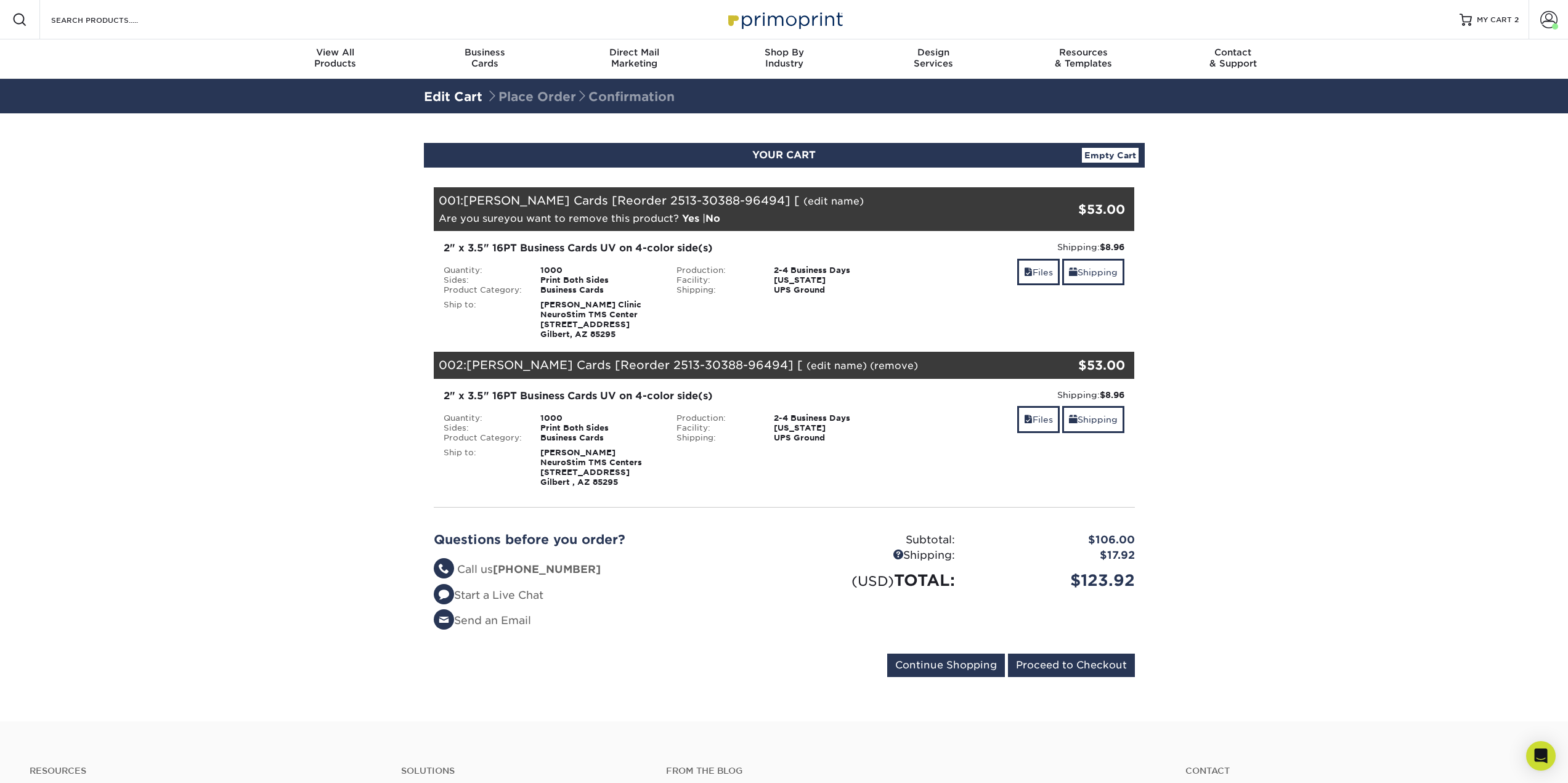 click on "Yes" at bounding box center (691, 218) 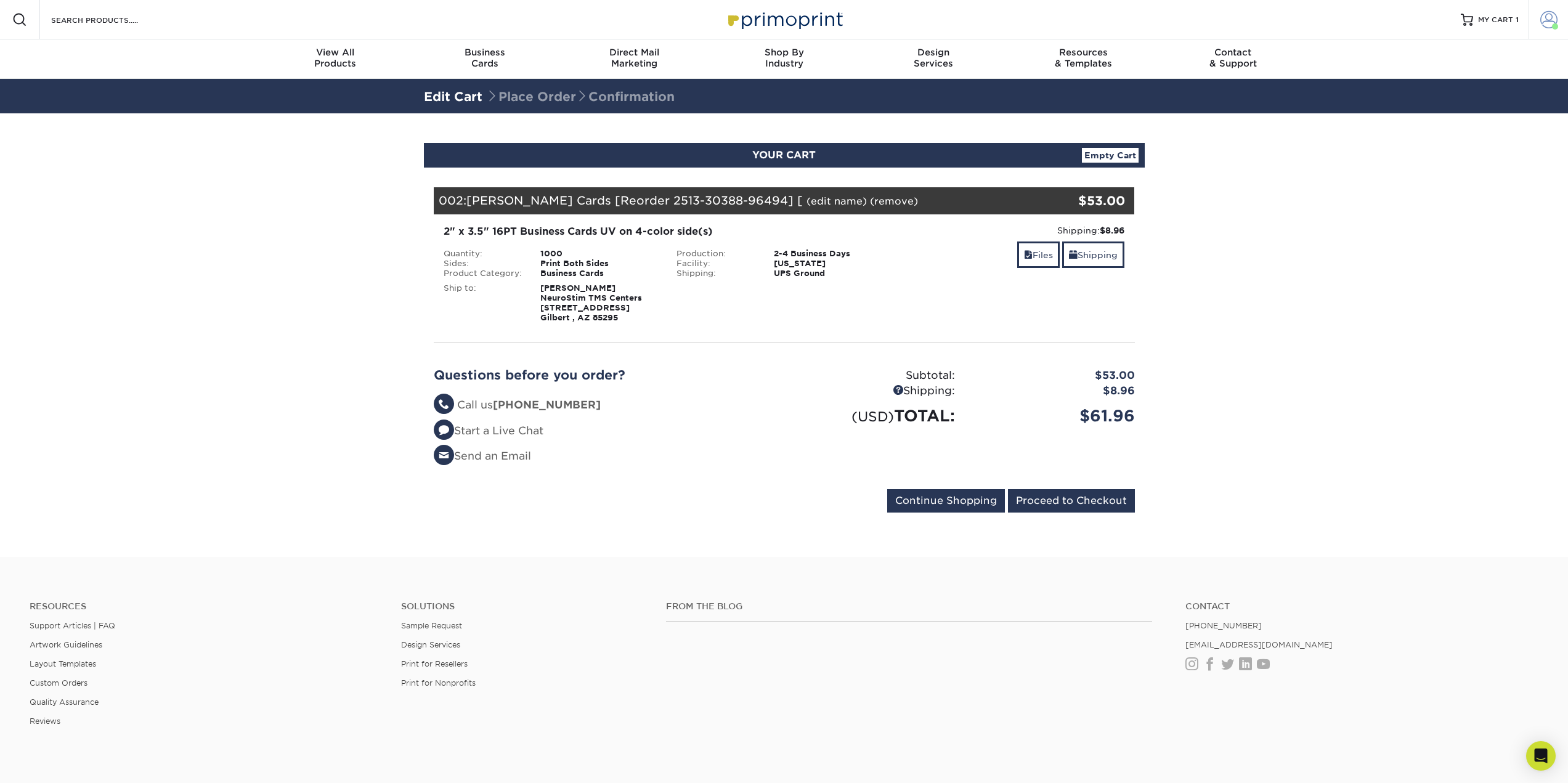 click at bounding box center (1549, 20) 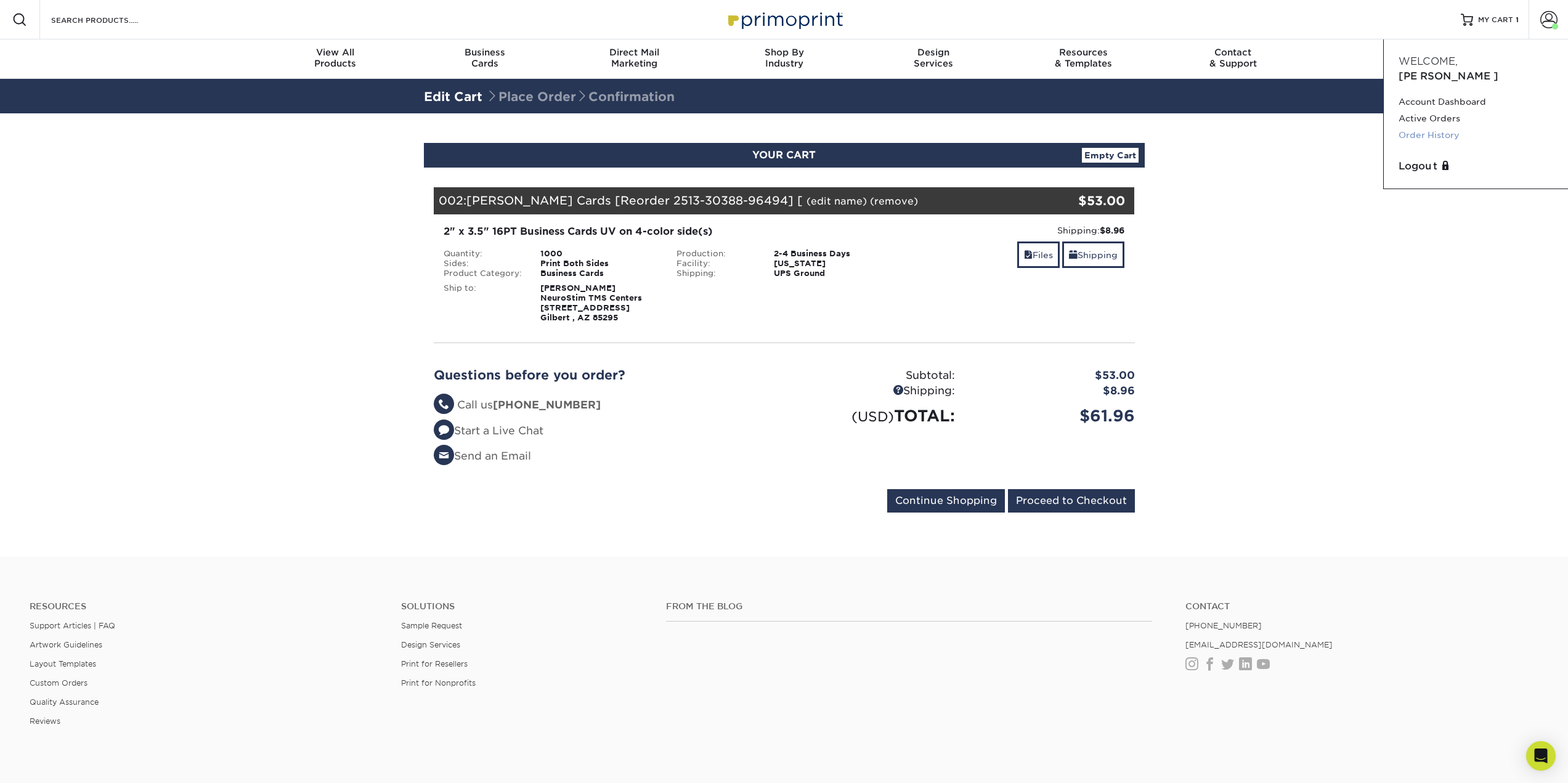 click on "Order History" at bounding box center (1476, 135) 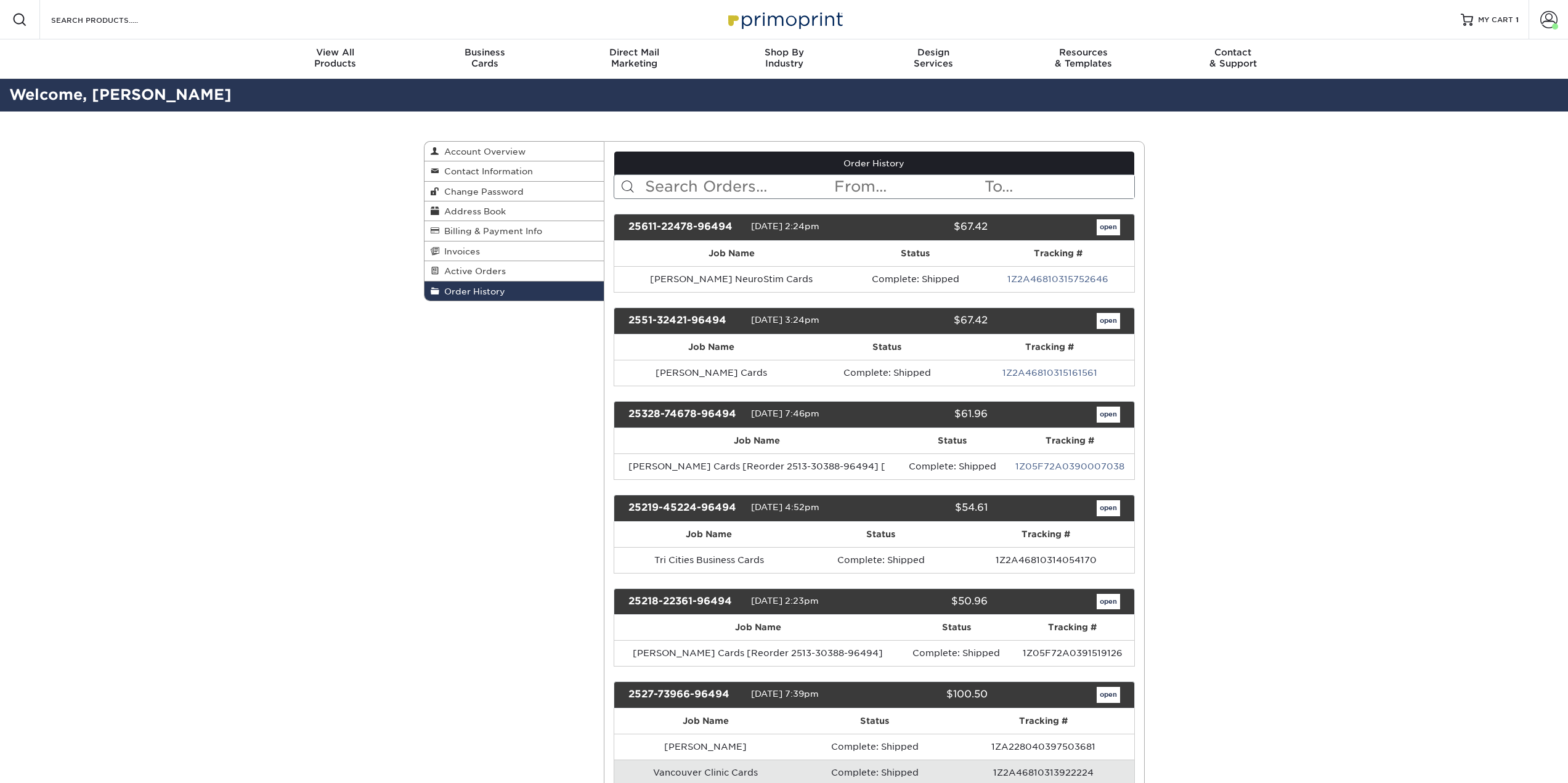 scroll, scrollTop: 0, scrollLeft: 0, axis: both 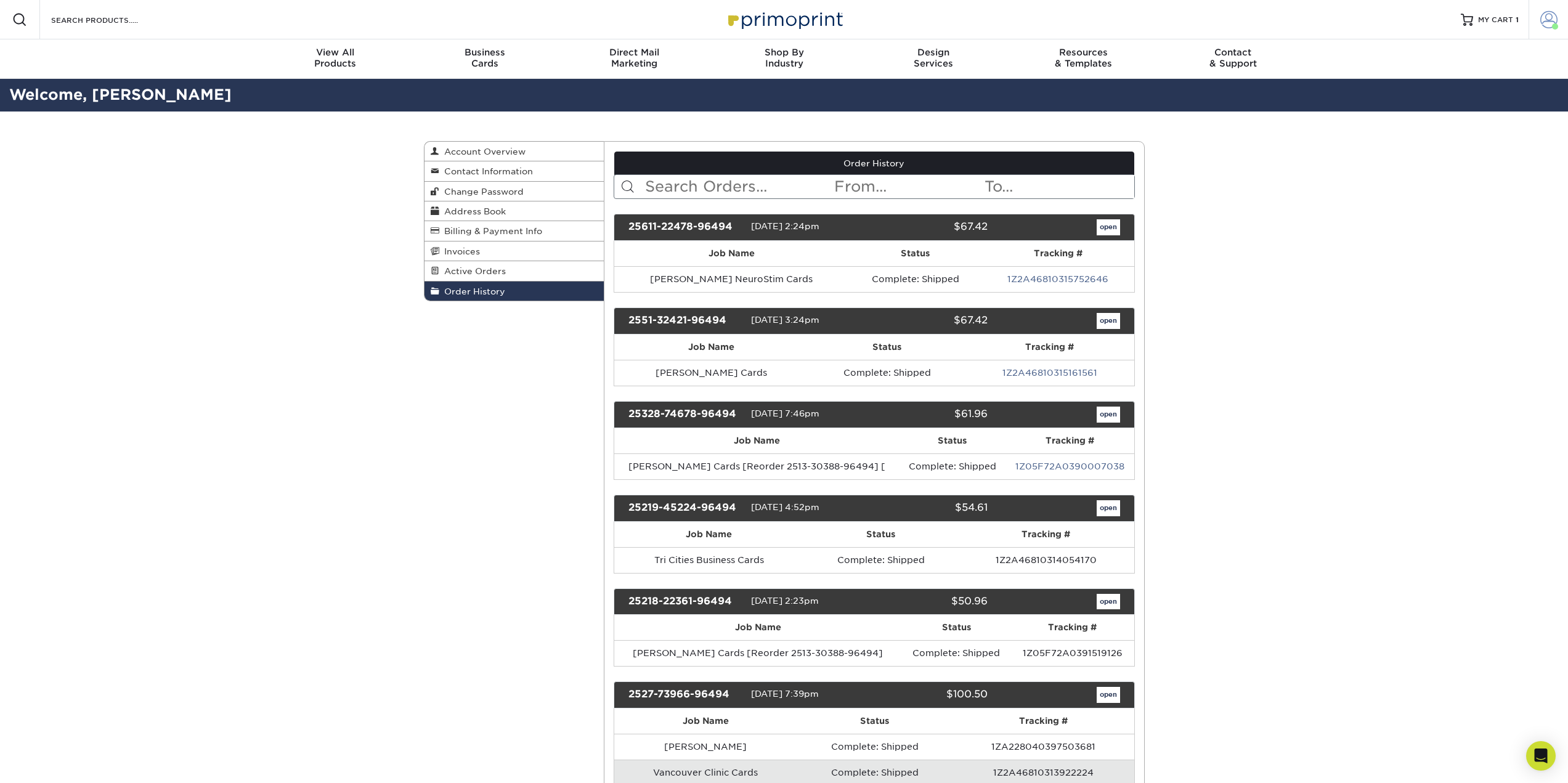 click at bounding box center [1549, 20] 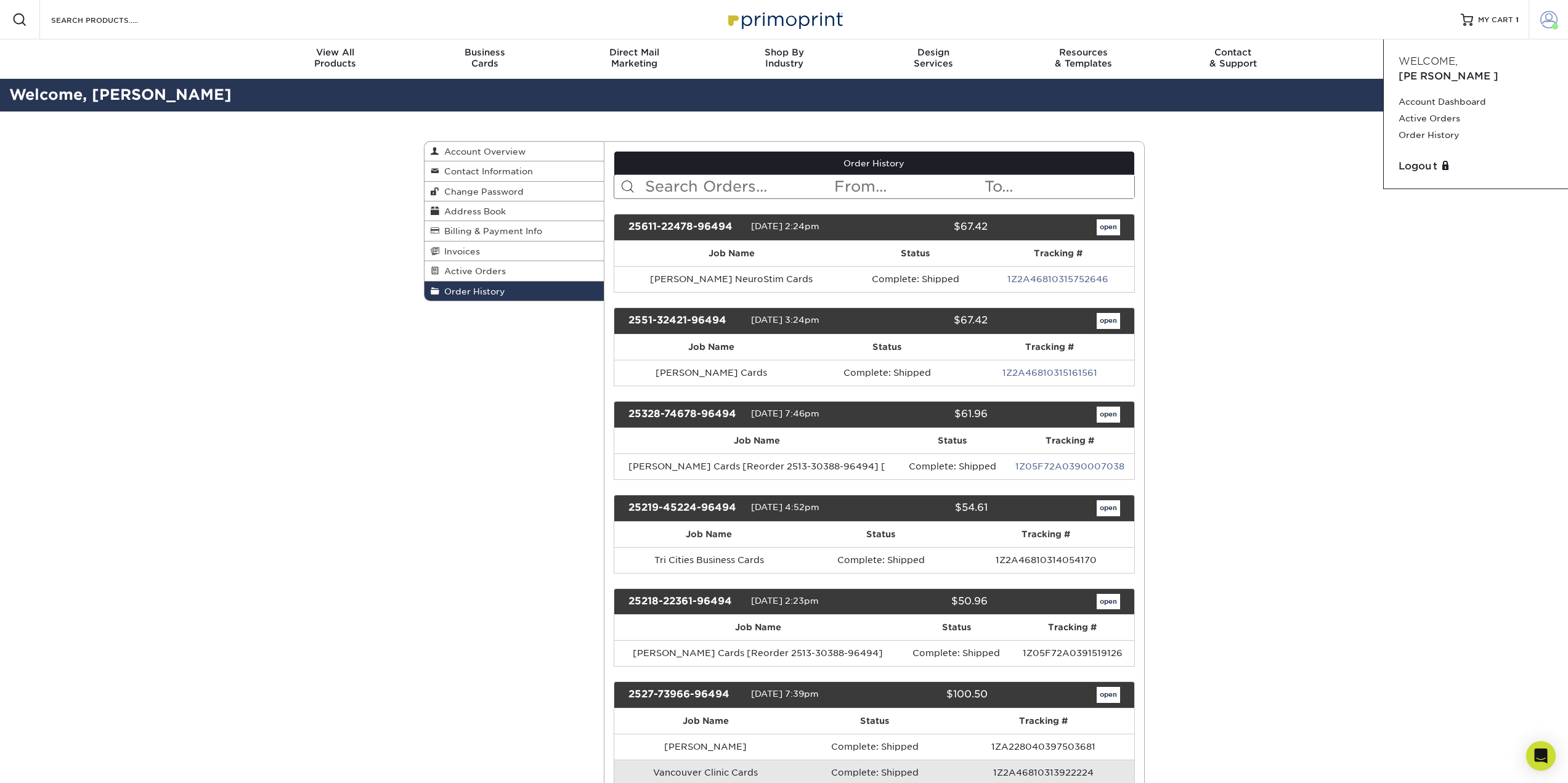 click at bounding box center (1549, 20) 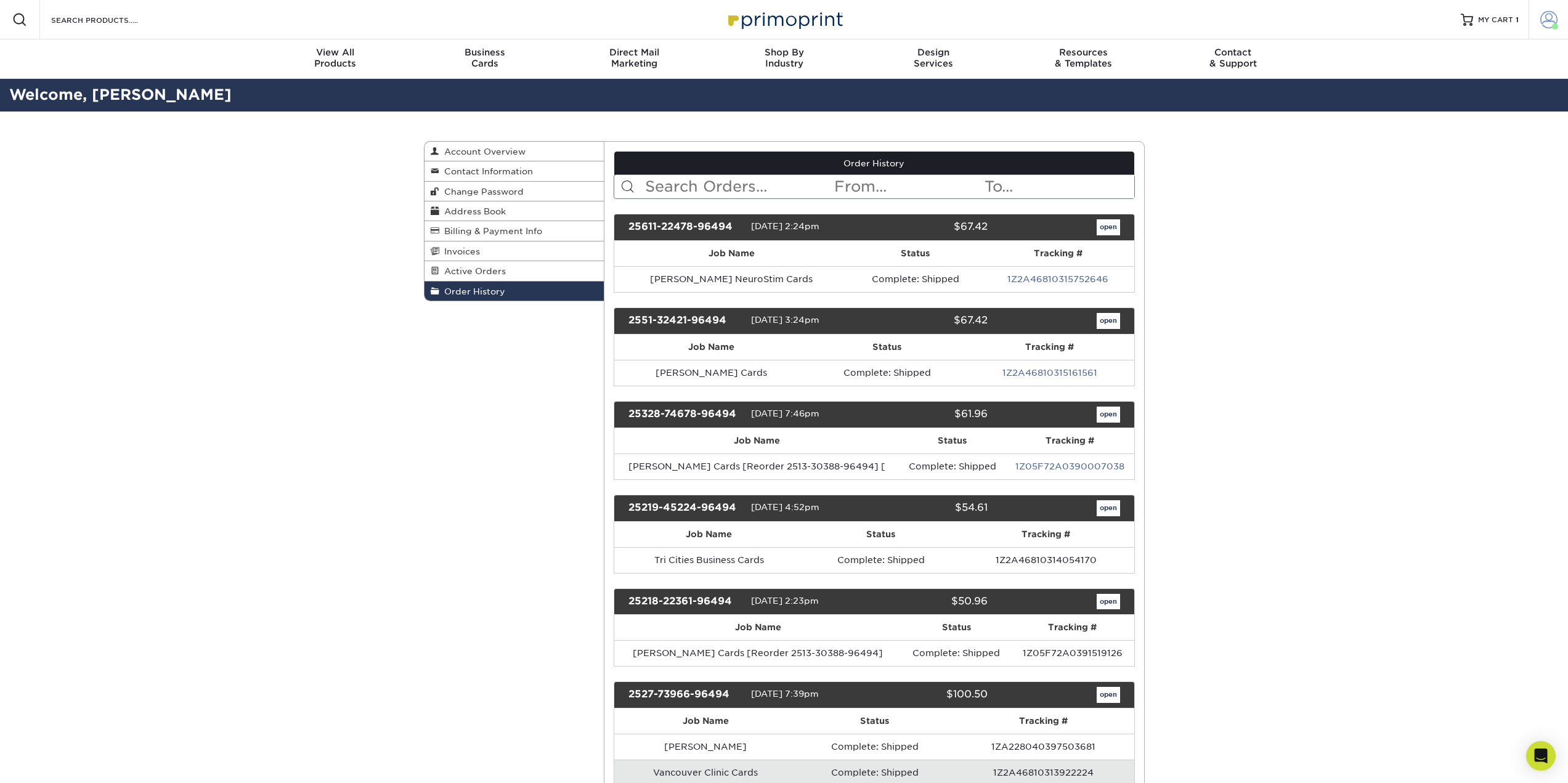 click at bounding box center (1549, 20) 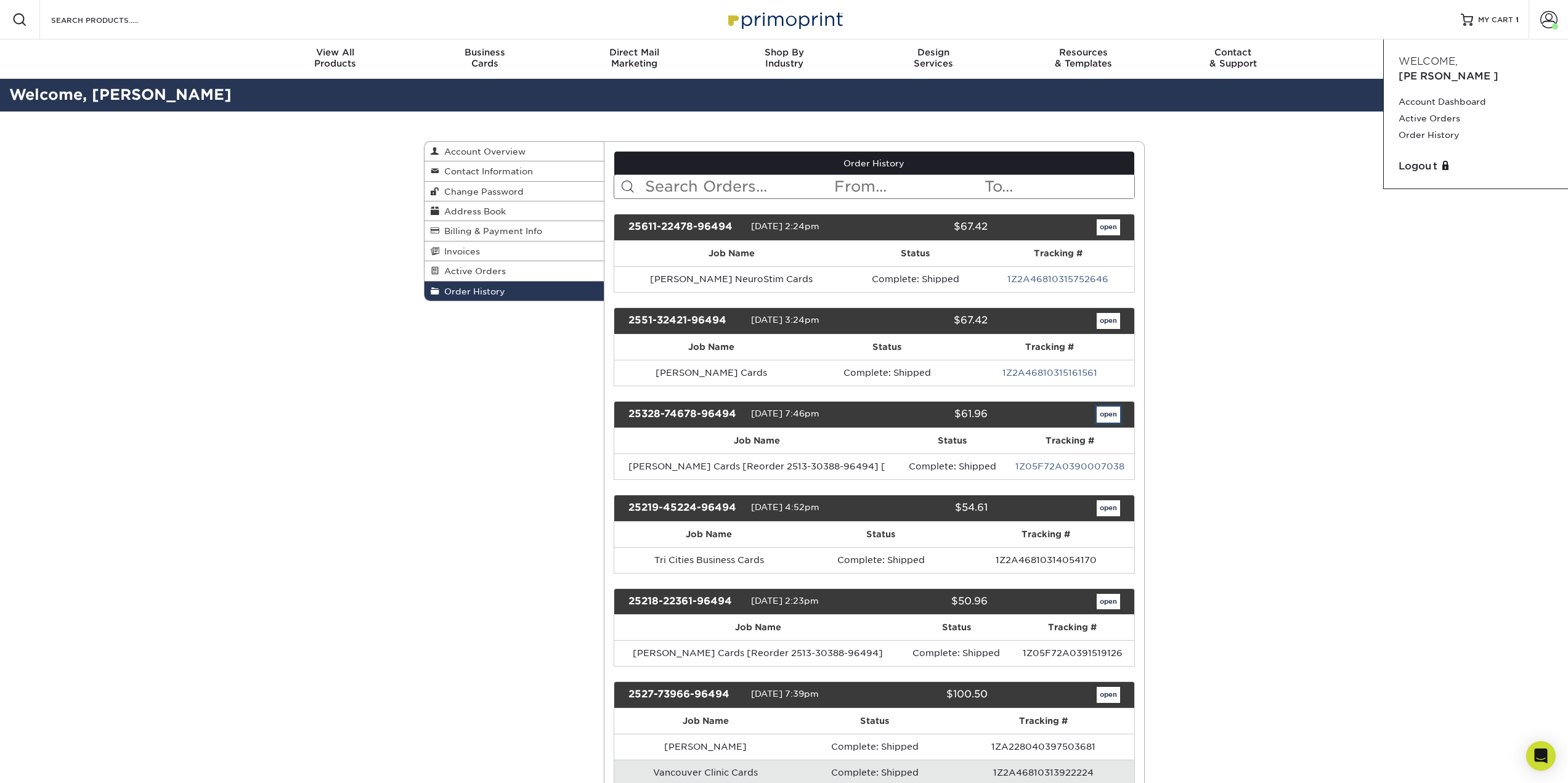 click on "open" at bounding box center [1108, 415] 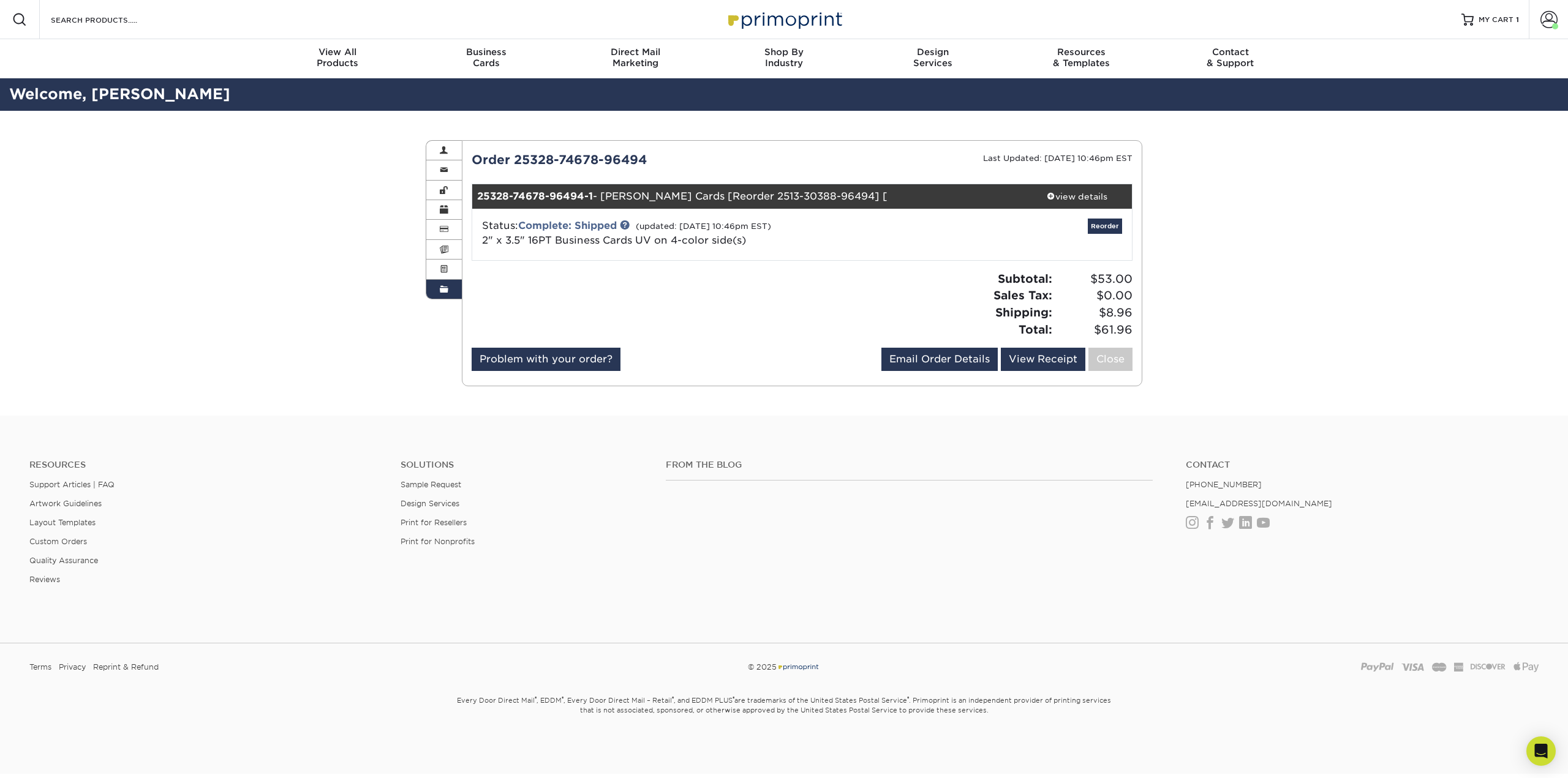 click on "2" x 3.5" 16PT Business Cards  UV on 4-color side(s)" at bounding box center (614, 240) 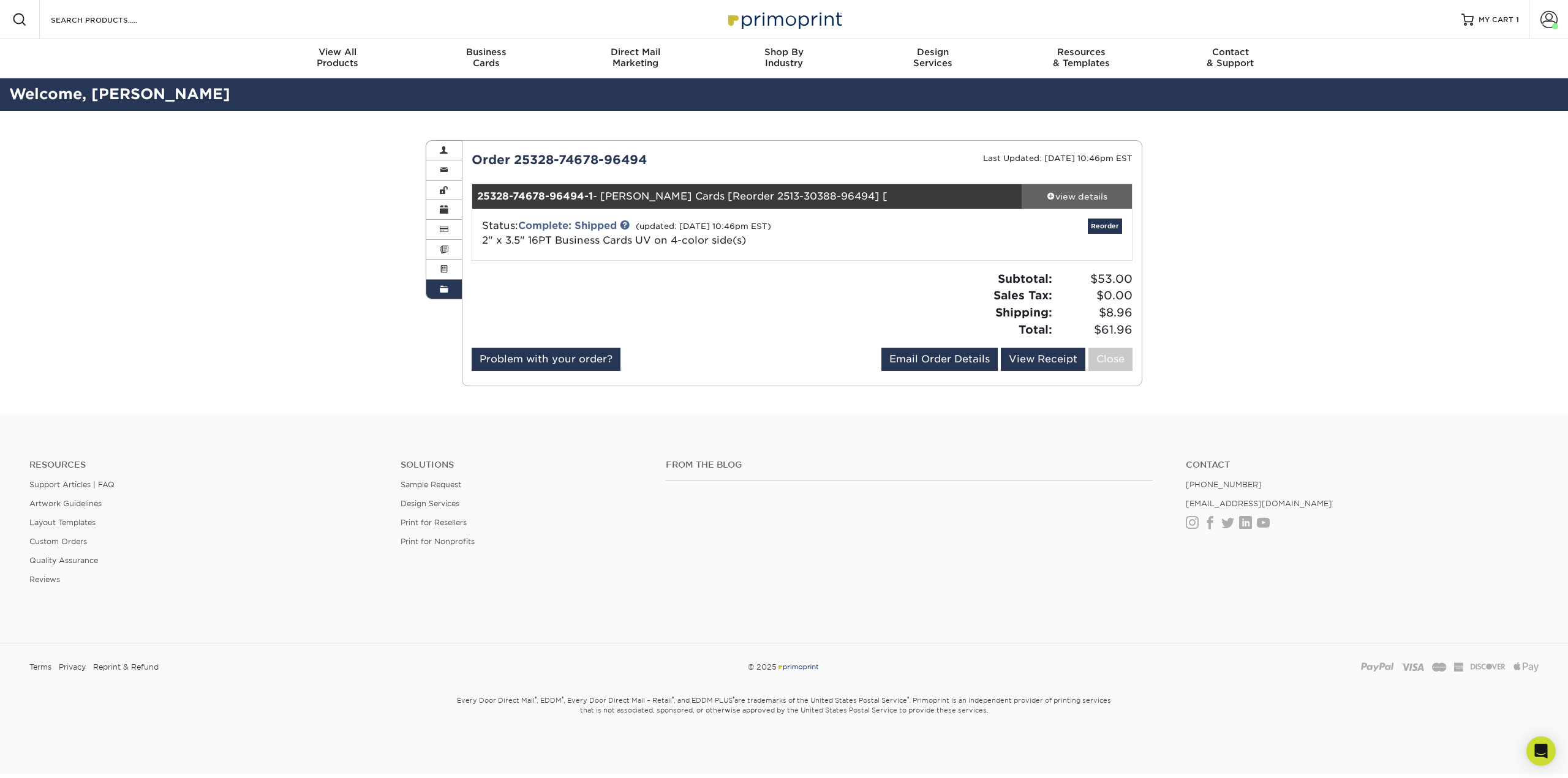 click on "view details" at bounding box center [1077, 196] 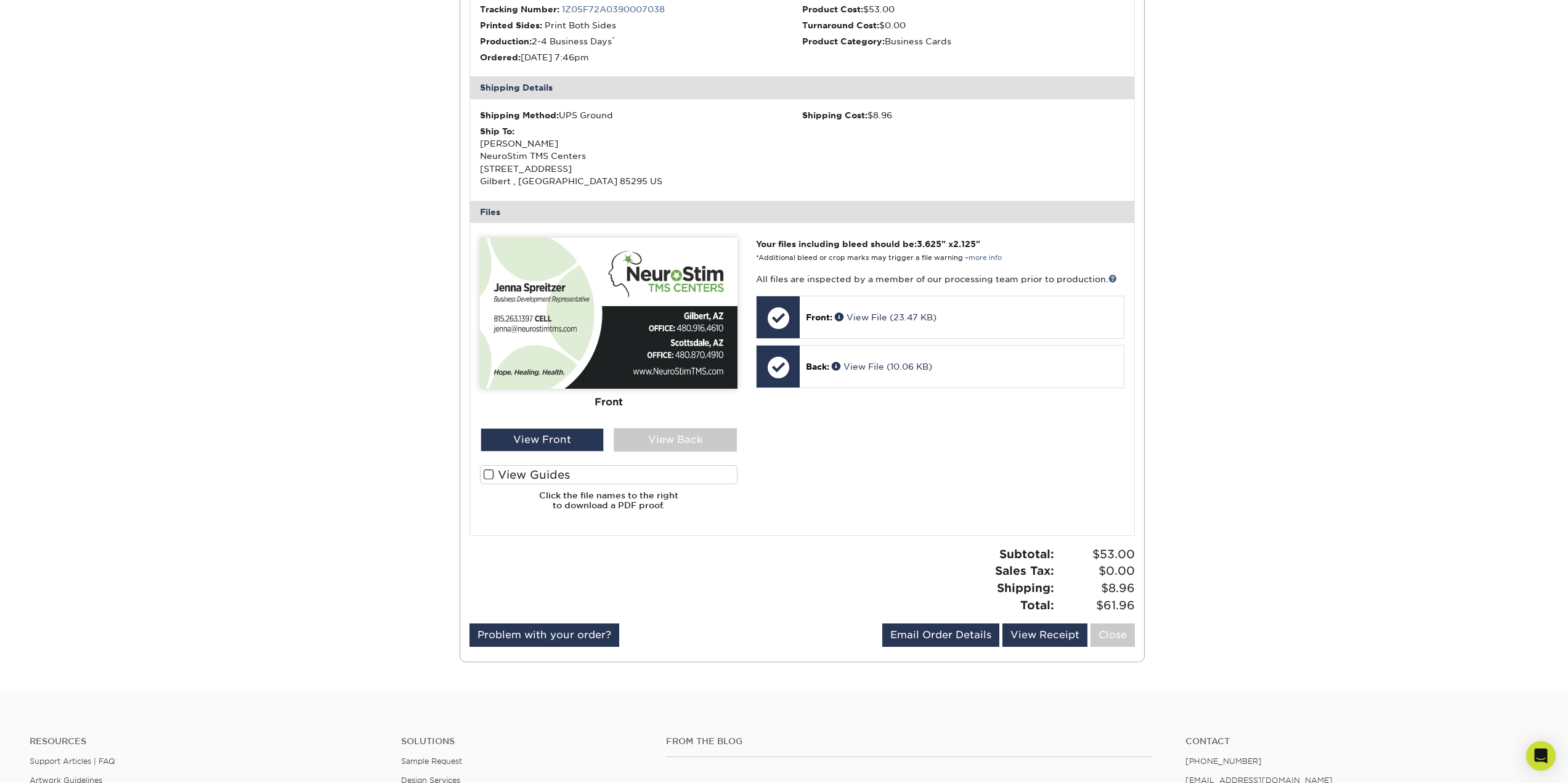 scroll, scrollTop: 308, scrollLeft: 0, axis: vertical 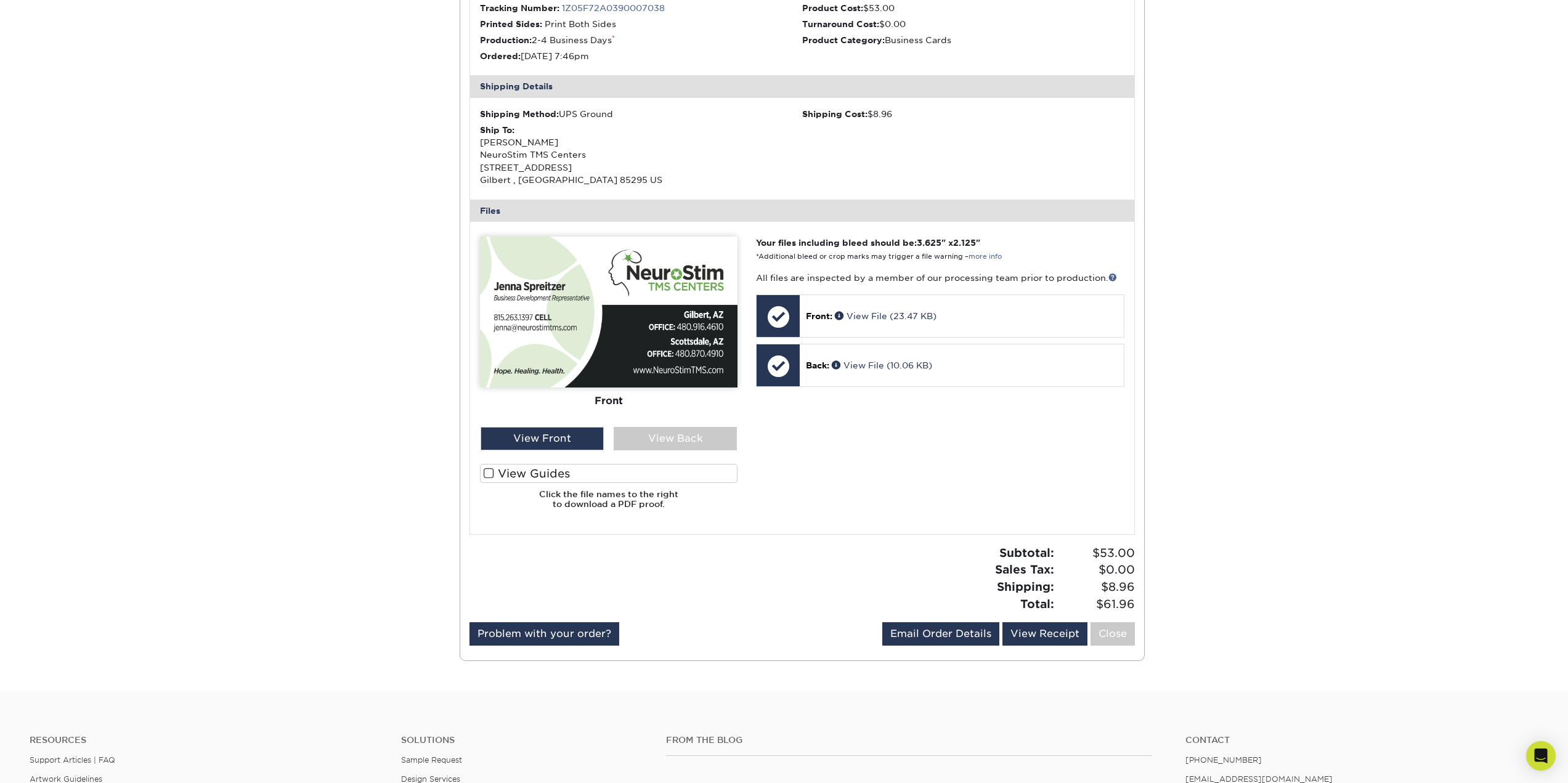 click at bounding box center (489, 473) 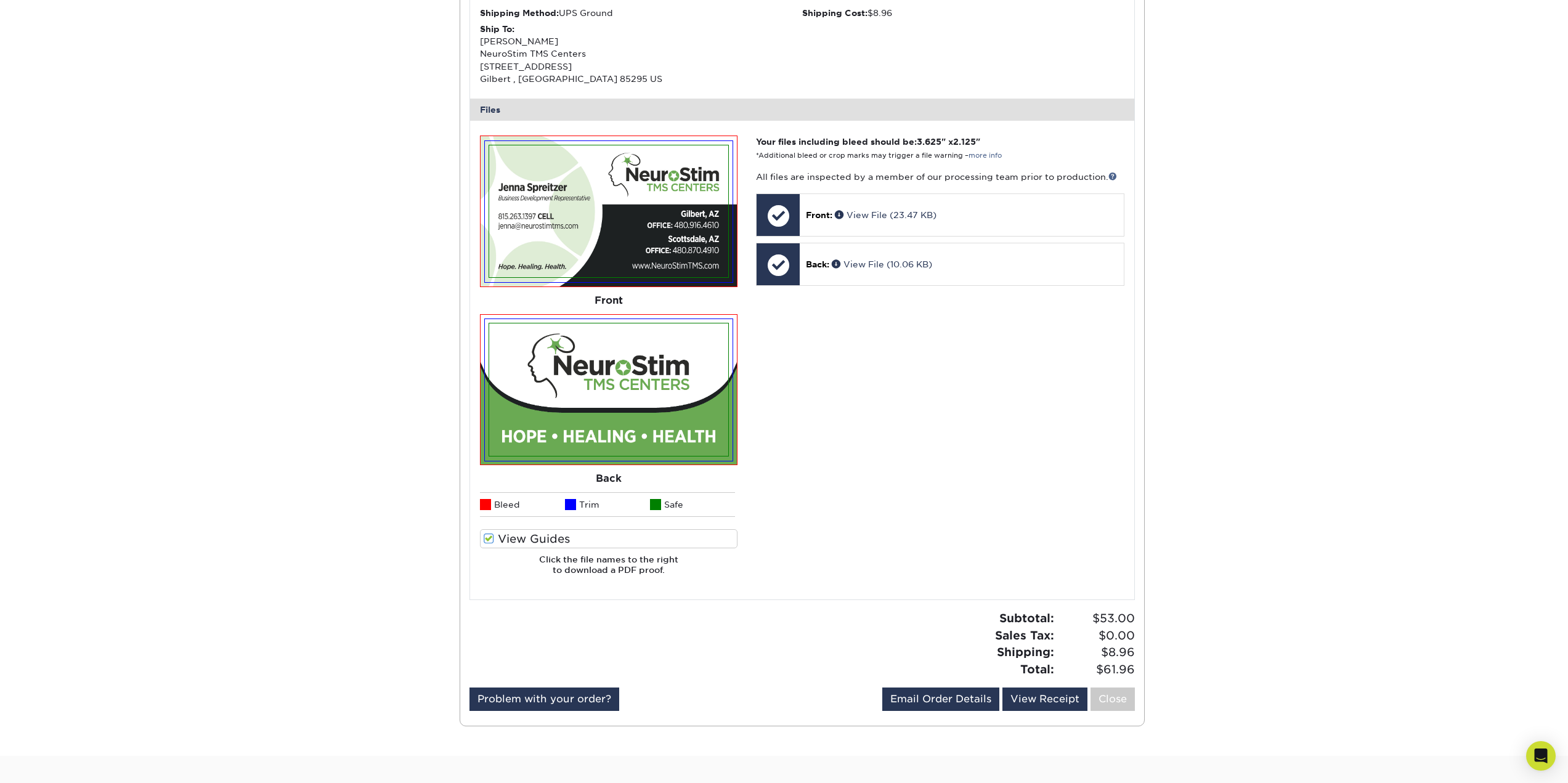 scroll, scrollTop: 431, scrollLeft: 0, axis: vertical 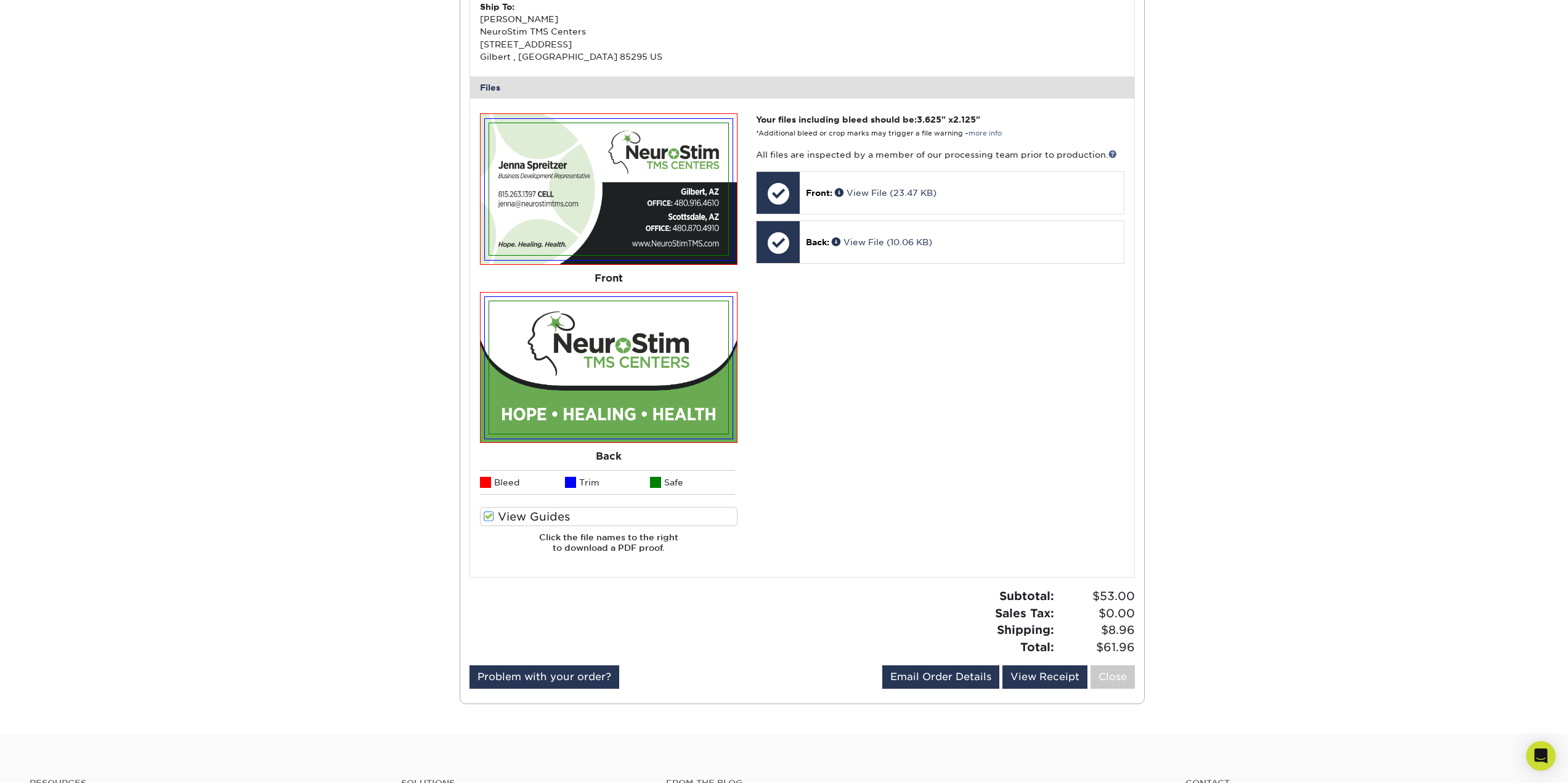 click at bounding box center [489, 516] 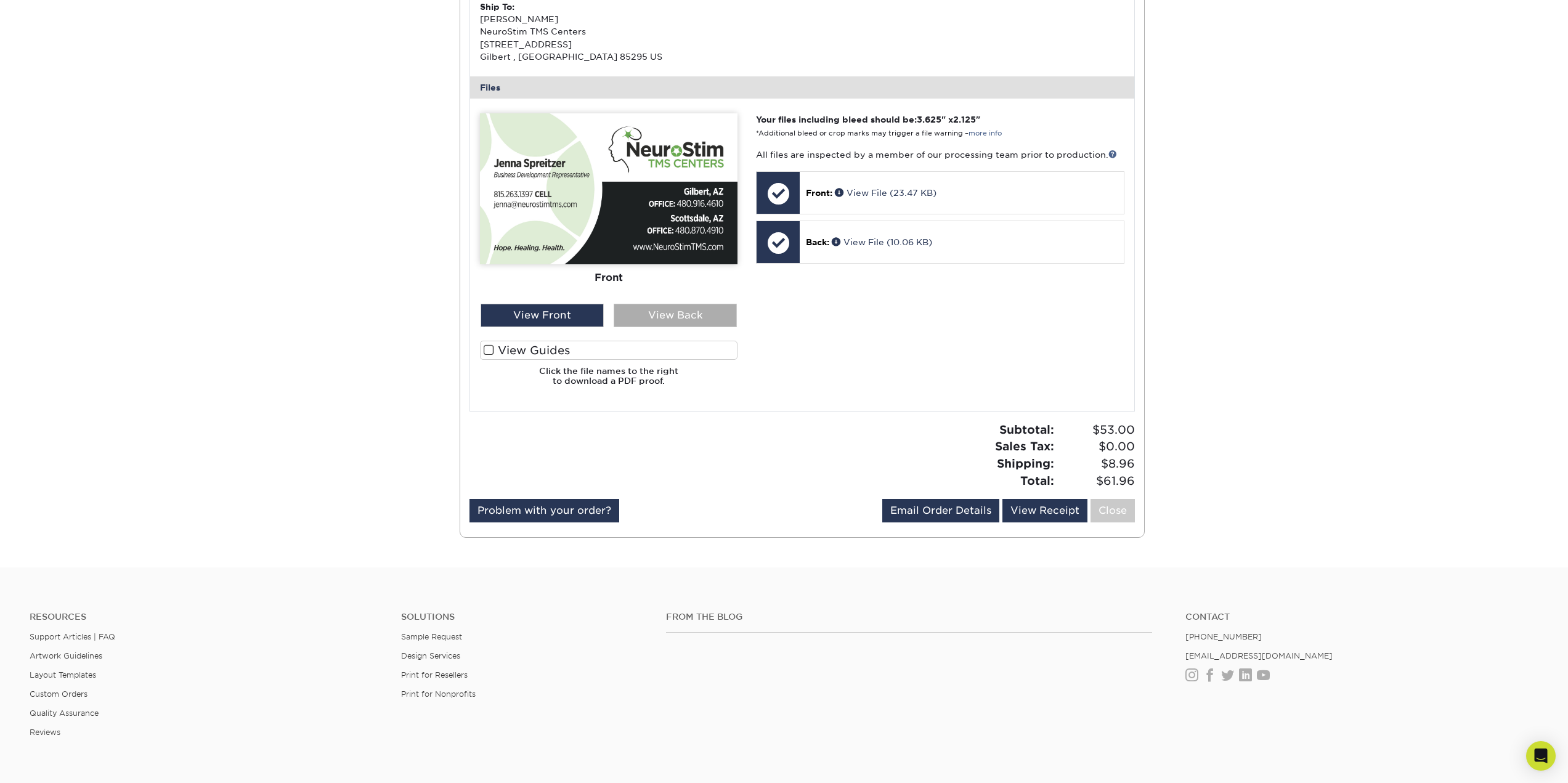 click on "View Back" at bounding box center (675, 315) 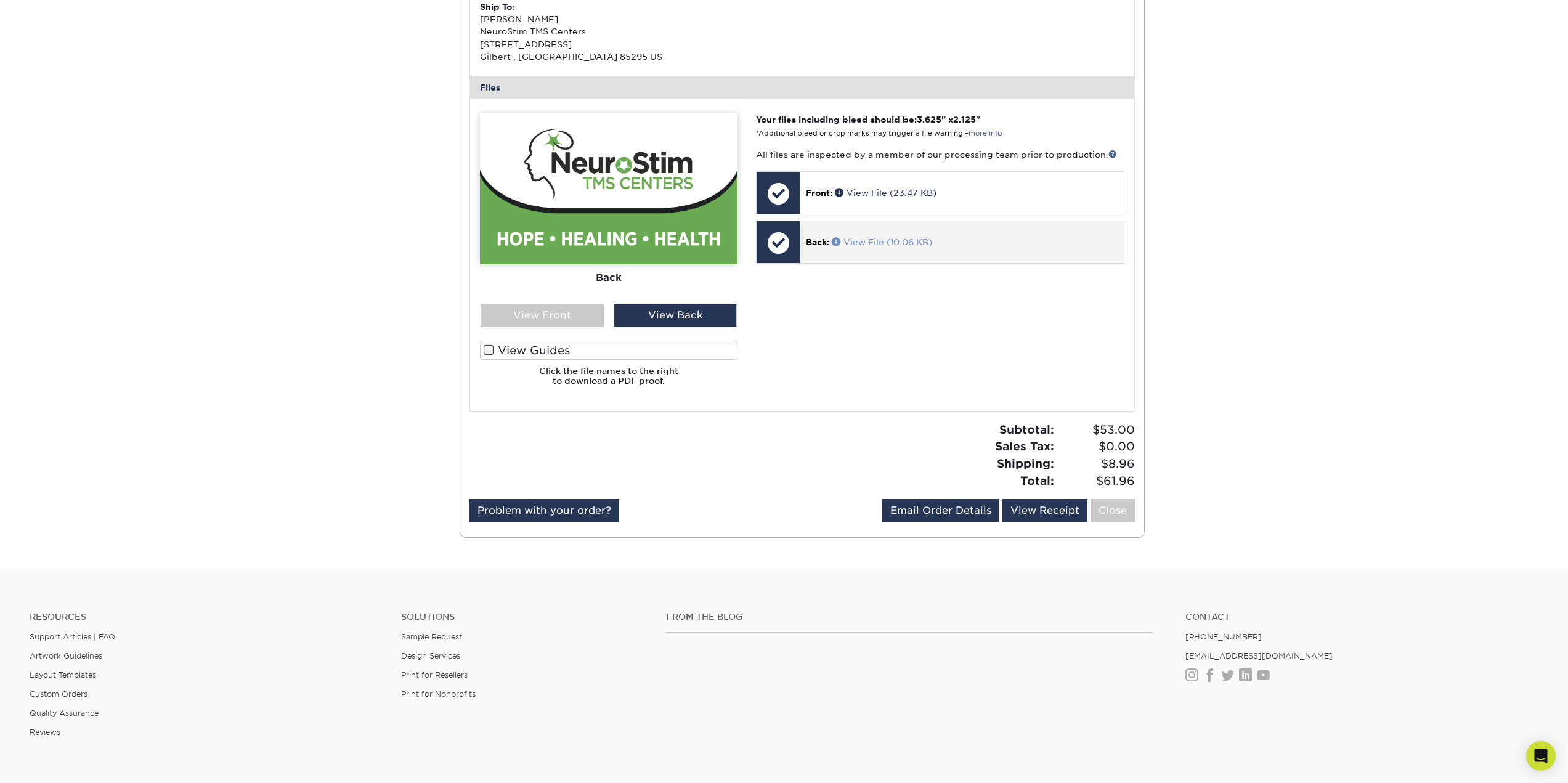 click on "View File (10.06 KB)" at bounding box center [882, 242] 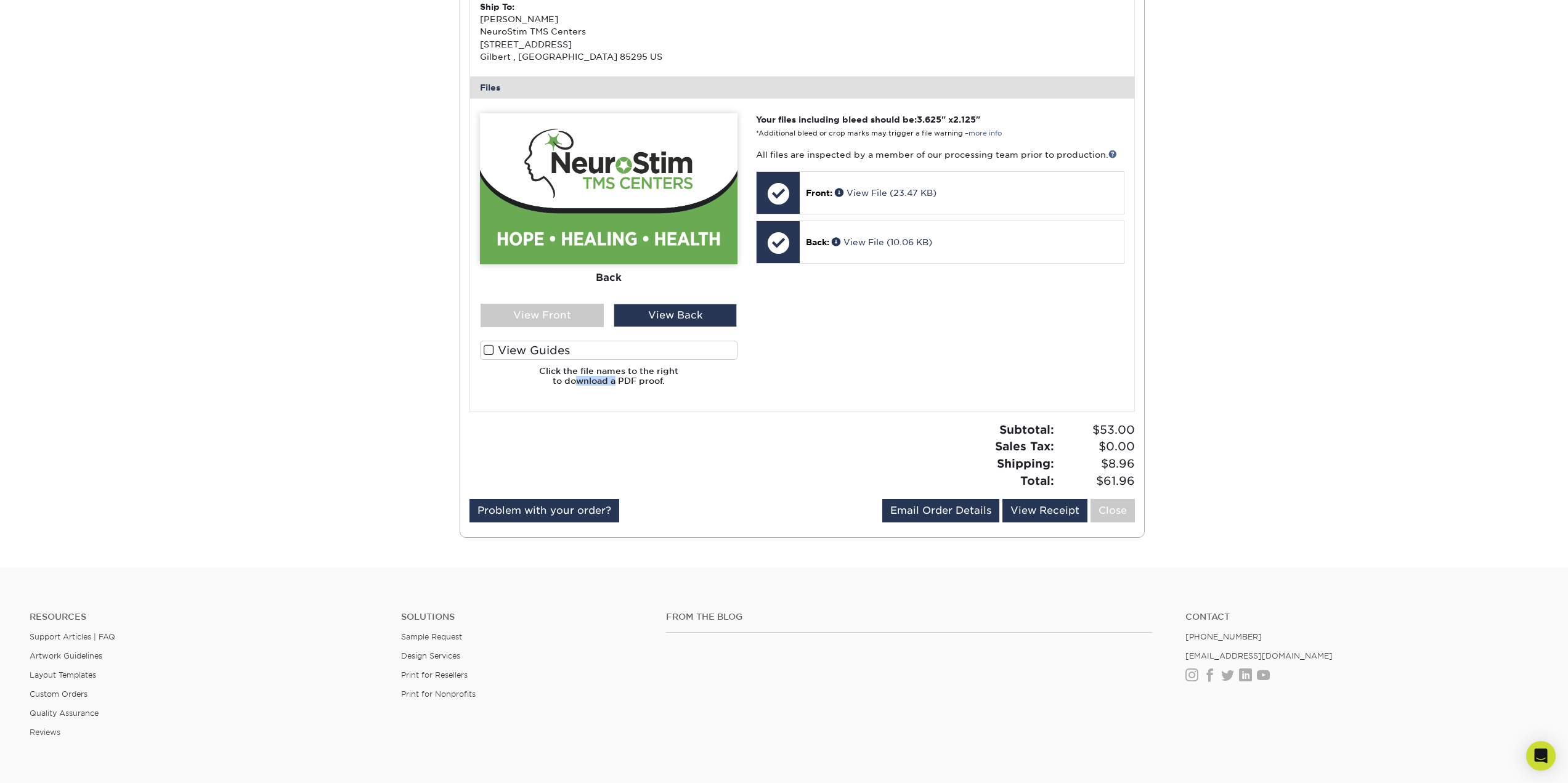 drag, startPoint x: 579, startPoint y: 378, endPoint x: 615, endPoint y: 379, distance: 36.01389 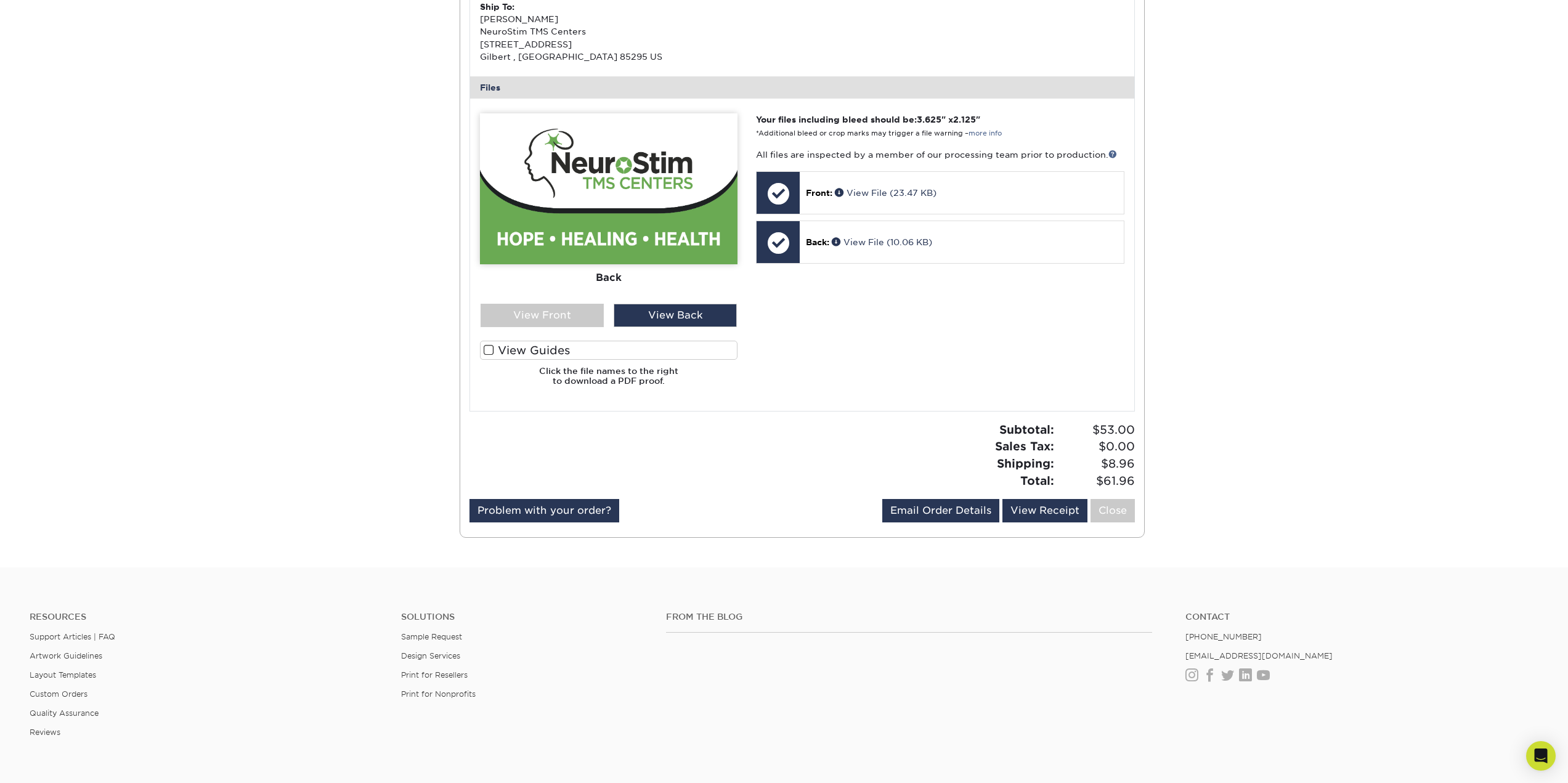 click on "Click the file names to the right to download a PDF proof." at bounding box center [609, 381] 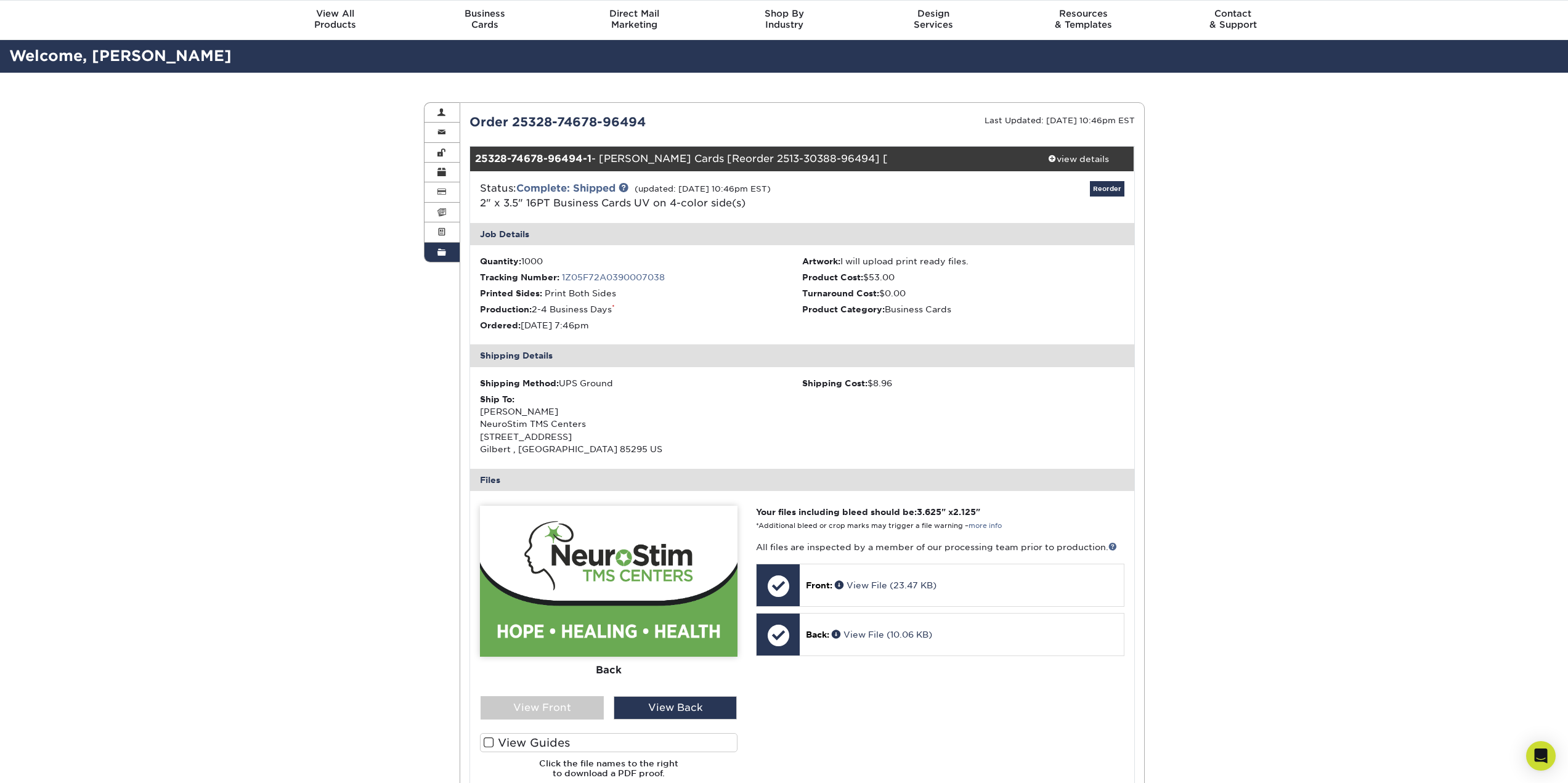 scroll, scrollTop: 0, scrollLeft: 0, axis: both 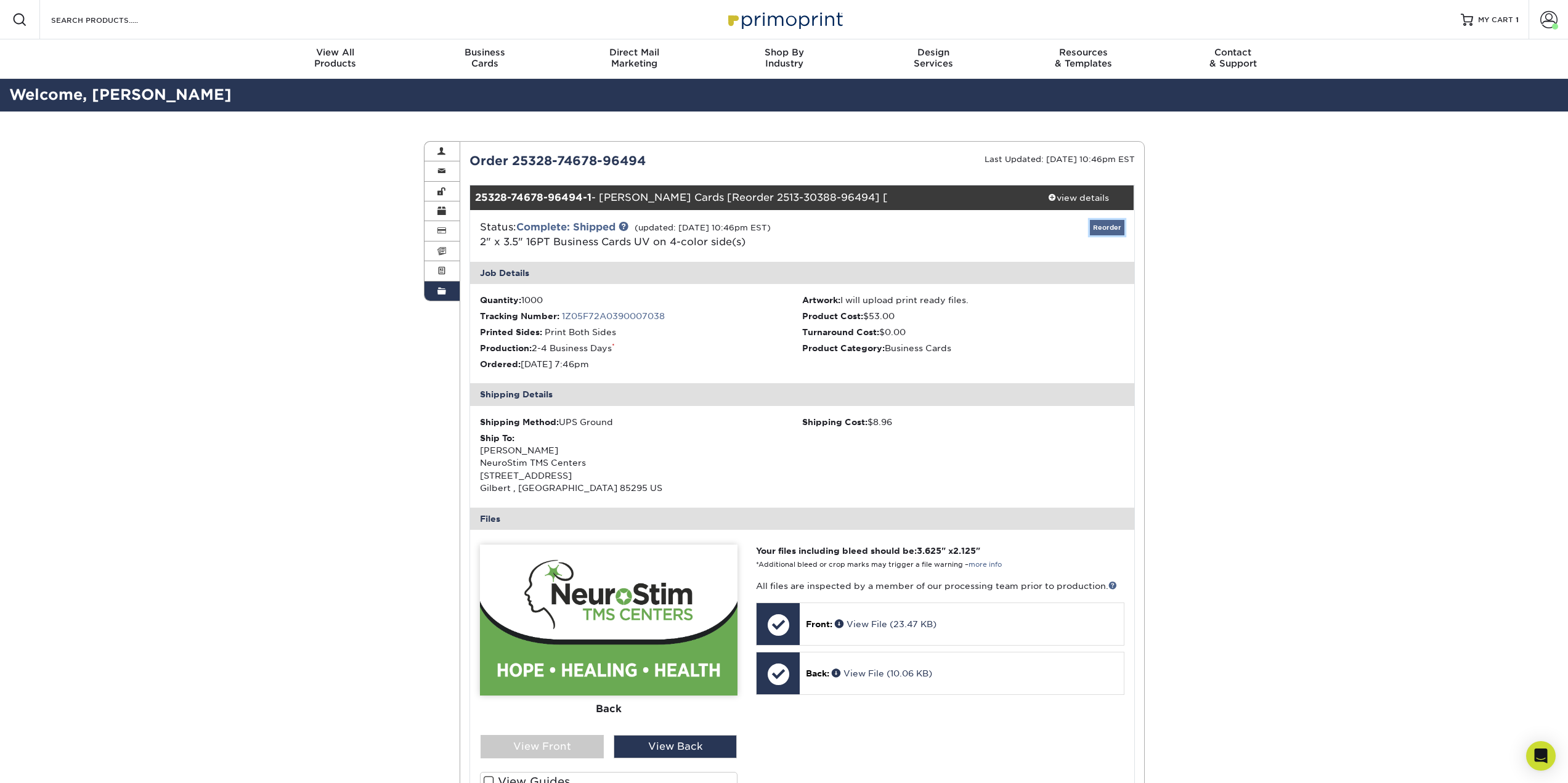 click on "Reorder" at bounding box center [1107, 227] 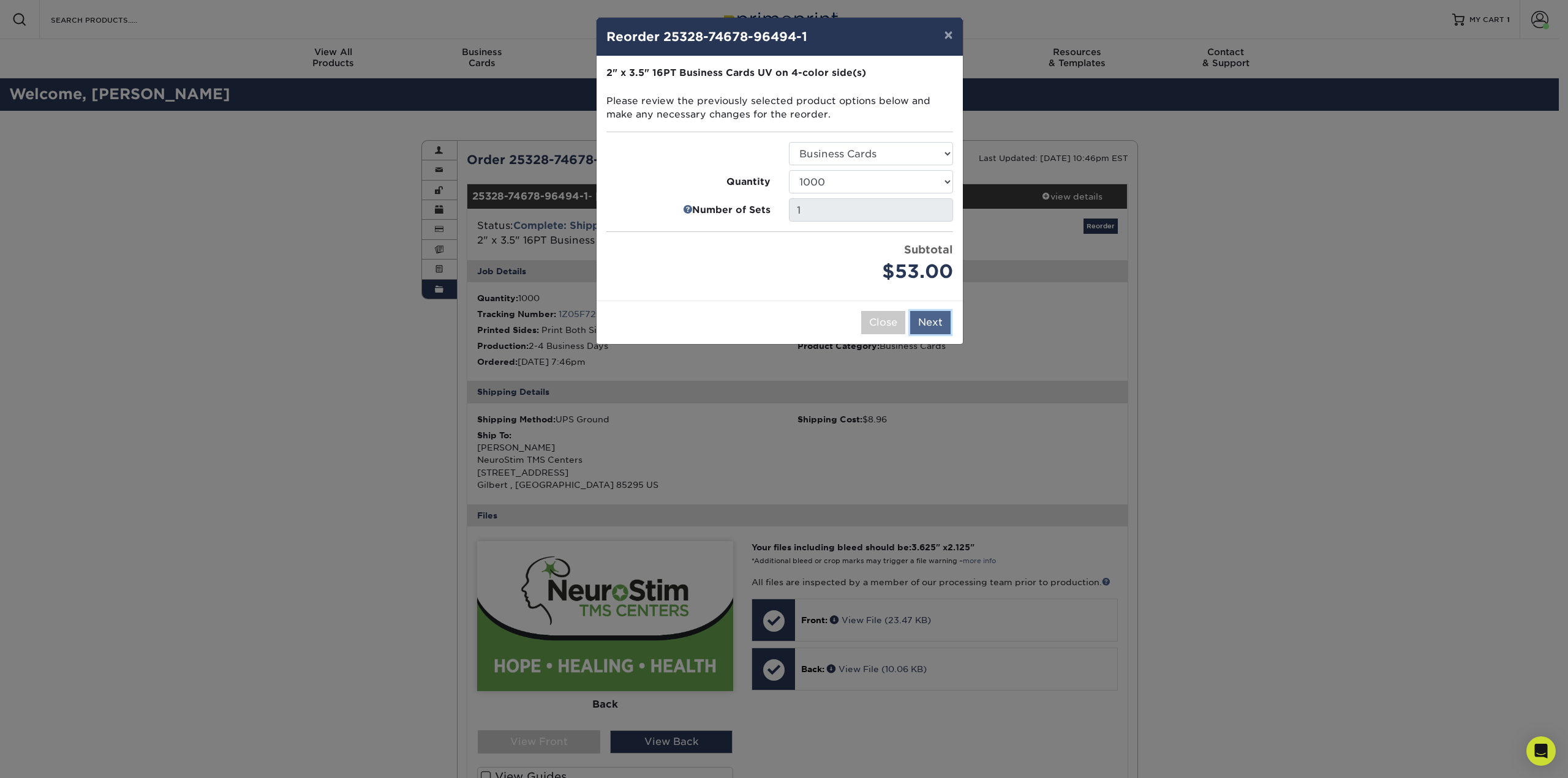 click on "Next" at bounding box center (930, 323) 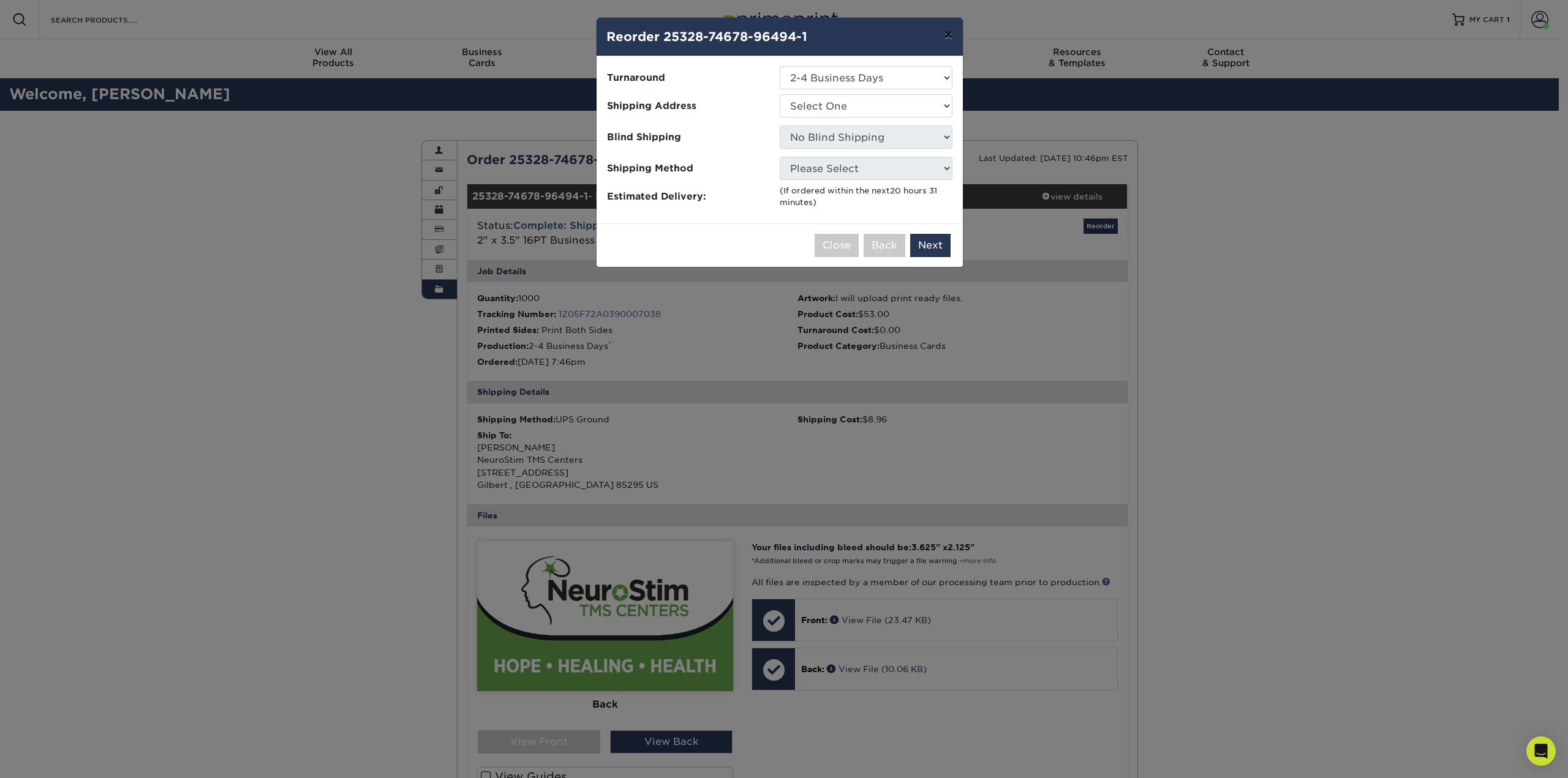 click on "×" at bounding box center [948, 35] 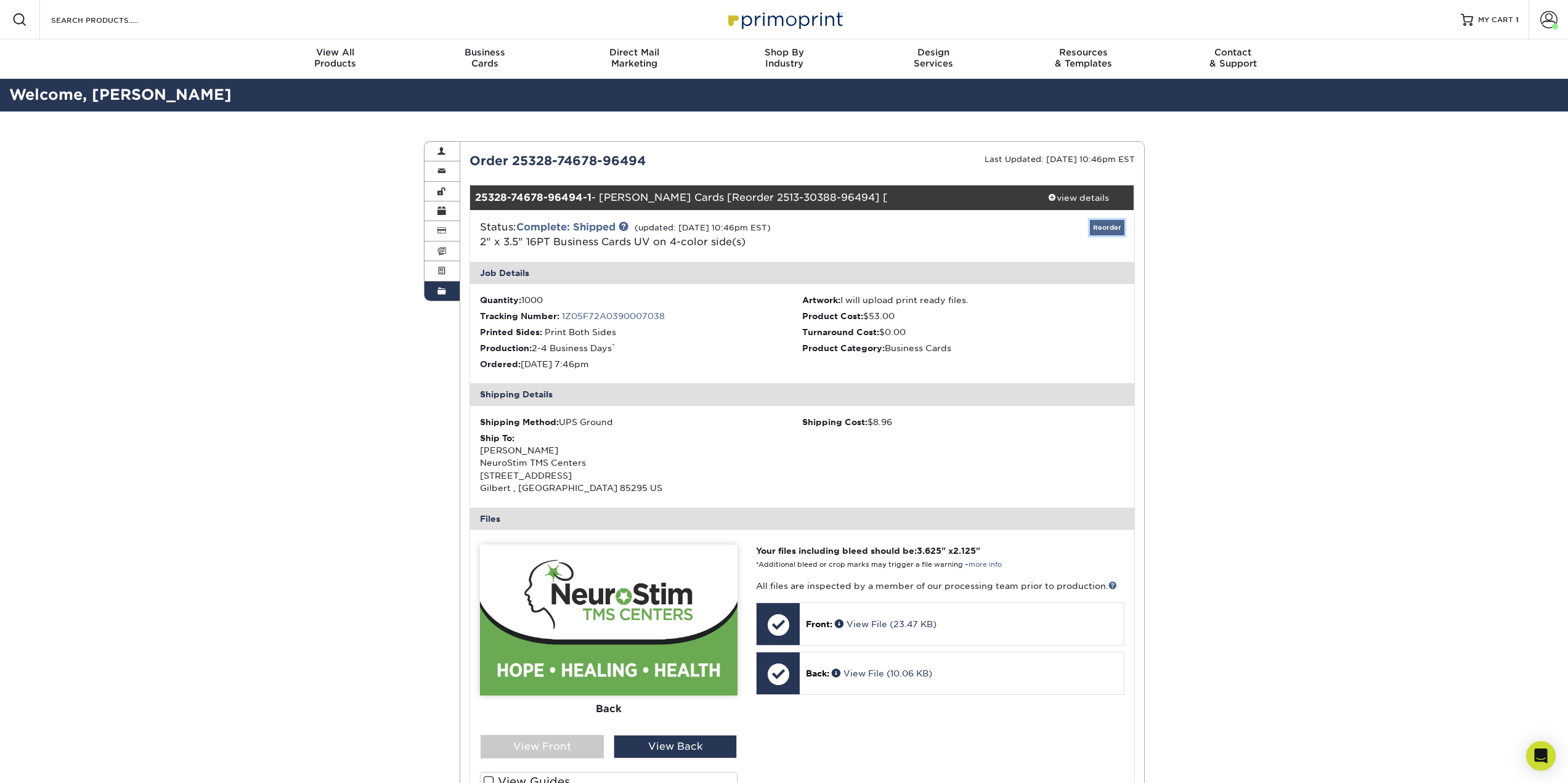 click on "Reorder" at bounding box center (1107, 227) 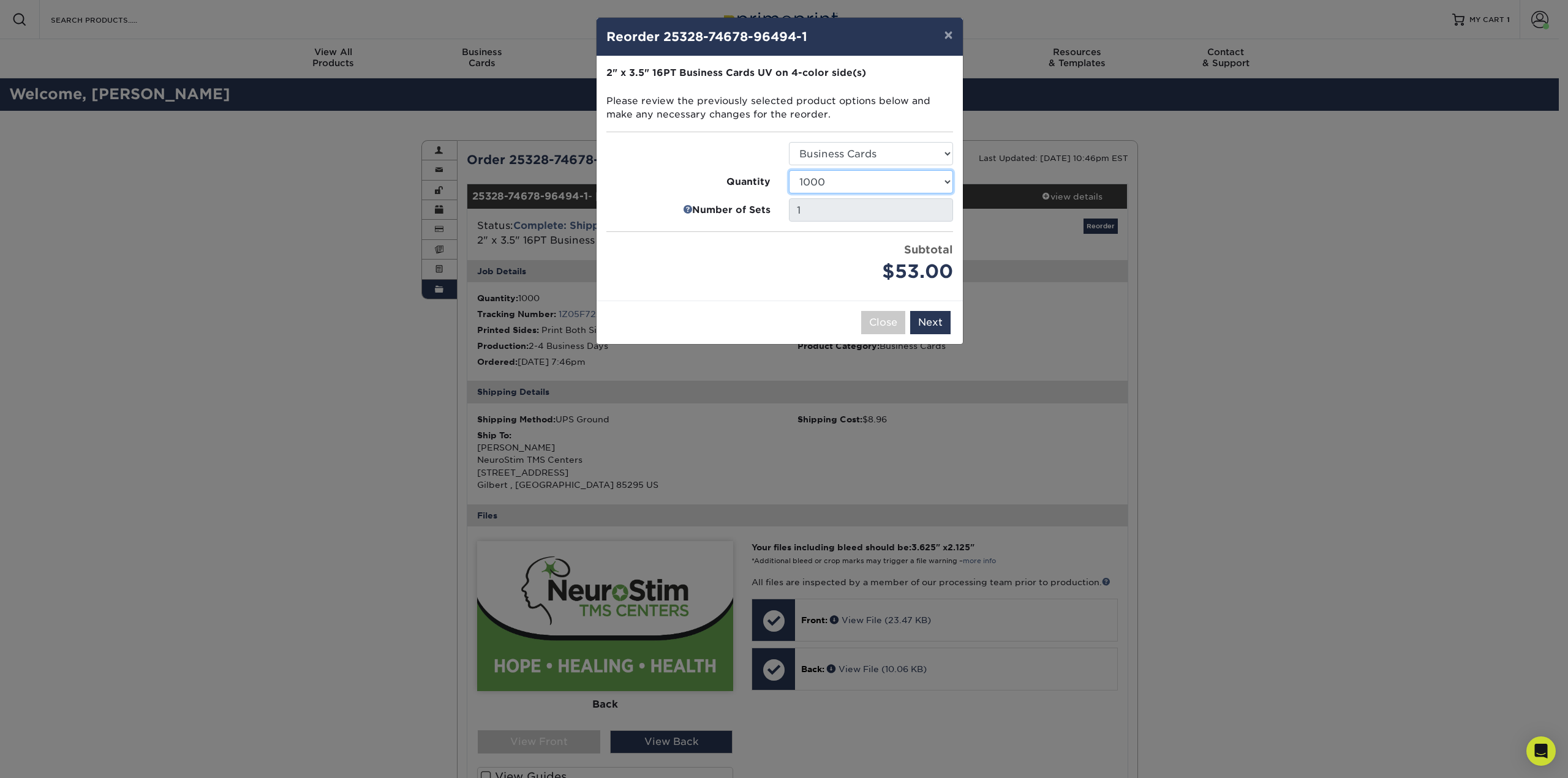 click on "25 50 100 250 500 1000 2500 5000 7500 10000 15000 20000 25000 30000 35000 40000 45000 50000 55000 60000 65000 70000 75000 80000 85000 90000 95000 100000" at bounding box center (871, 182) 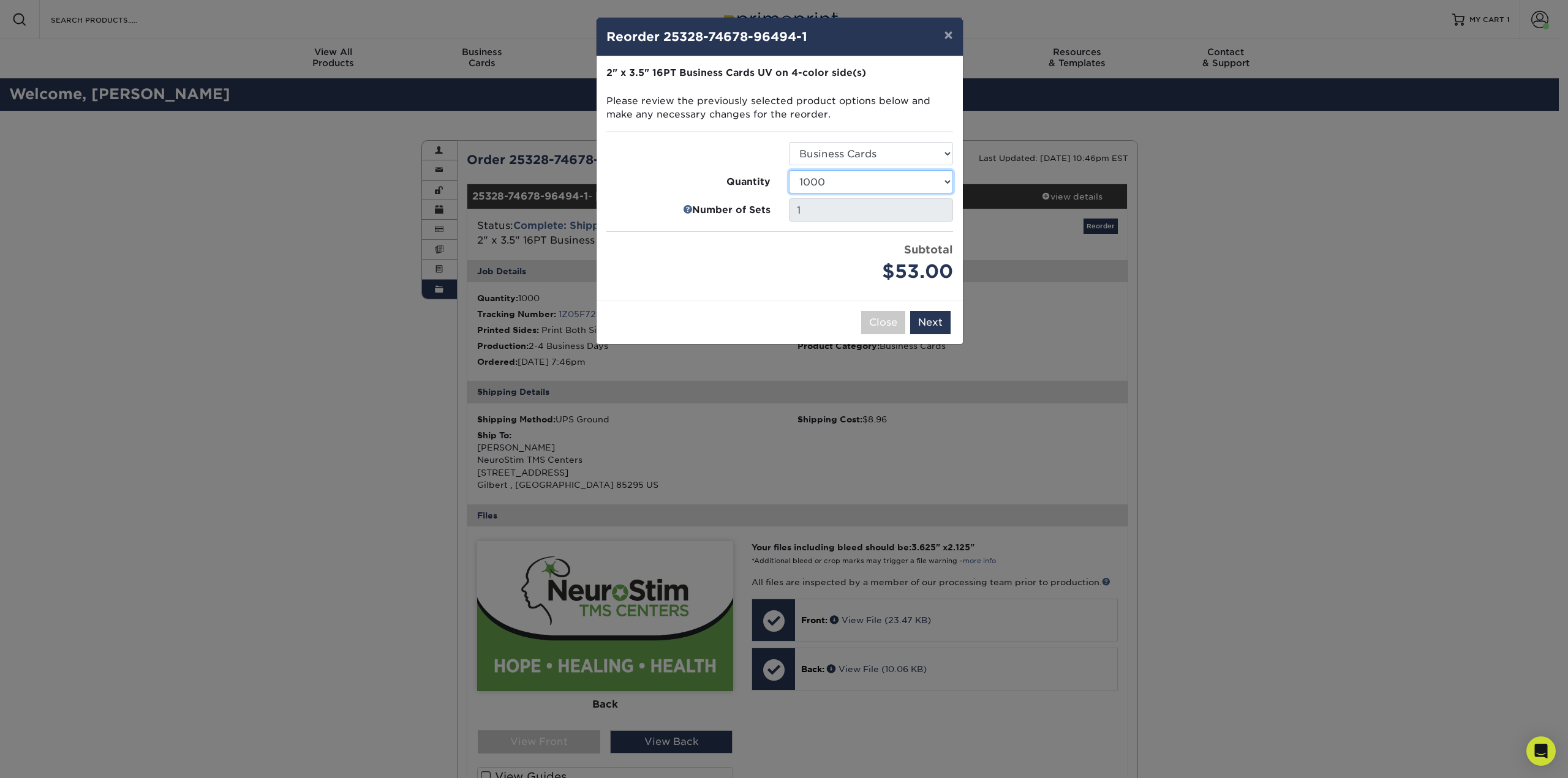 select on "f593fda3-2d5c-4b9e-9c2c-6197b899ae74" 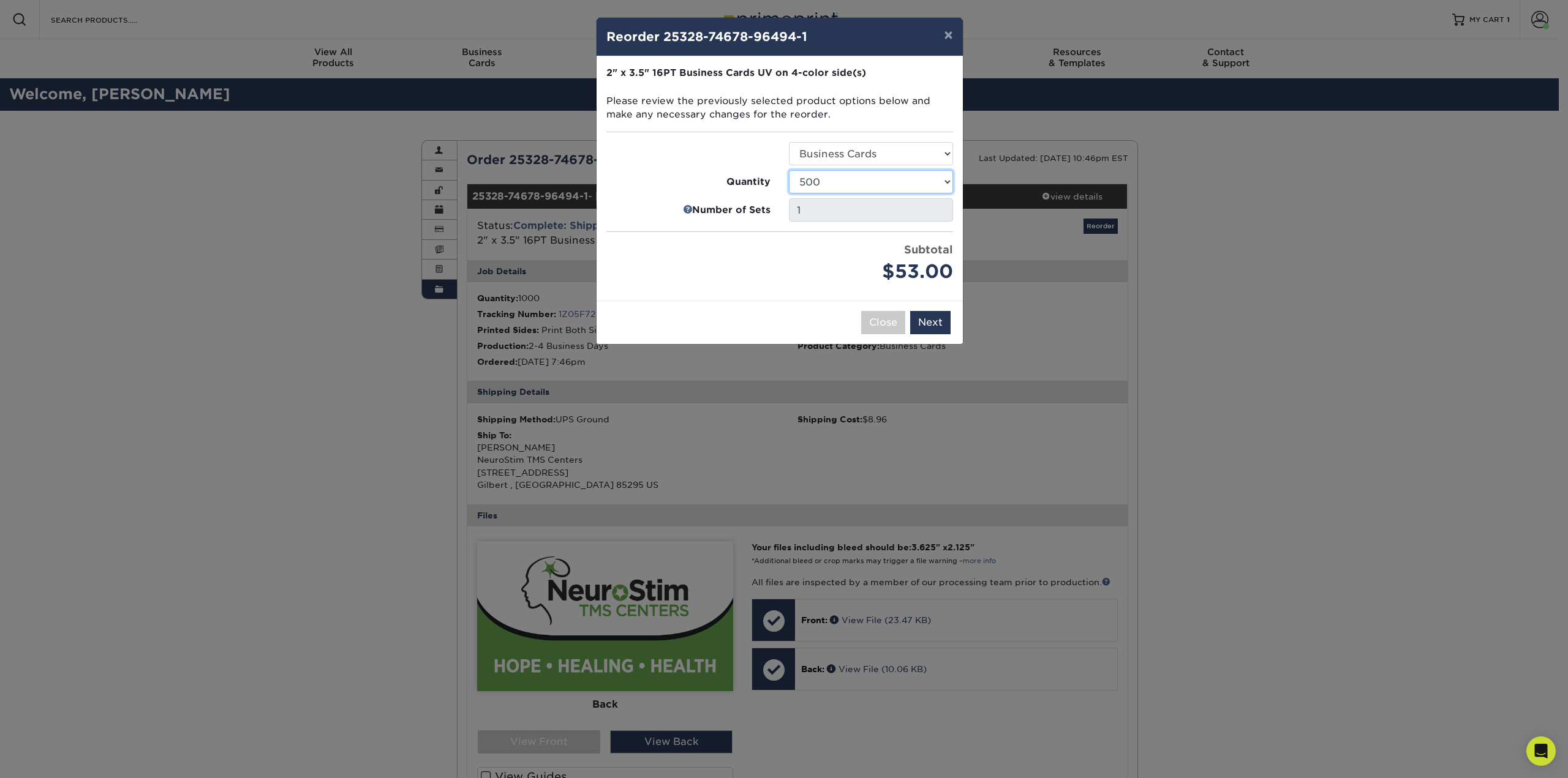 click on "25 50 100 250 500 1000 2500 5000 7500 10000 15000 20000 25000 30000 35000 40000 45000 50000 55000 60000 65000 70000 75000 80000 85000 90000 95000 100000" at bounding box center (871, 182) 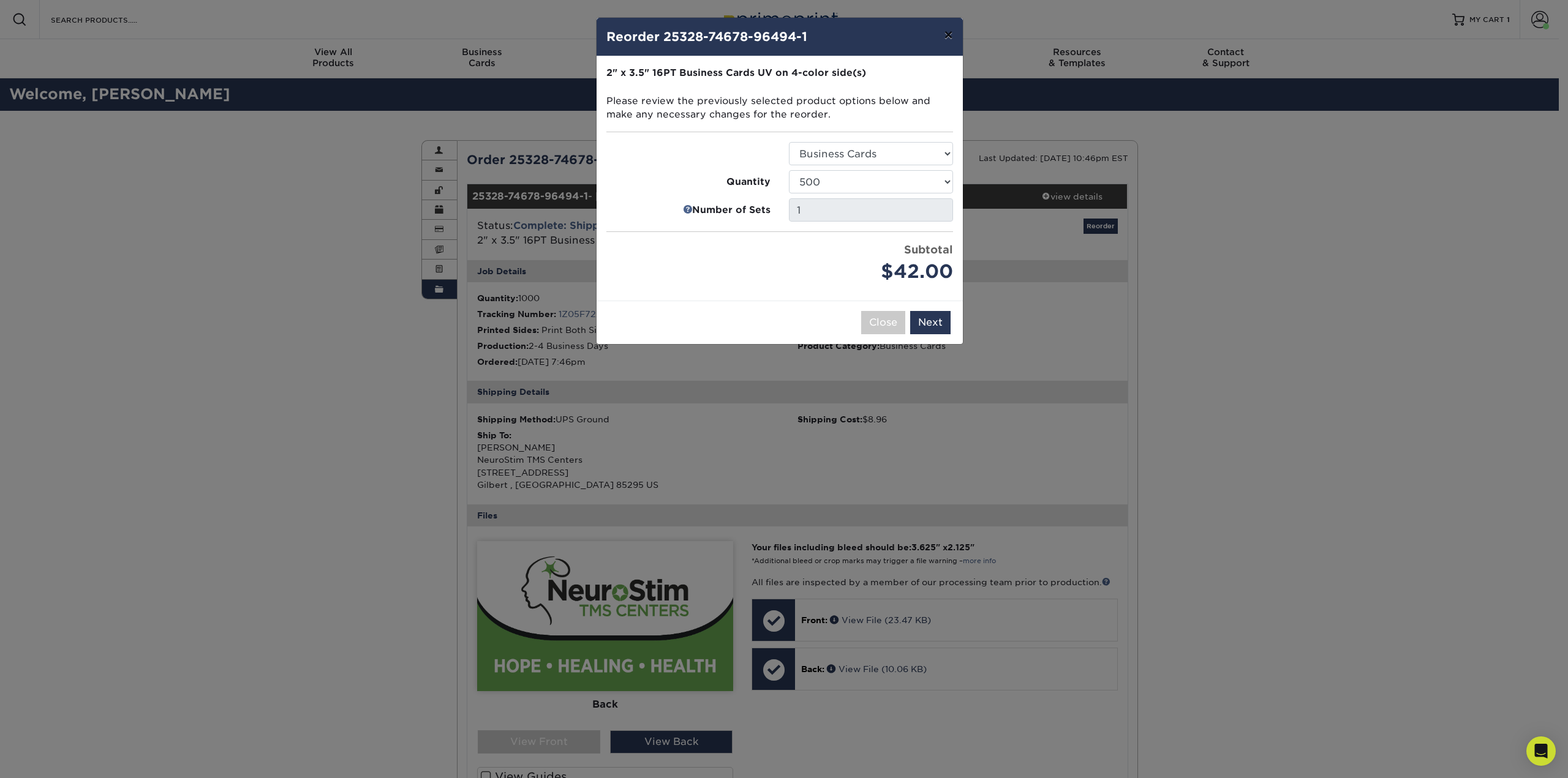click on "×" at bounding box center [948, 35] 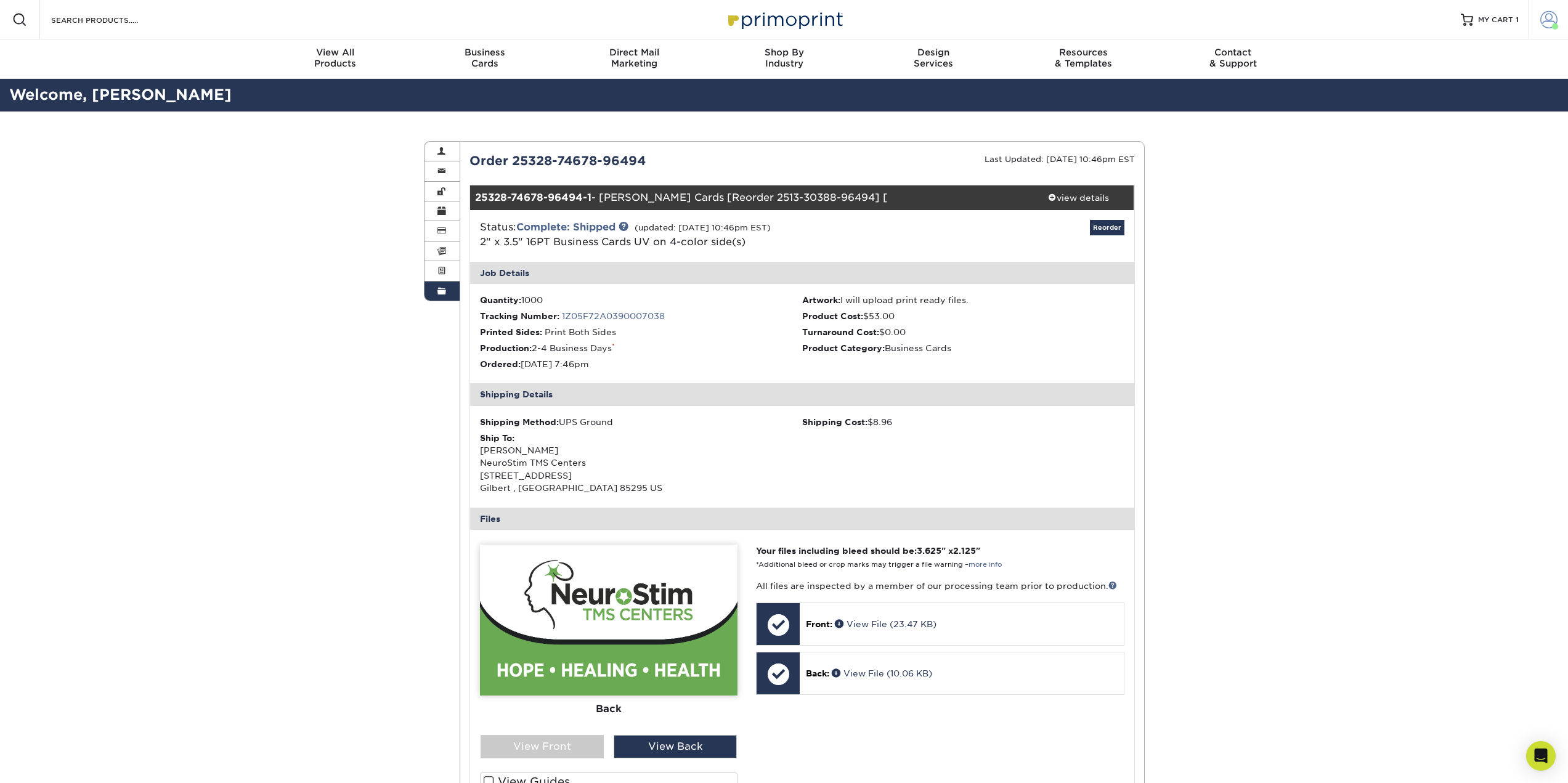 click at bounding box center (1549, 20) 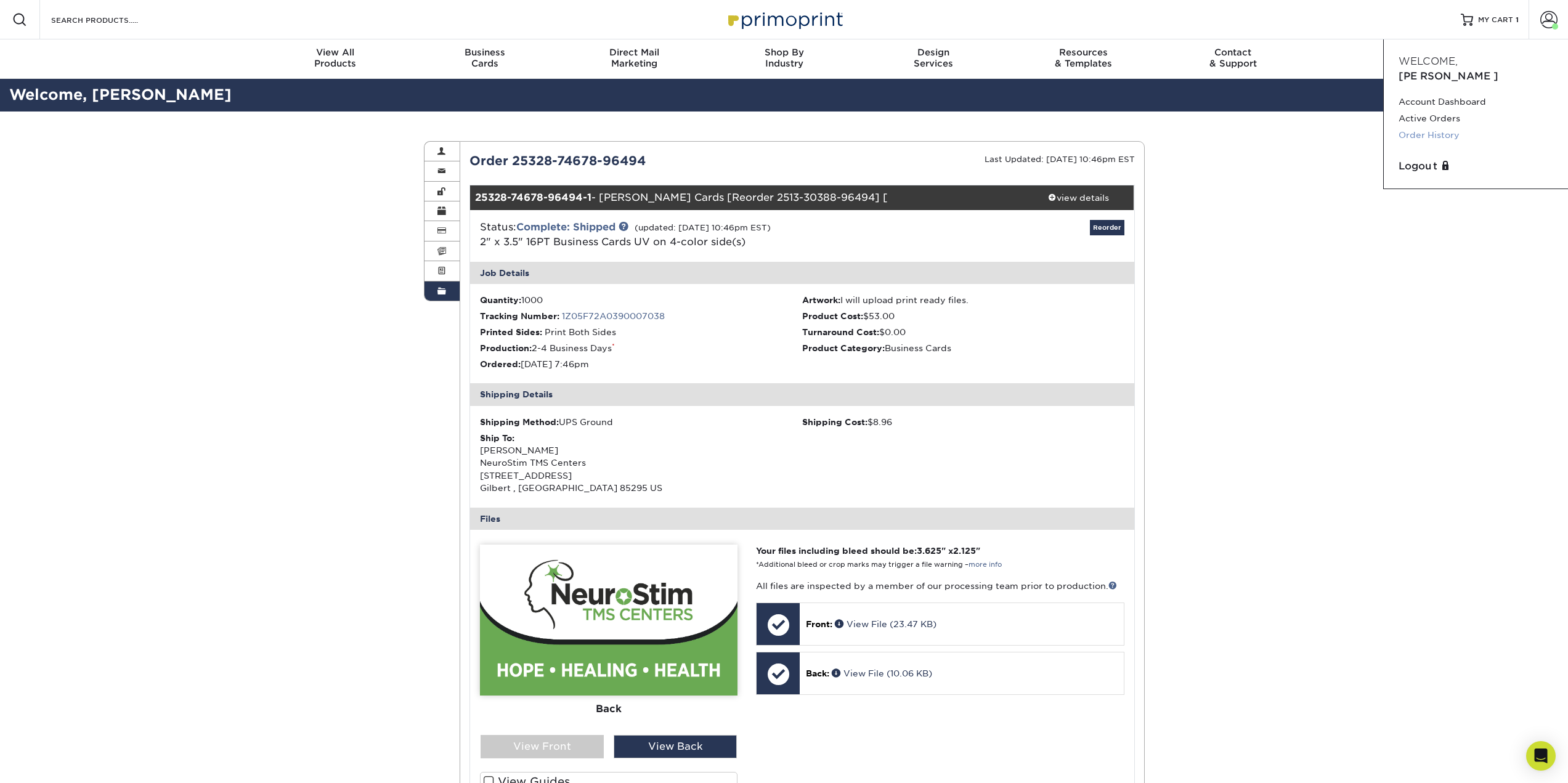 click on "Order History" at bounding box center [1476, 135] 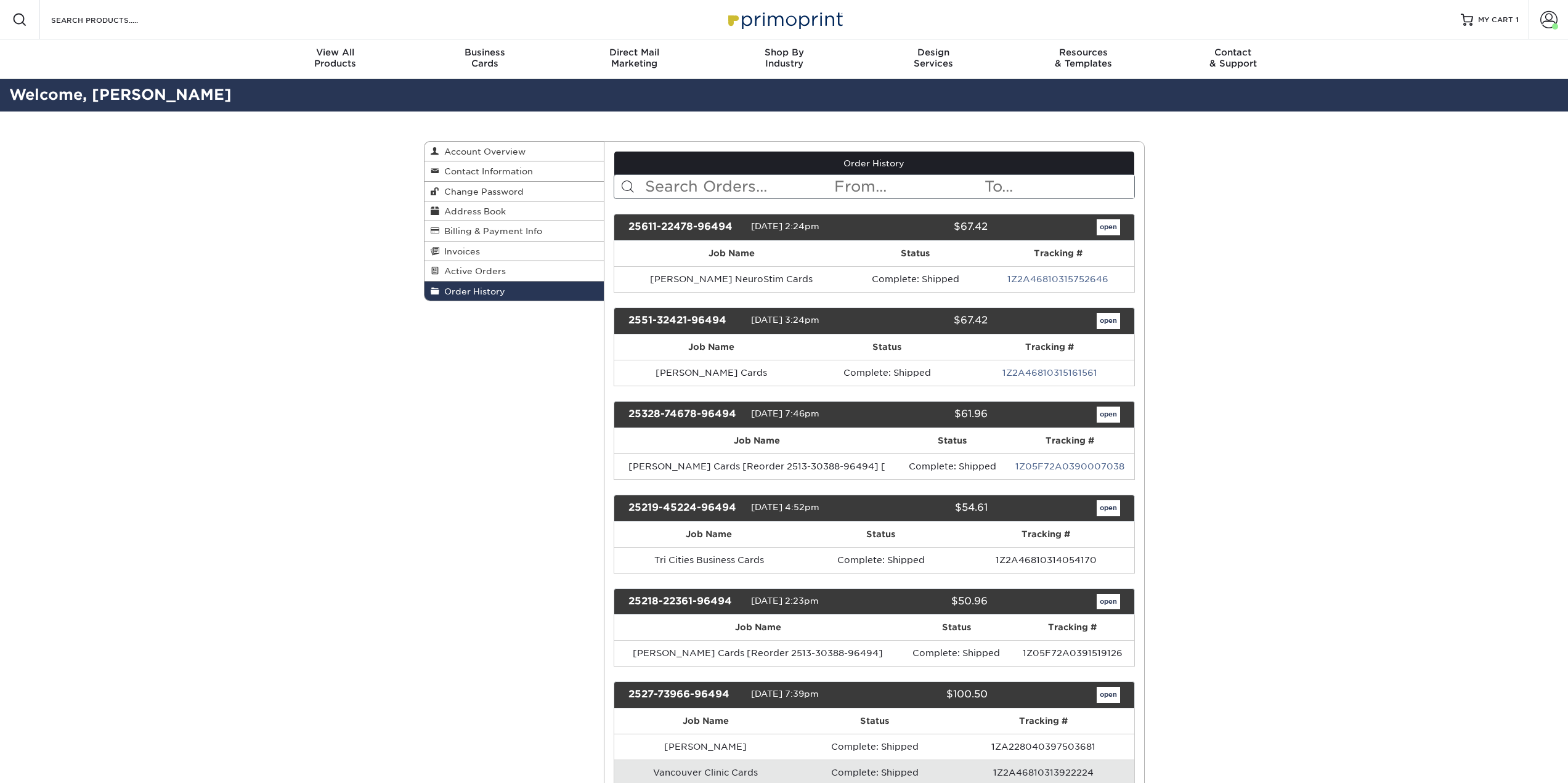 scroll, scrollTop: 0, scrollLeft: 0, axis: both 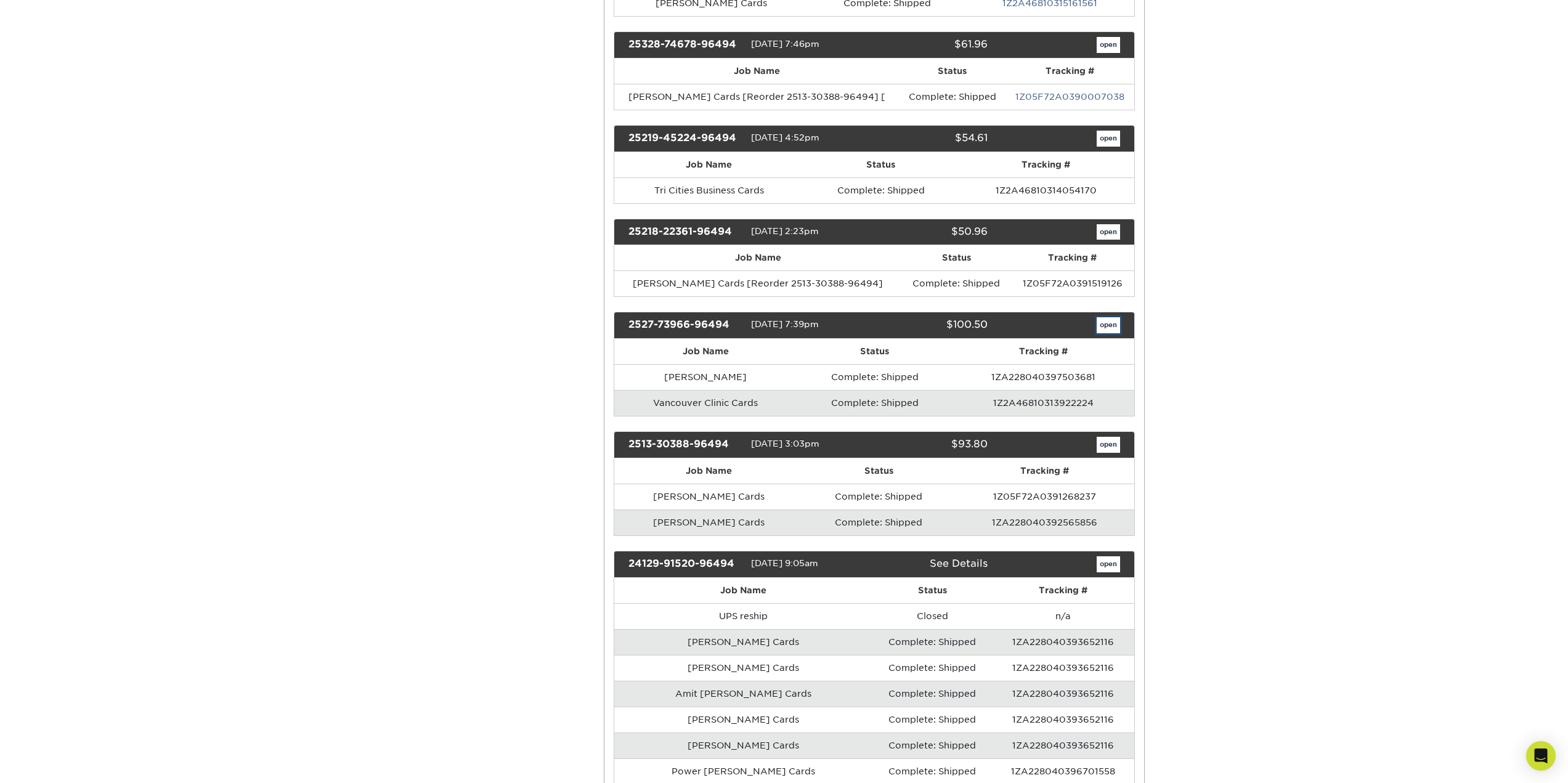 click on "open" at bounding box center (1108, 325) 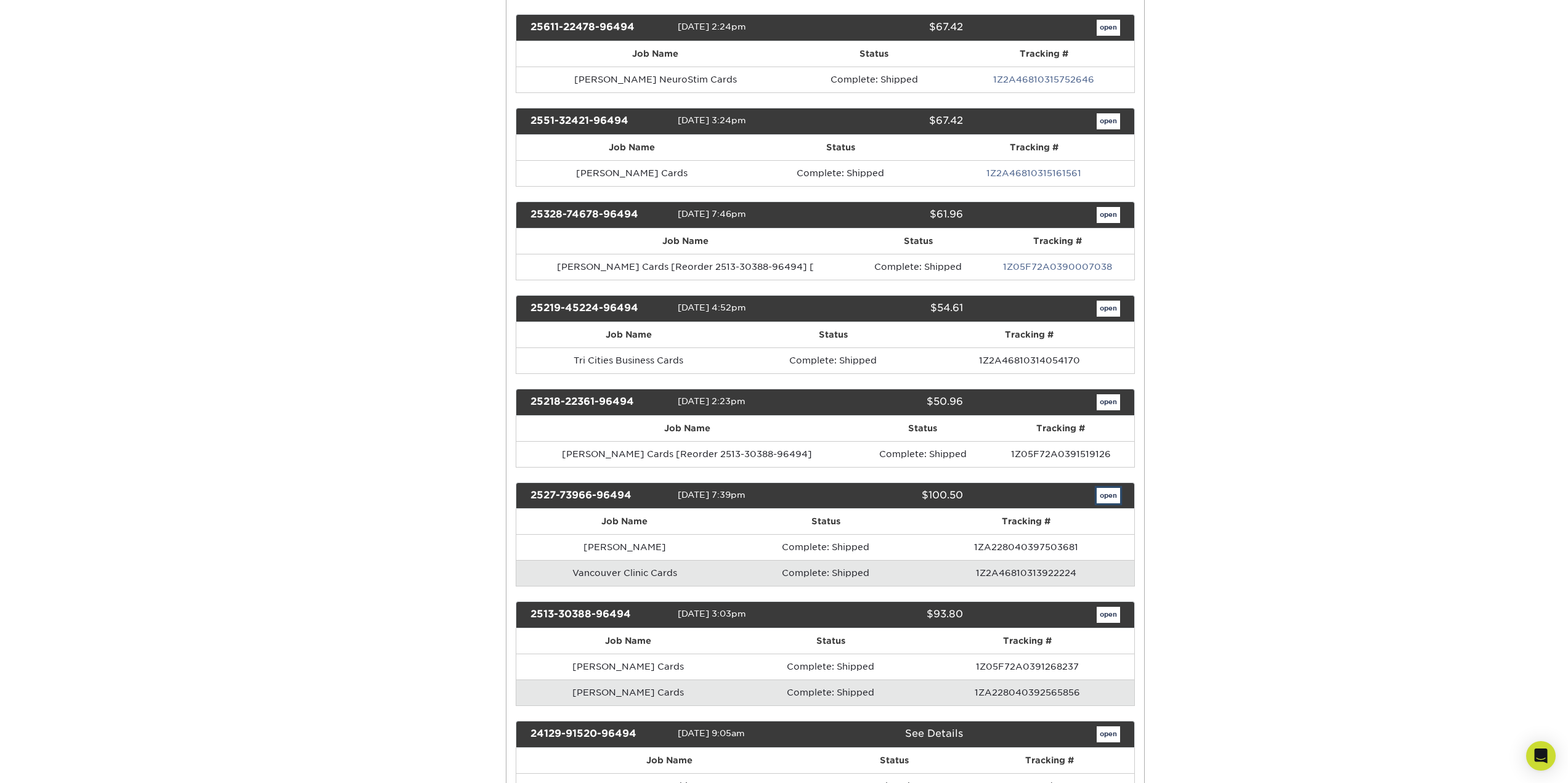 scroll, scrollTop: 0, scrollLeft: 0, axis: both 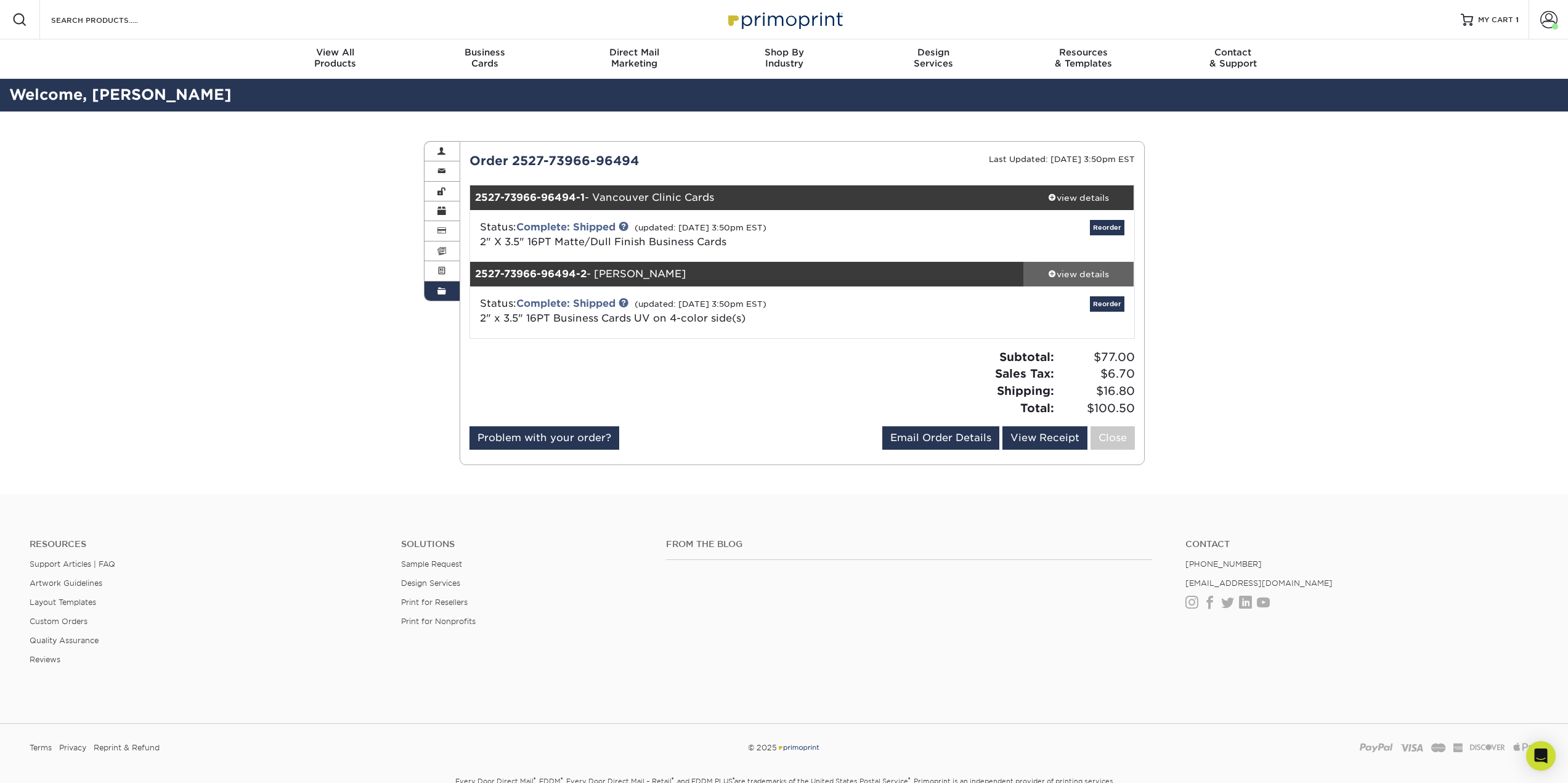 click on "view details" at bounding box center (1079, 274) 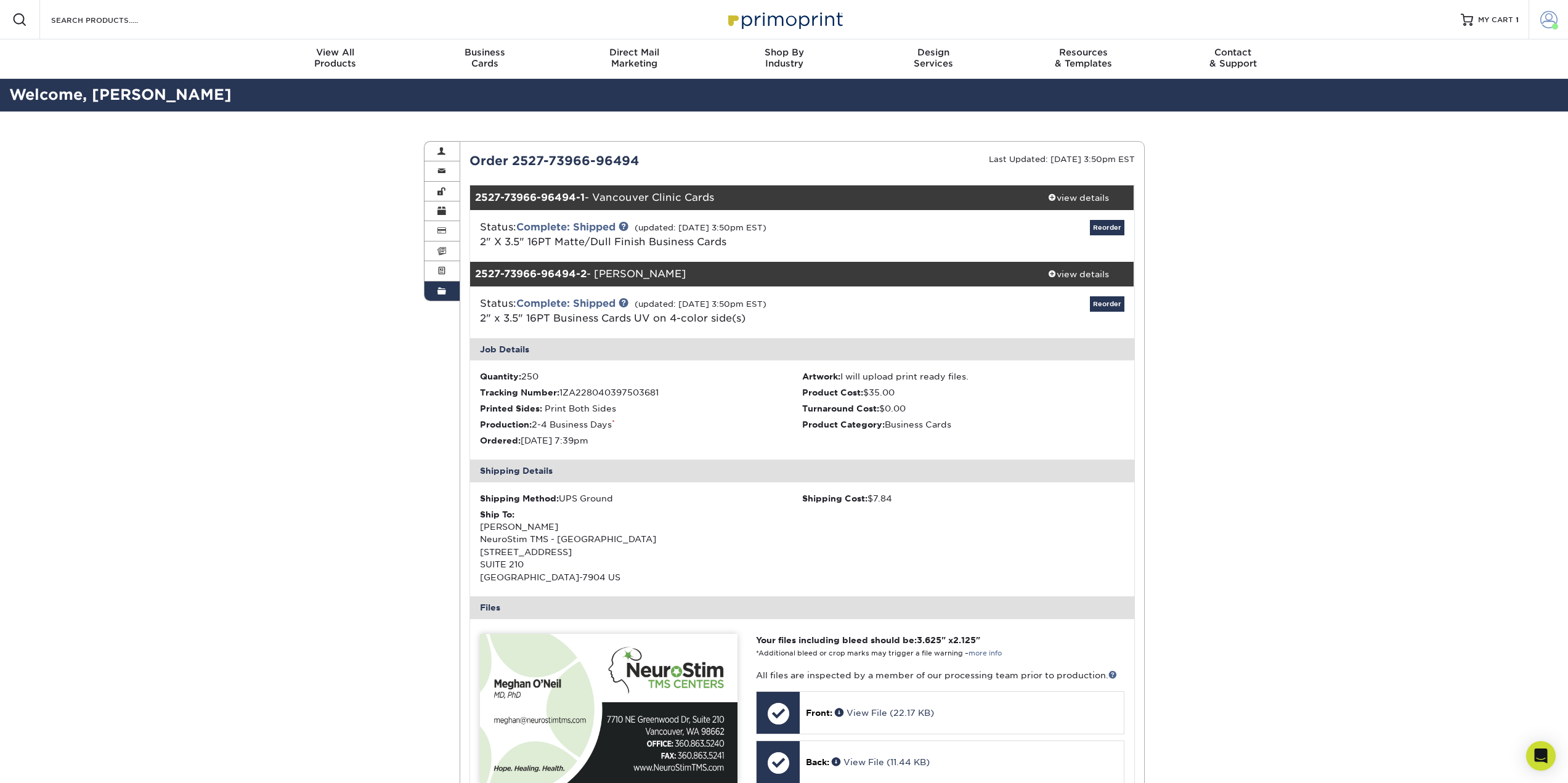 click at bounding box center (1549, 20) 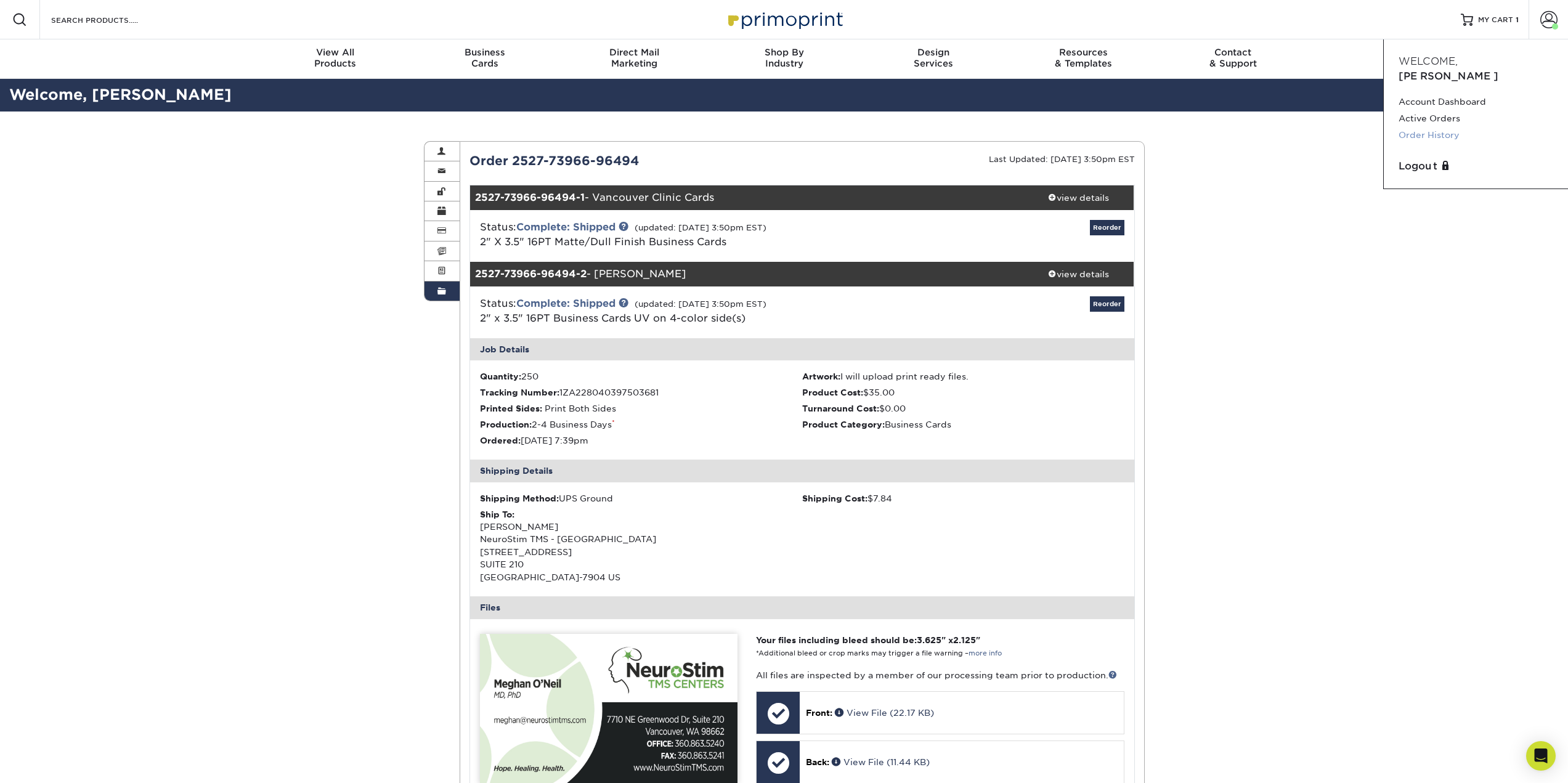 click on "Order History" at bounding box center [1476, 135] 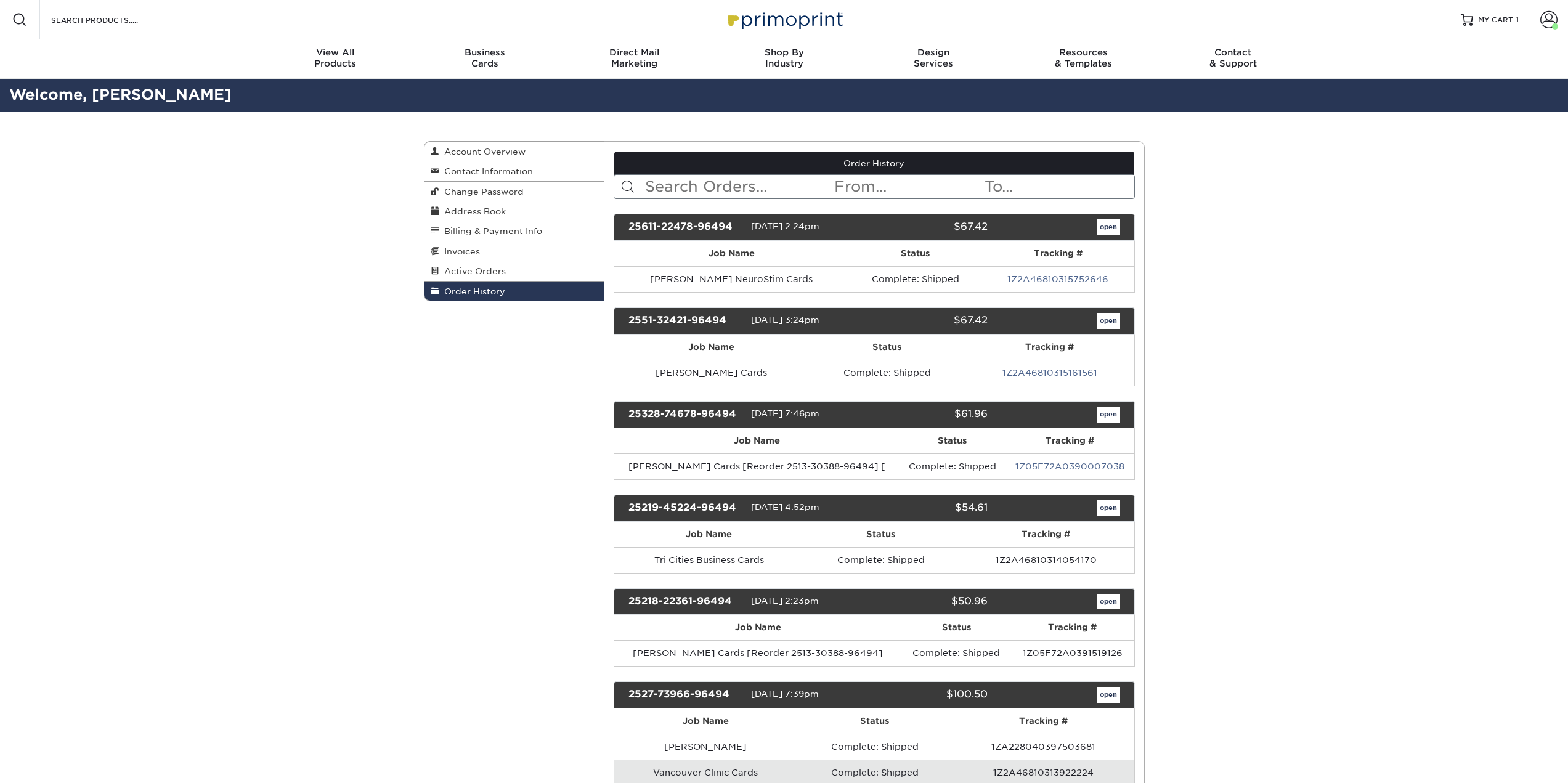 scroll, scrollTop: 0, scrollLeft: 0, axis: both 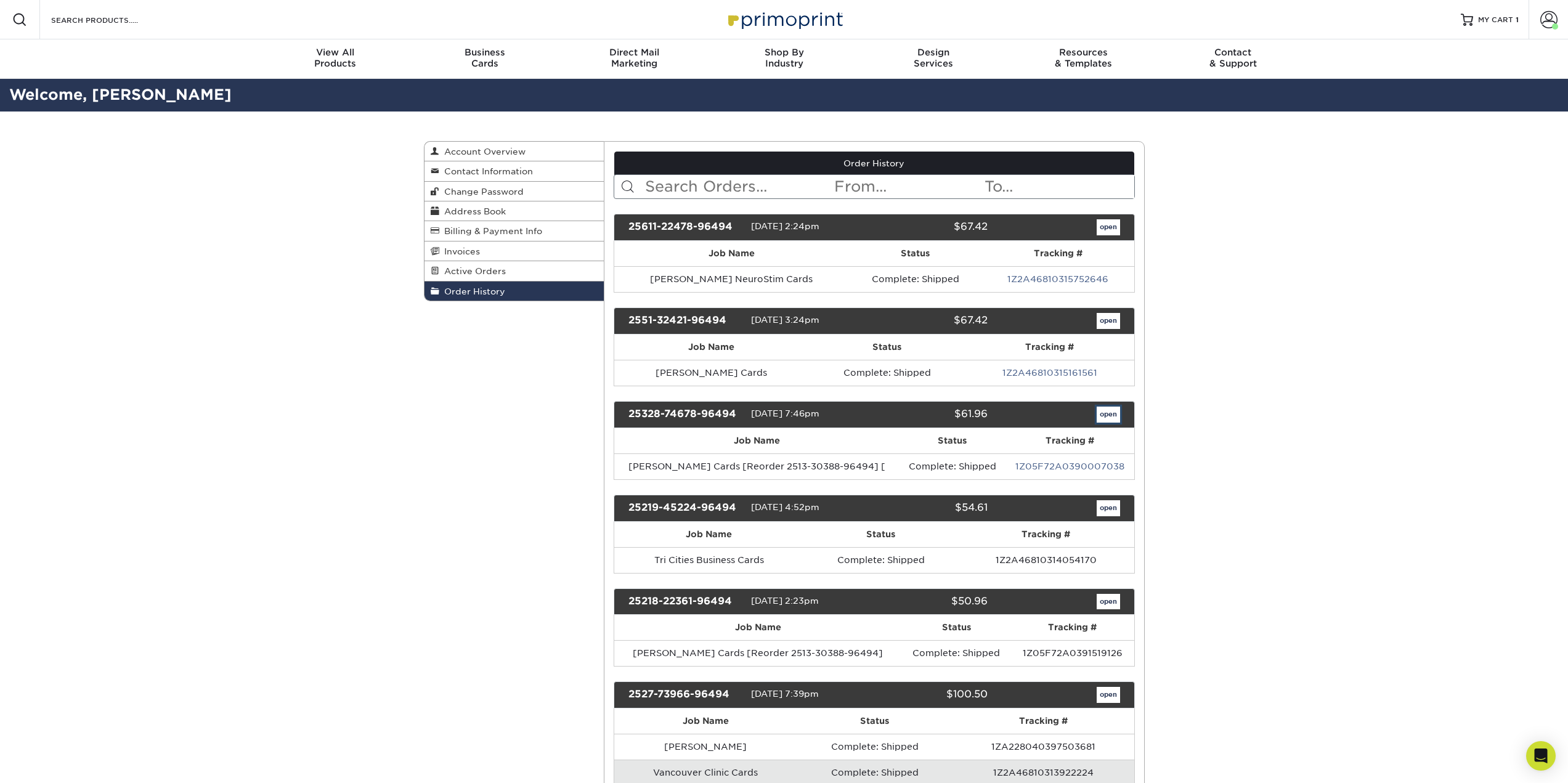 click on "open" at bounding box center (1108, 415) 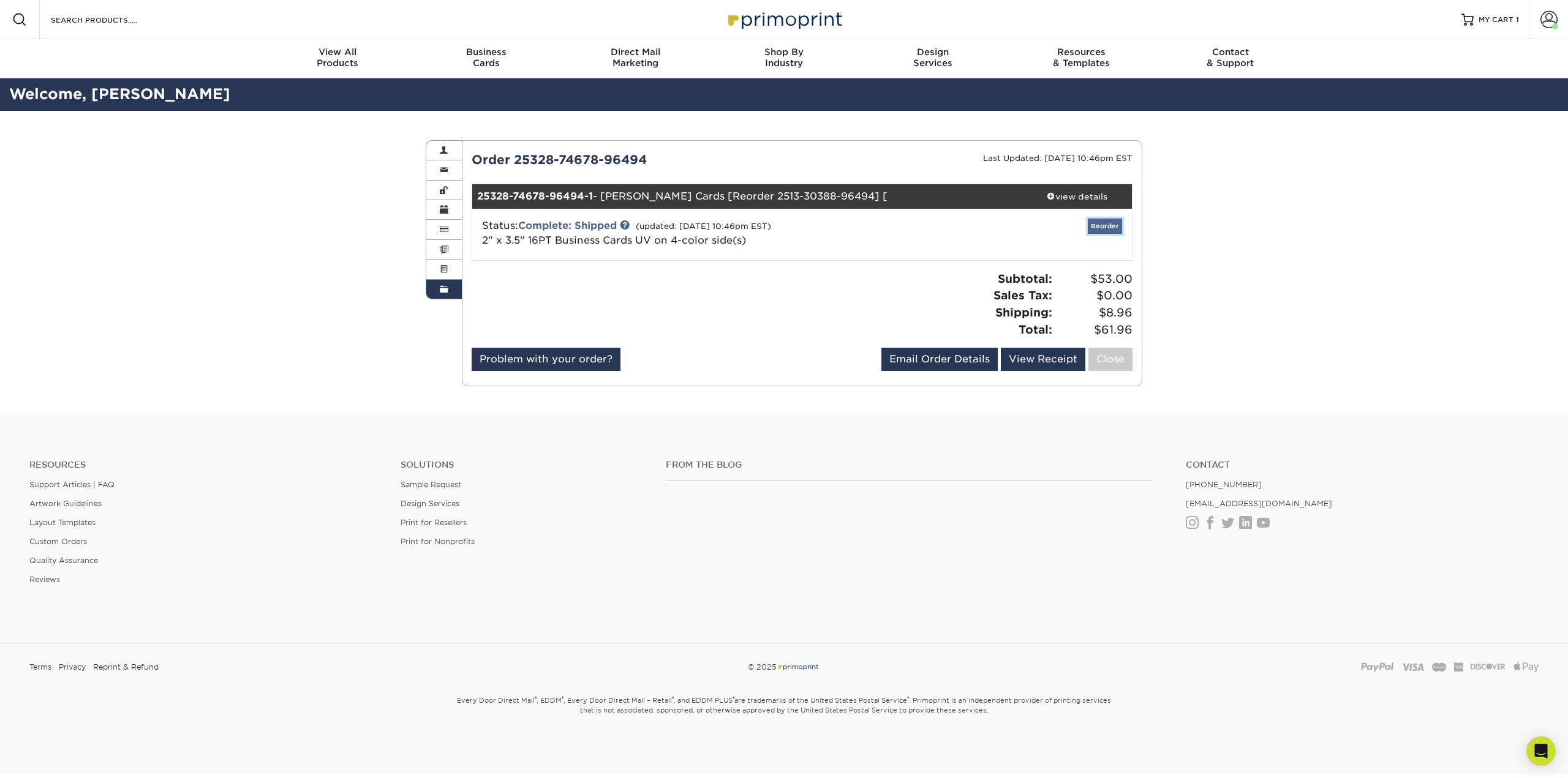 click on "Reorder" at bounding box center (1105, 226) 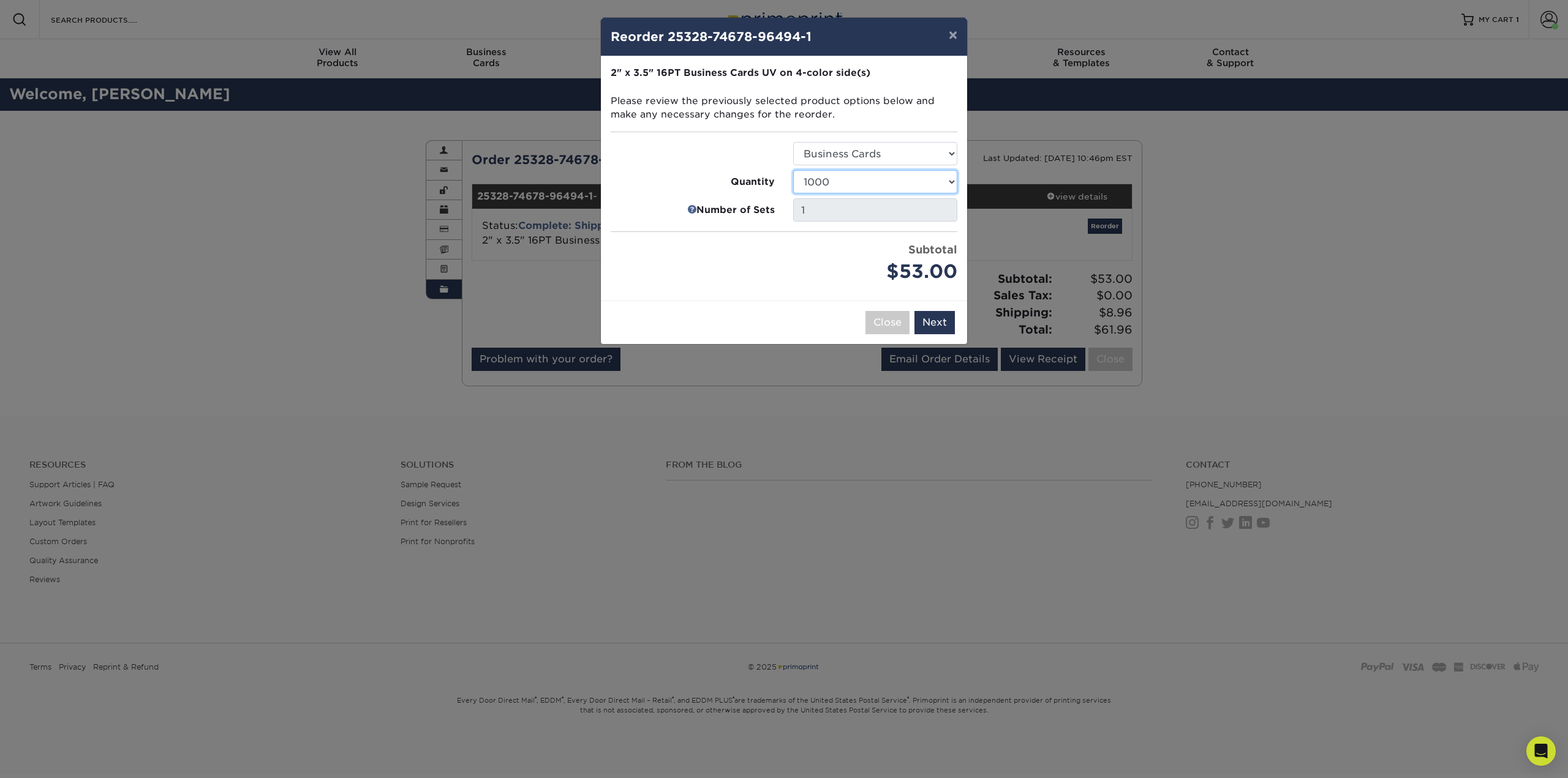 click on "25 50 100 250 500 1000 2500 5000 7500 10000 15000 20000 25000 30000 35000 40000 45000 50000 55000 60000 65000 70000 75000 80000 85000 90000 95000 100000" at bounding box center (875, 182) 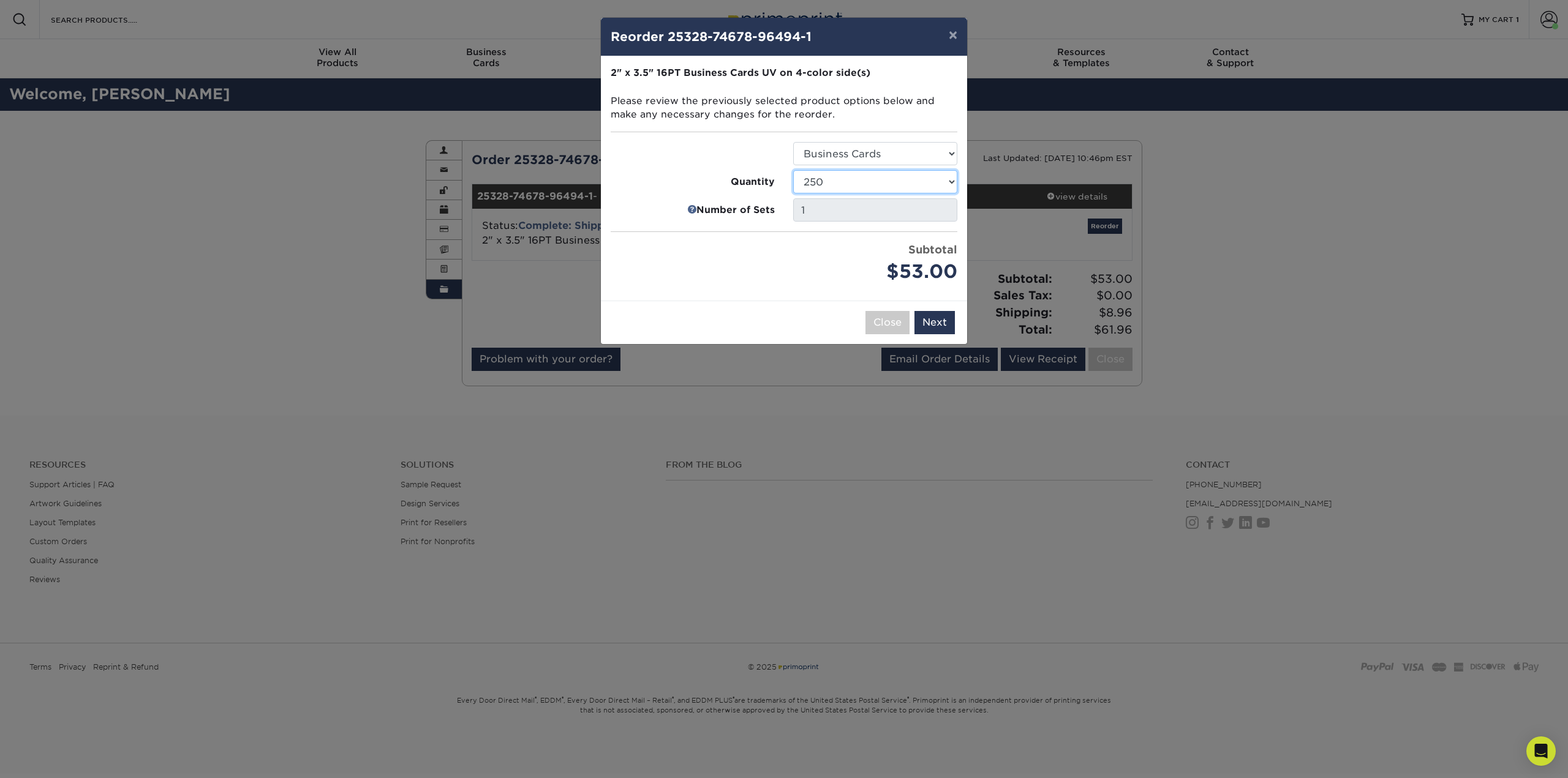 click on "25 50 100 250 500 1000 2500 5000 7500 10000 15000 20000 25000 30000 35000 40000 45000 50000 55000 60000 65000 70000 75000 80000 85000 90000 95000 100000" at bounding box center [875, 182] 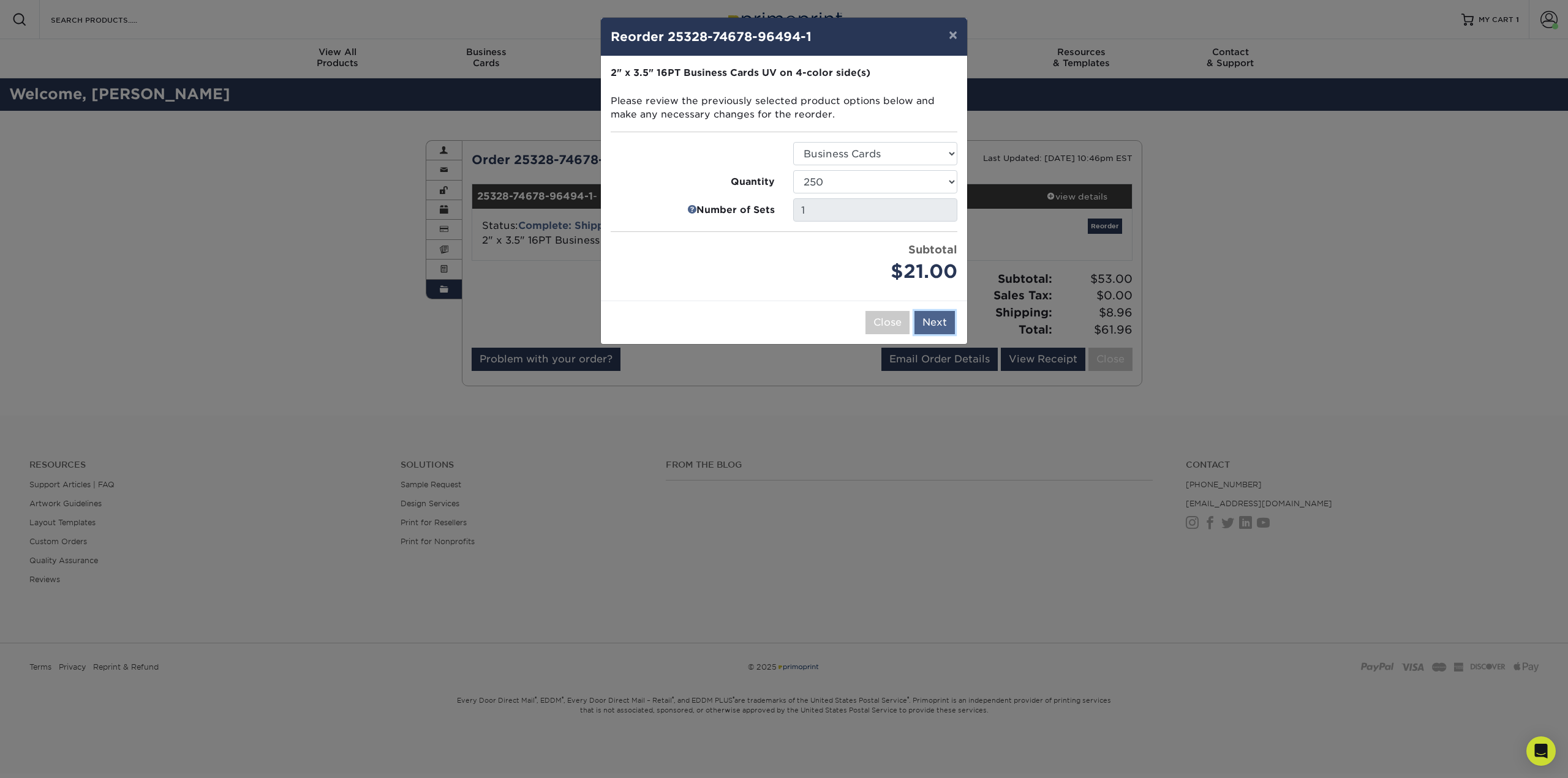 click on "Next" at bounding box center [935, 323] 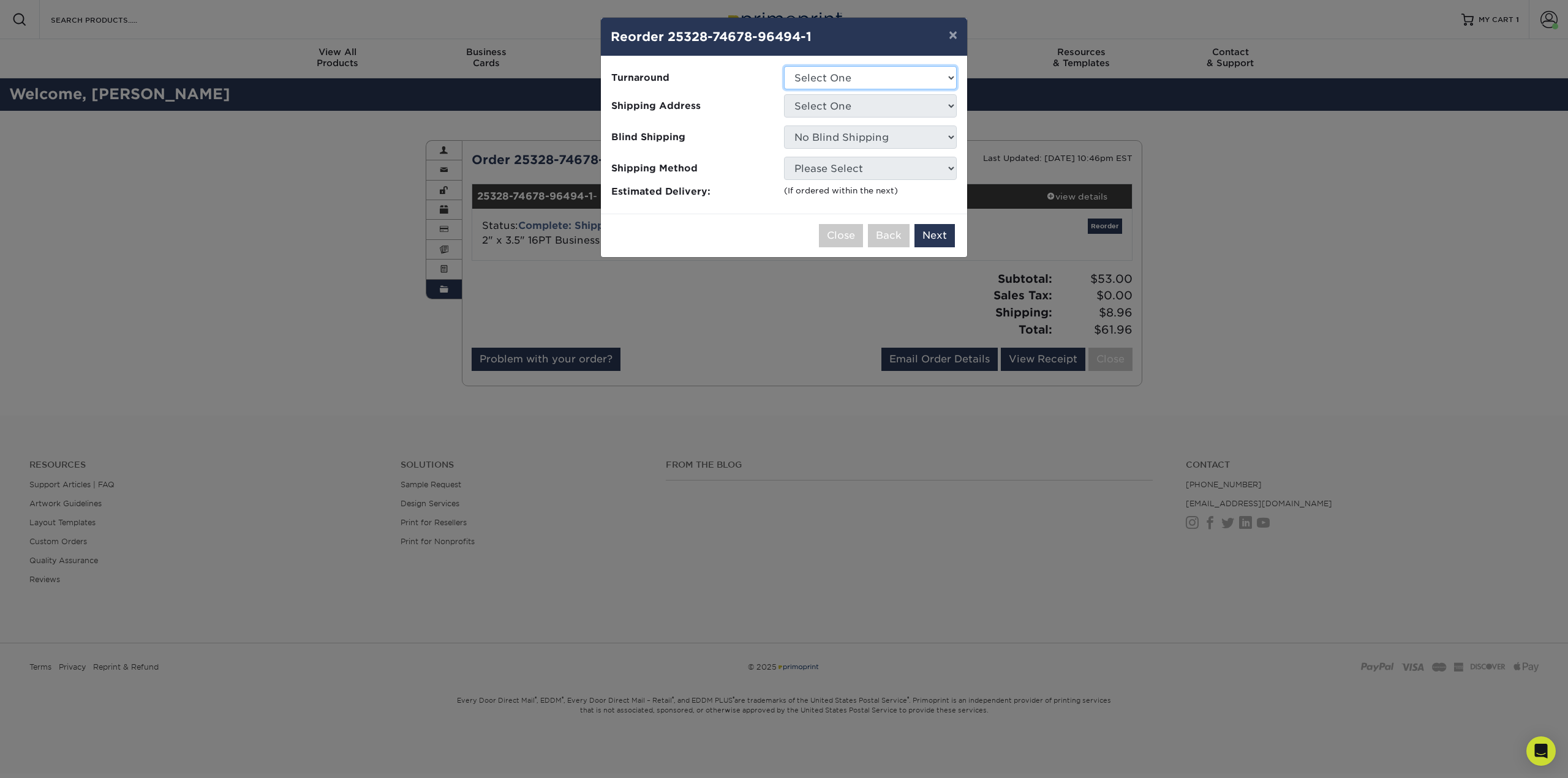 click on "Select One 2-4 Business Days 2 Day Next Business Day" at bounding box center (870, 78) 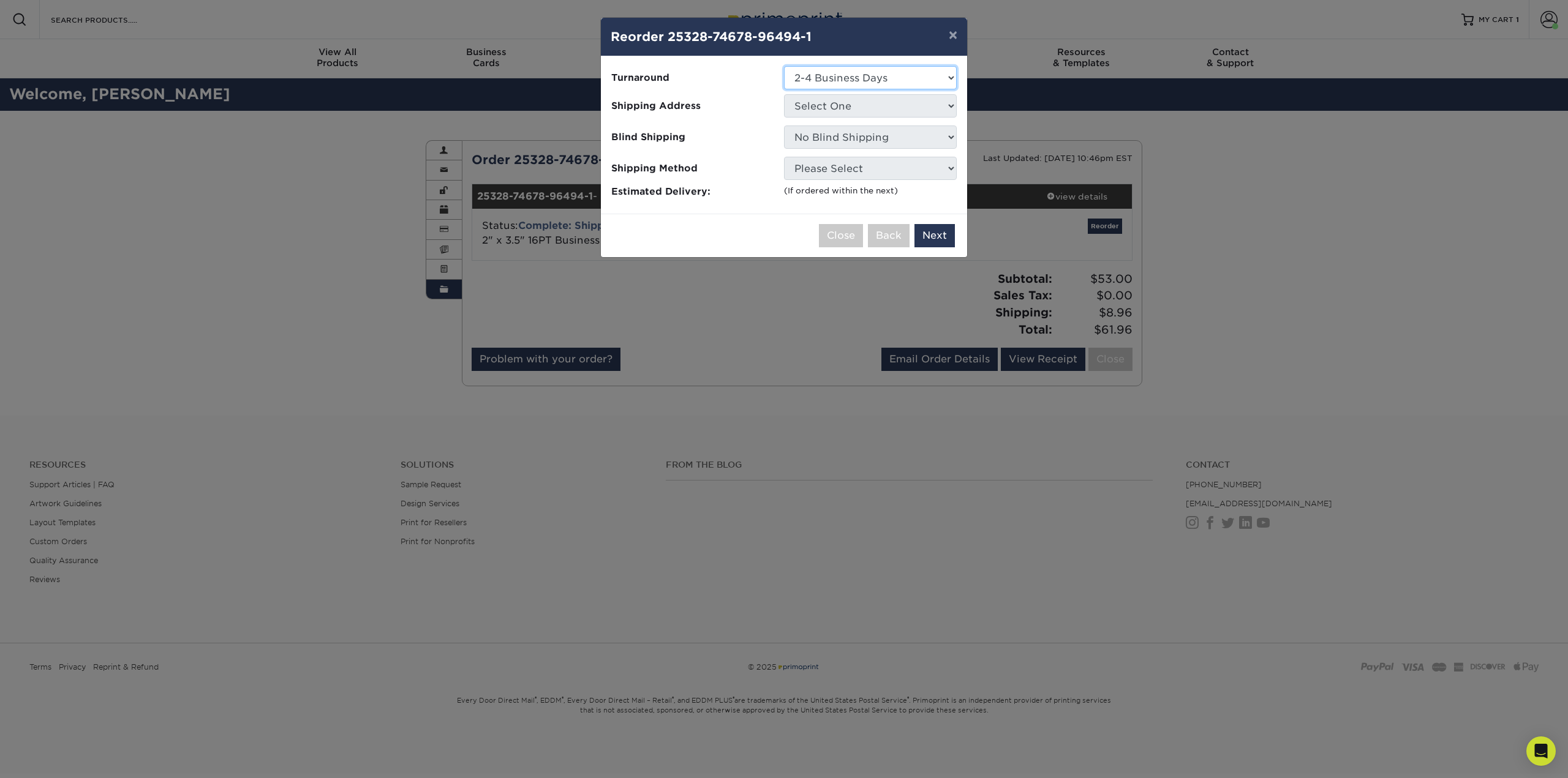 click on "Select One 2-4 Business Days 2 Day Next Business Day" at bounding box center [870, 78] 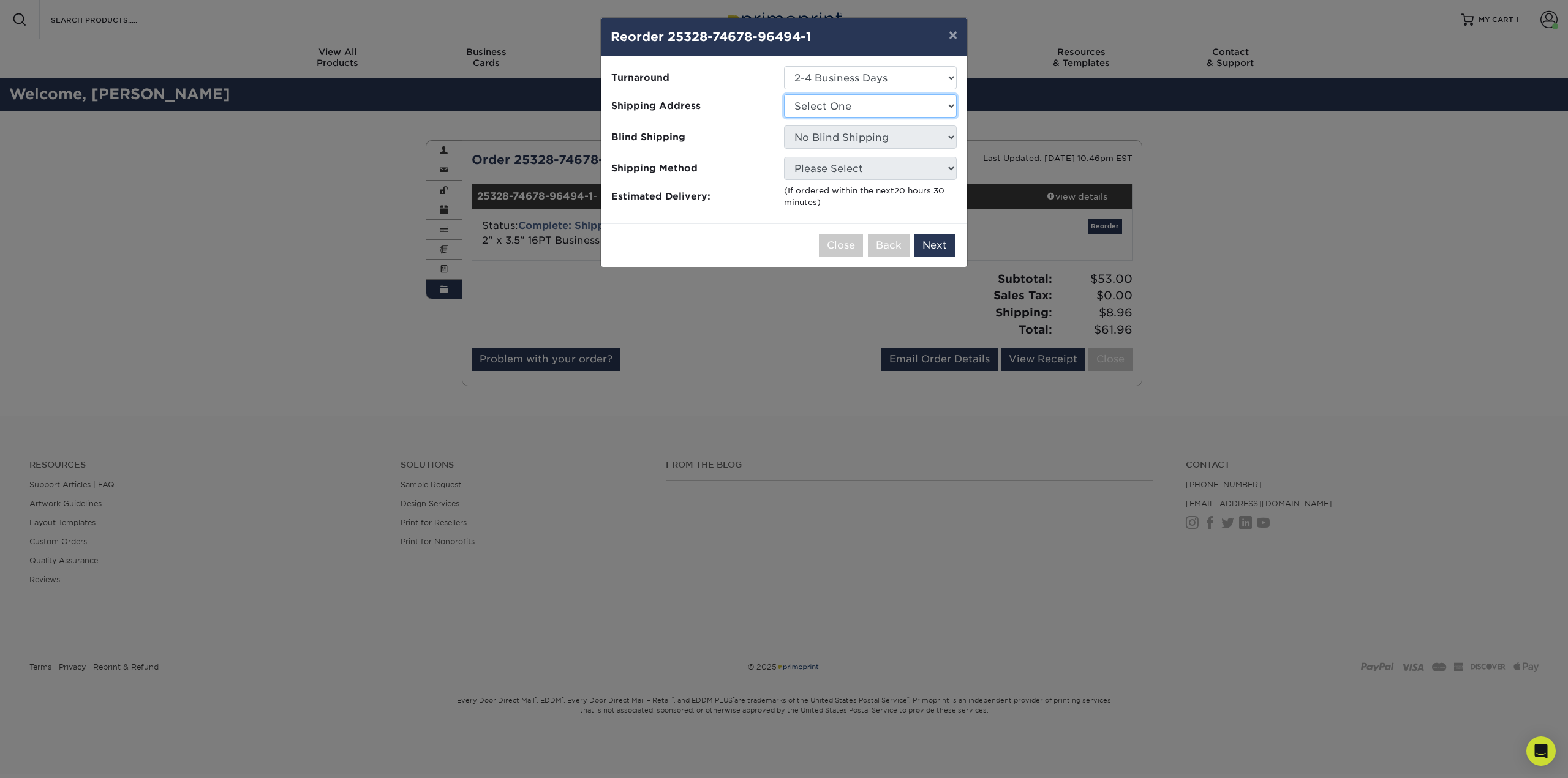 click on "Select One
Bellevue Clinic WA
Bellevue Office
Bellingham Clinic
Dawn Mason - Home Address
Emily Isett Home
Federal Way
Federal Way Clinic WA
Gilbert Clinic
Gilbert Clinic AZ
Gilbert Clinic Cards  Kitsap Cl" at bounding box center [870, 106] 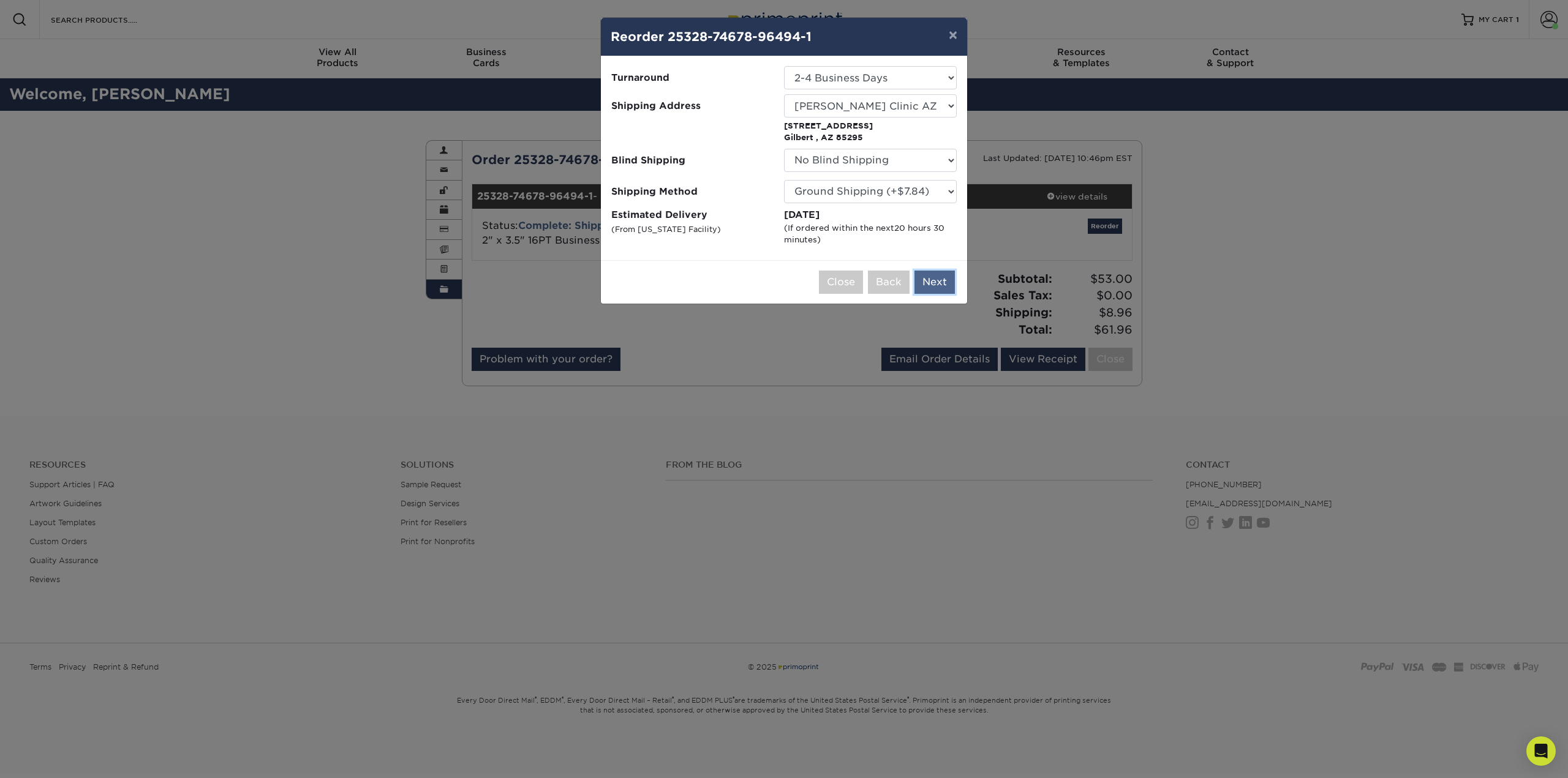 click on "Next" at bounding box center [935, 282] 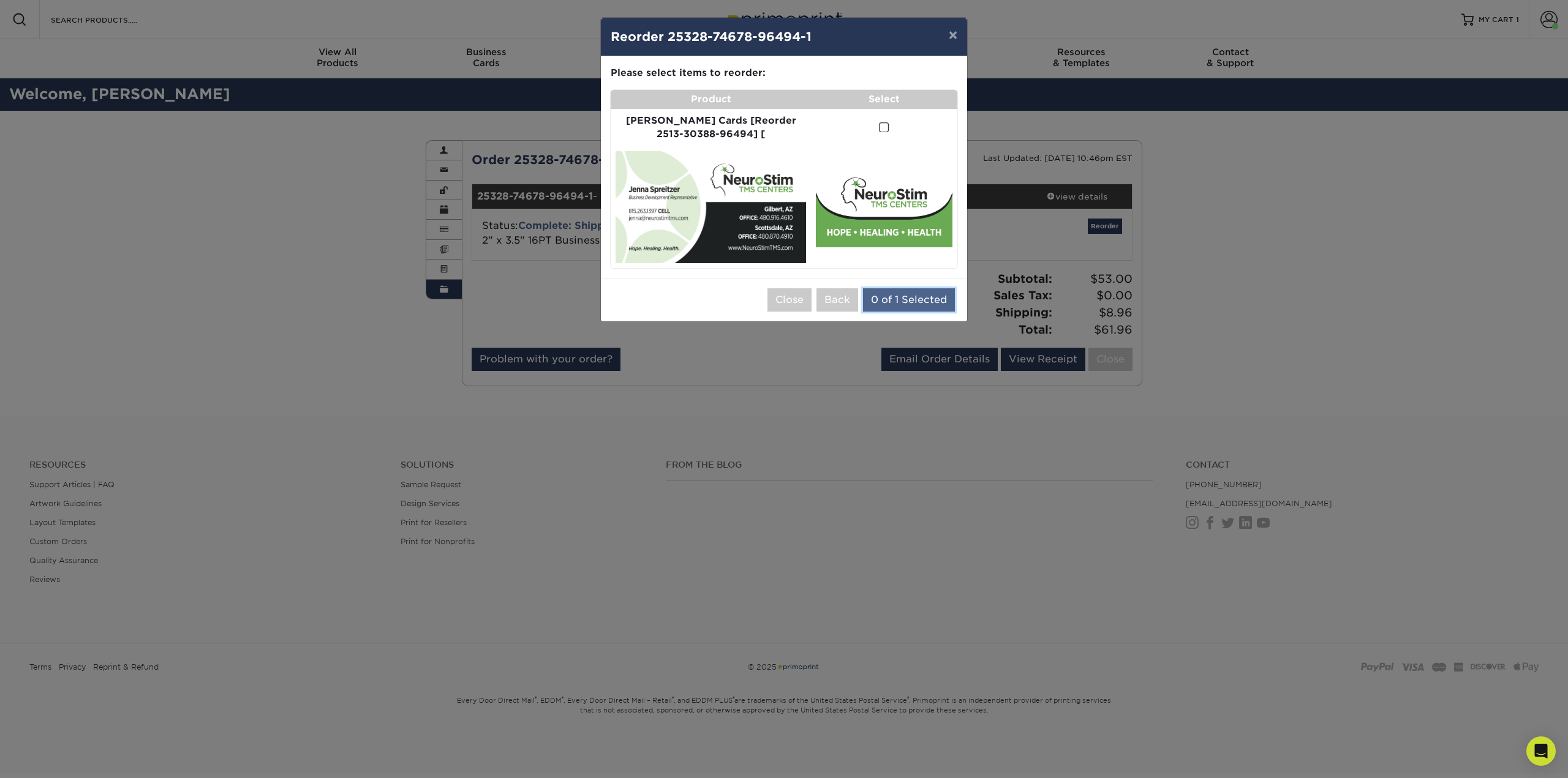 click on "0 of 1 Selected" at bounding box center [909, 300] 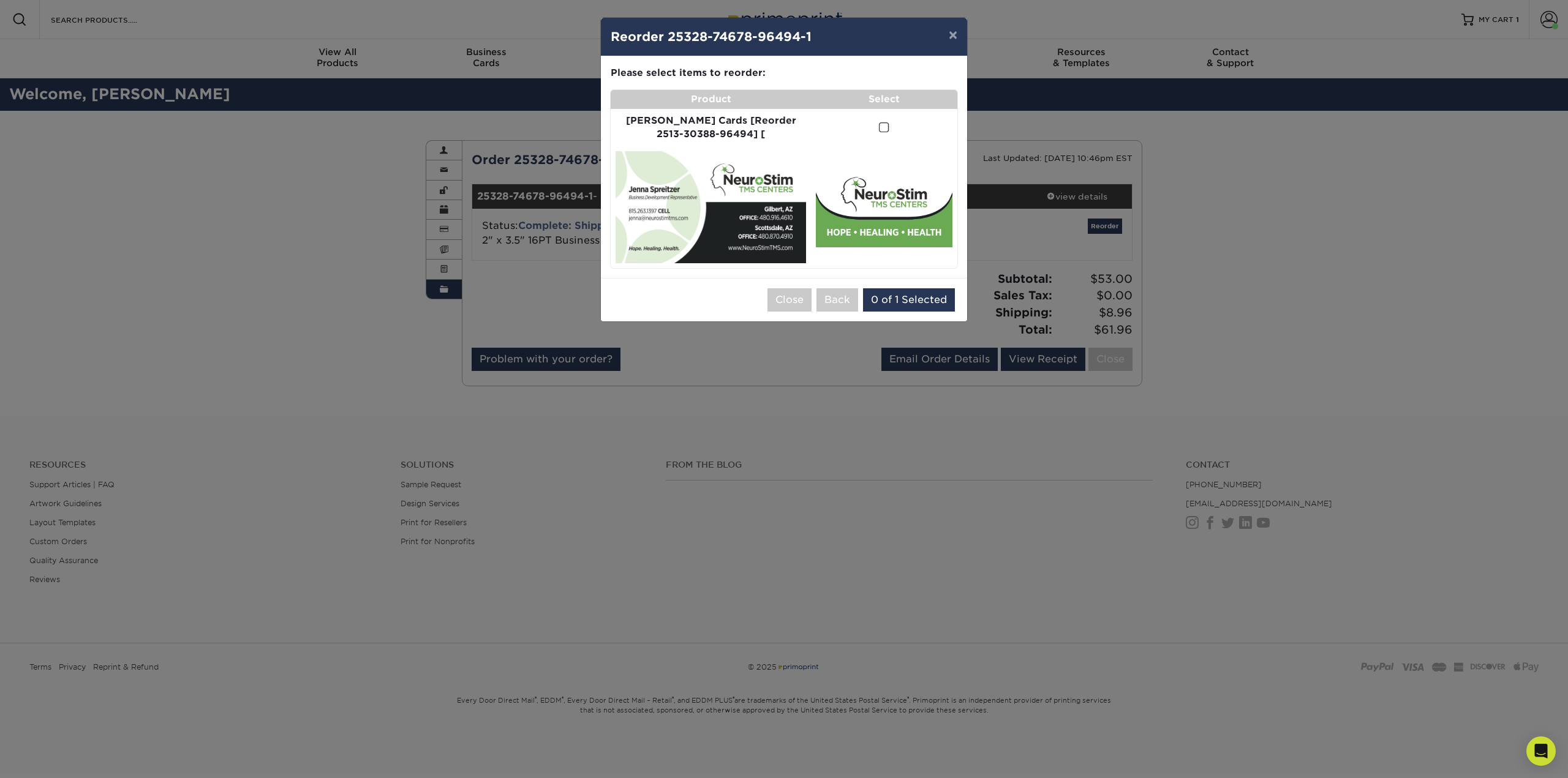 click at bounding box center (884, 127) 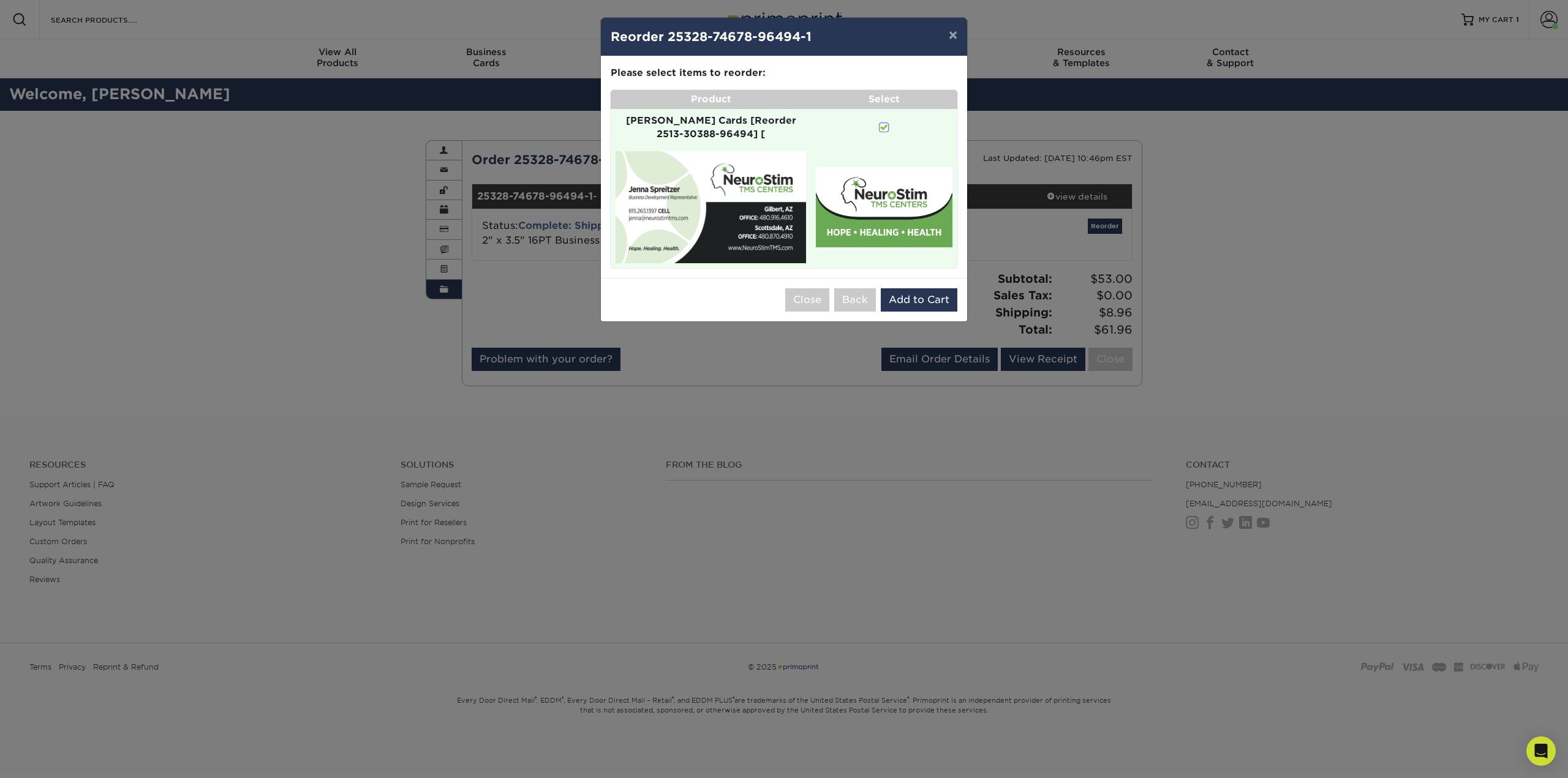 click at bounding box center [710, 207] 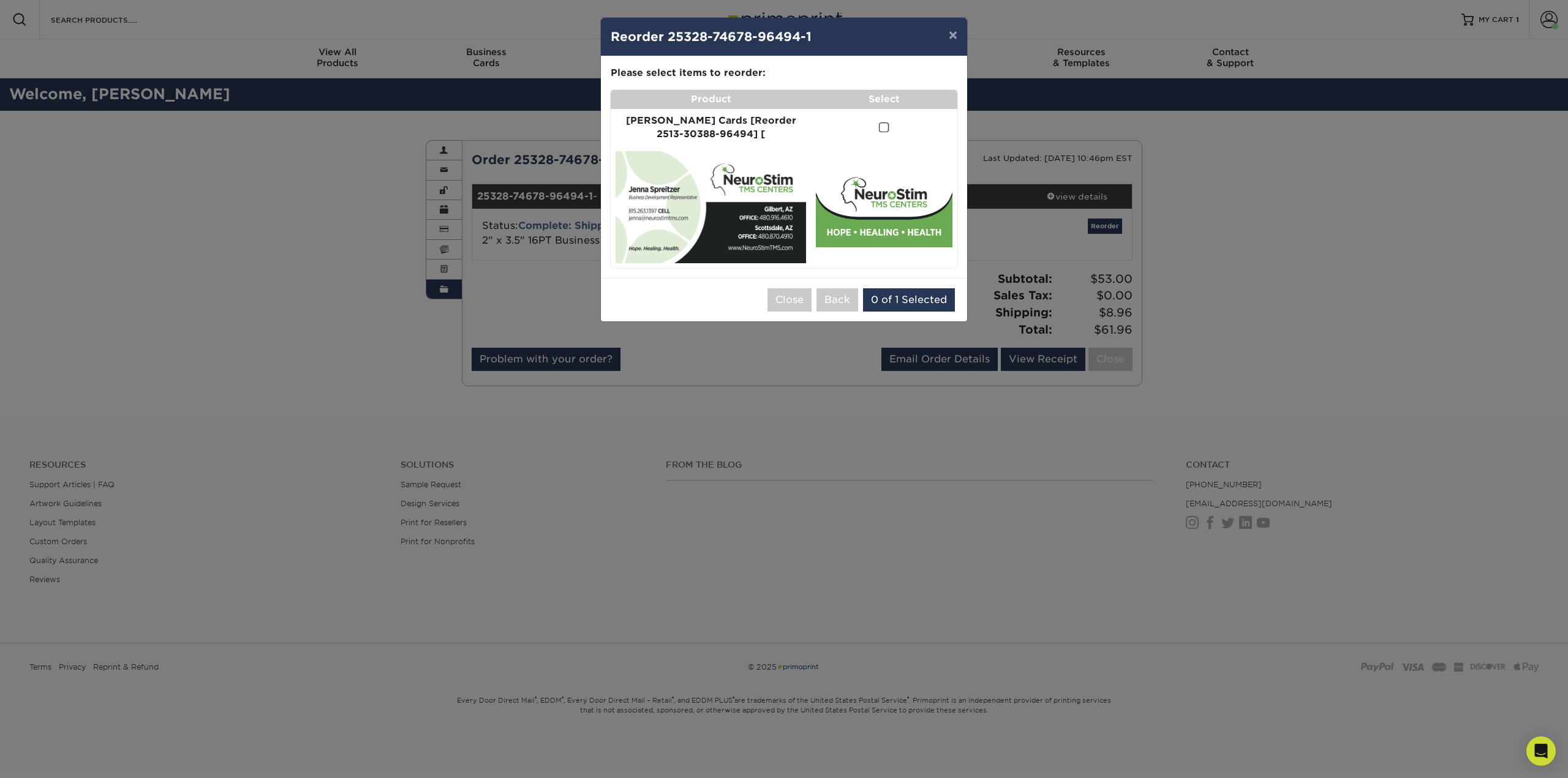 click at bounding box center [710, 207] 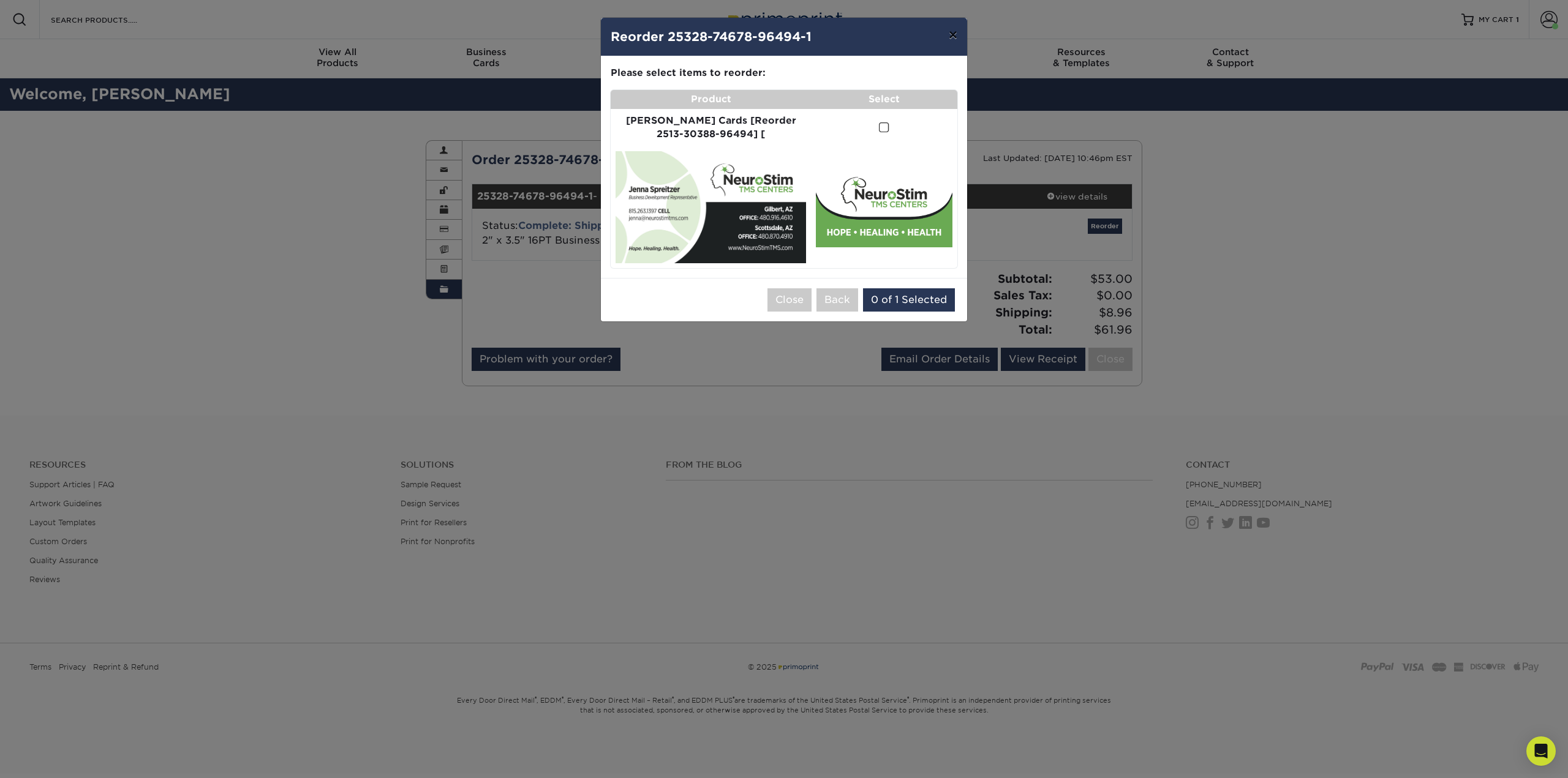 click on "×" at bounding box center (953, 35) 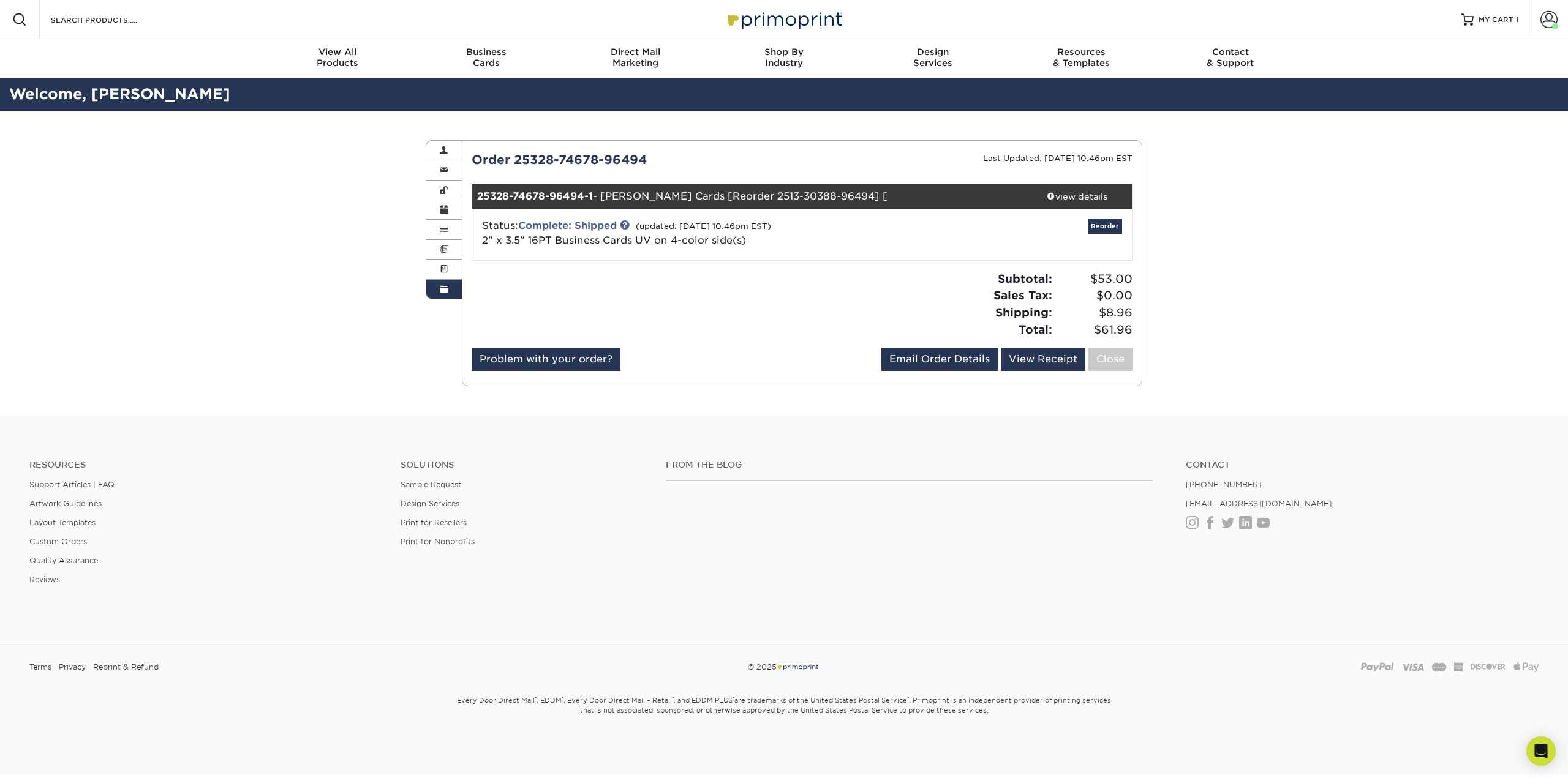 drag, startPoint x: 482, startPoint y: 239, endPoint x: 767, endPoint y: 240, distance: 285.00175 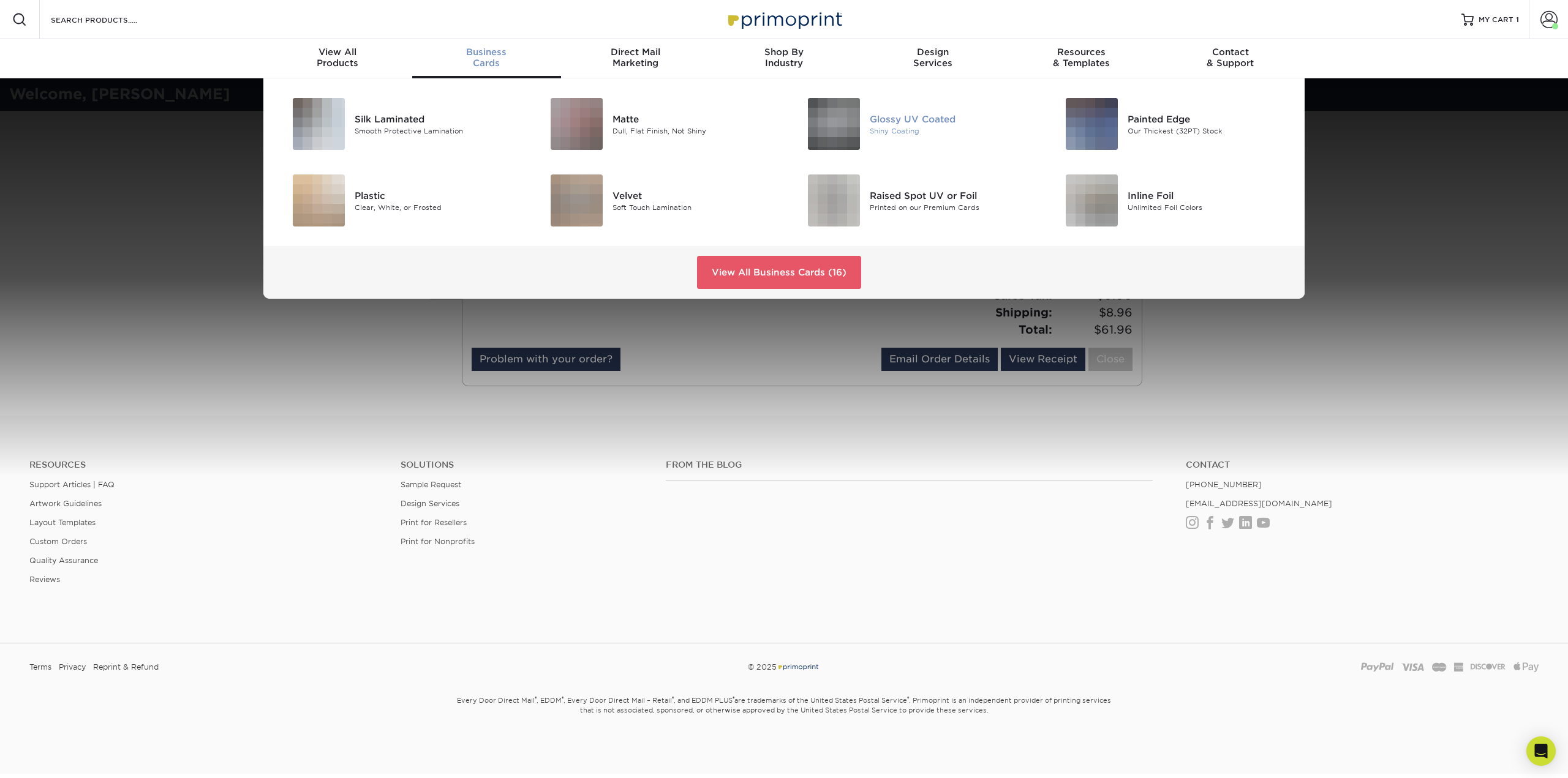 click at bounding box center [834, 124] 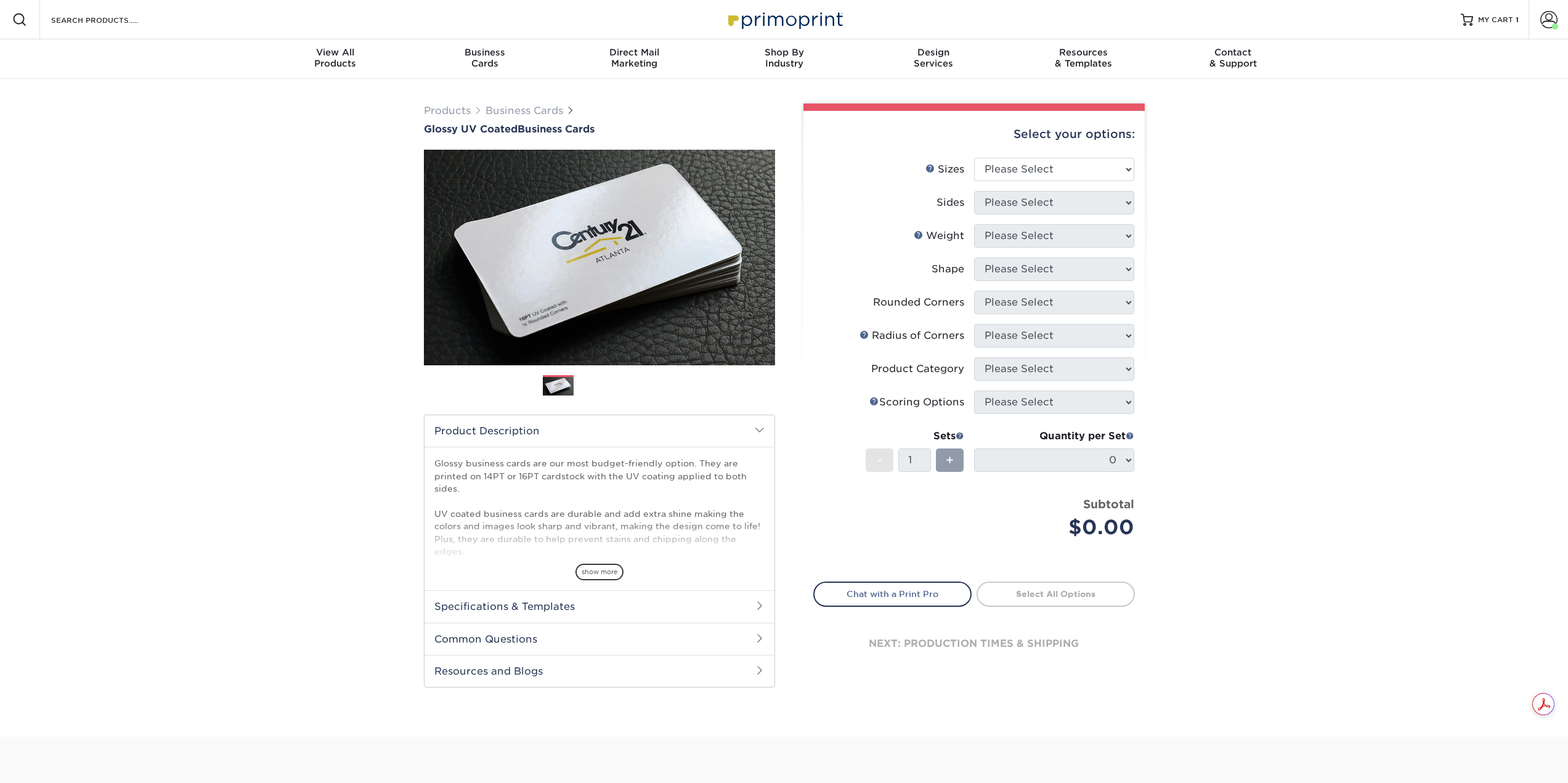 scroll, scrollTop: 0, scrollLeft: 0, axis: both 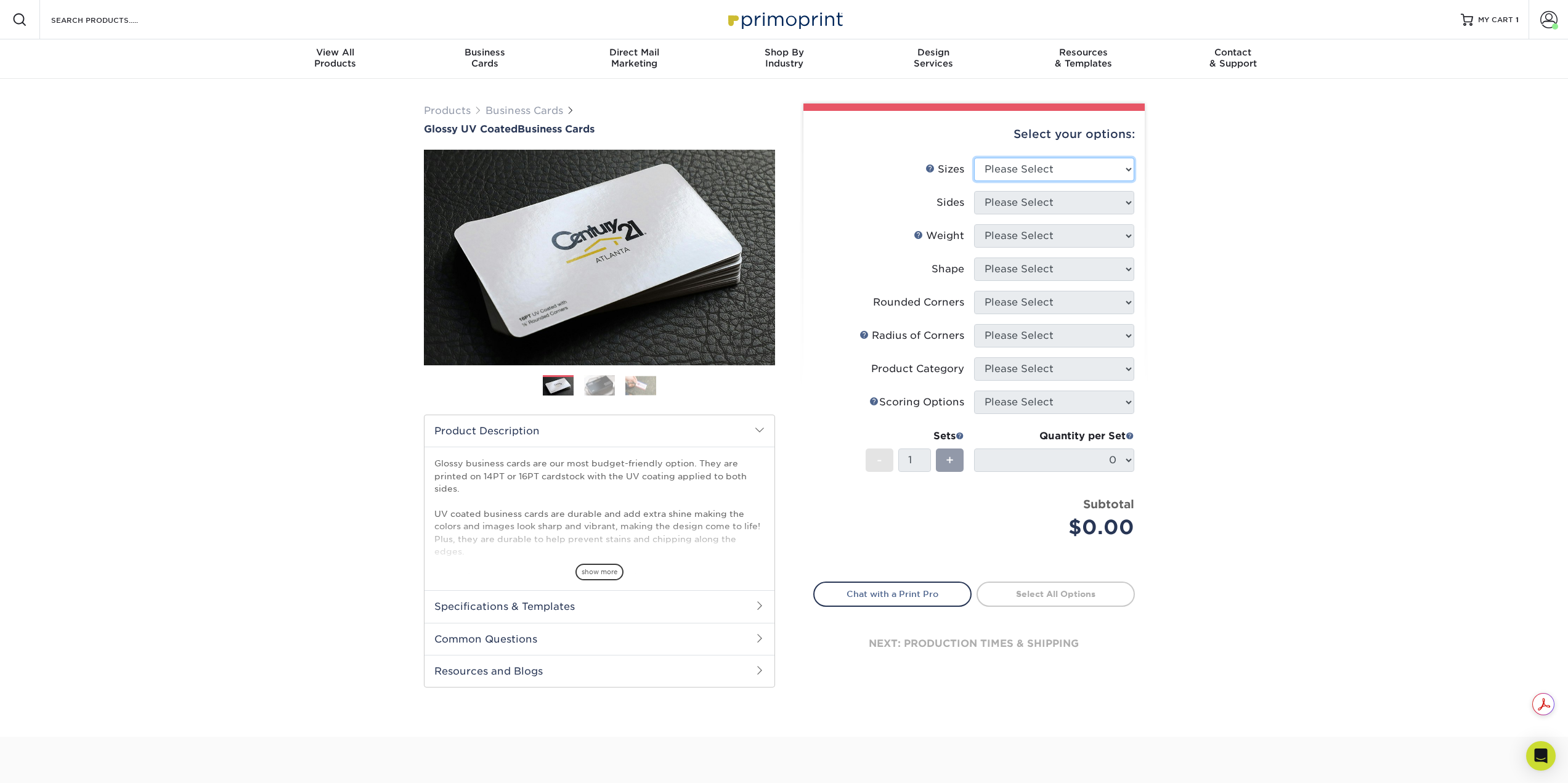 click on "Please Select
1.5" x 3.5"  - Mini
1.75" x 3.5" - Mini
2" x 2" - Square
2" x 3" - Mini
2" x 3.5" - Standard
2" x 7" - Foldover Card
2.125" x 3.375" - European
2.5" x 2.5" - Square 3.5" x 4" - Foldover Card" at bounding box center (1054, 169) 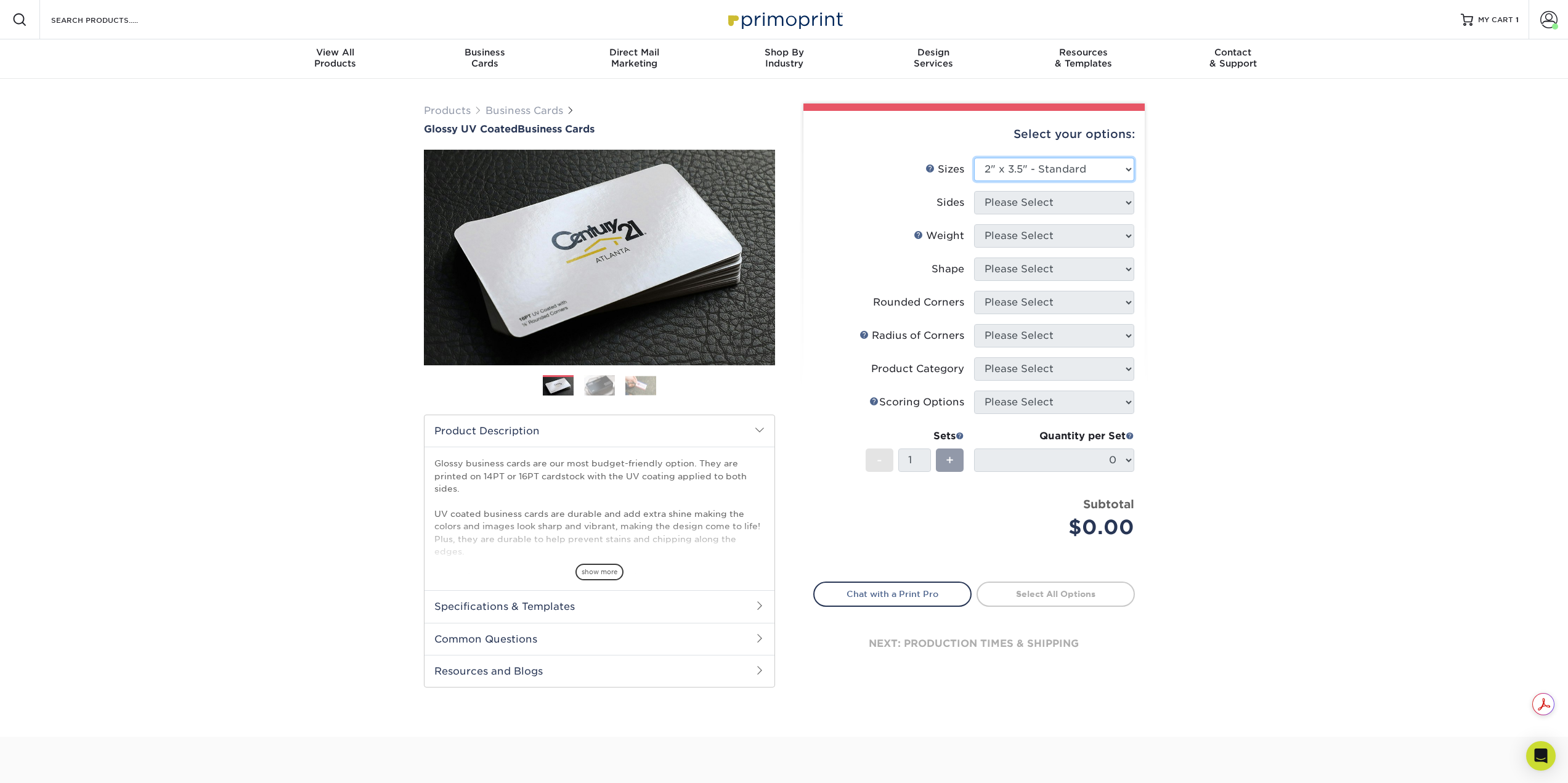 click on "Please Select
1.5" x 3.5"  - Mini
1.75" x 3.5" - Mini
2" x 2" - Square
2" x 3" - Mini
2" x 3.5" - Standard
2" x 7" - Foldover Card
2.125" x 3.375" - European
2.5" x 2.5" - Square 3.5" x 4" - Foldover Card" at bounding box center (1054, 169) 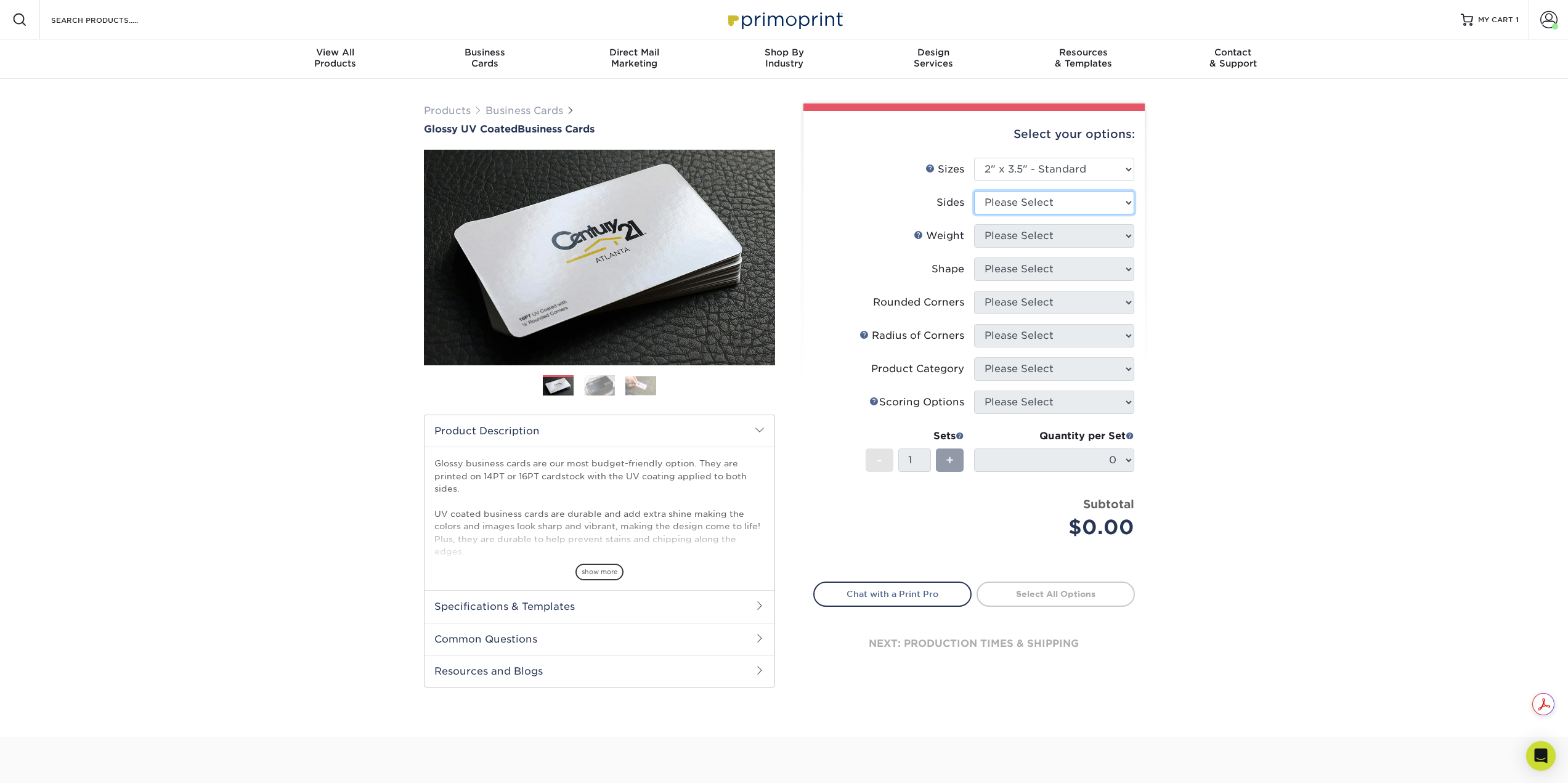 click on "Please Select Print Both Sides Print Front Only" at bounding box center [1054, 203] 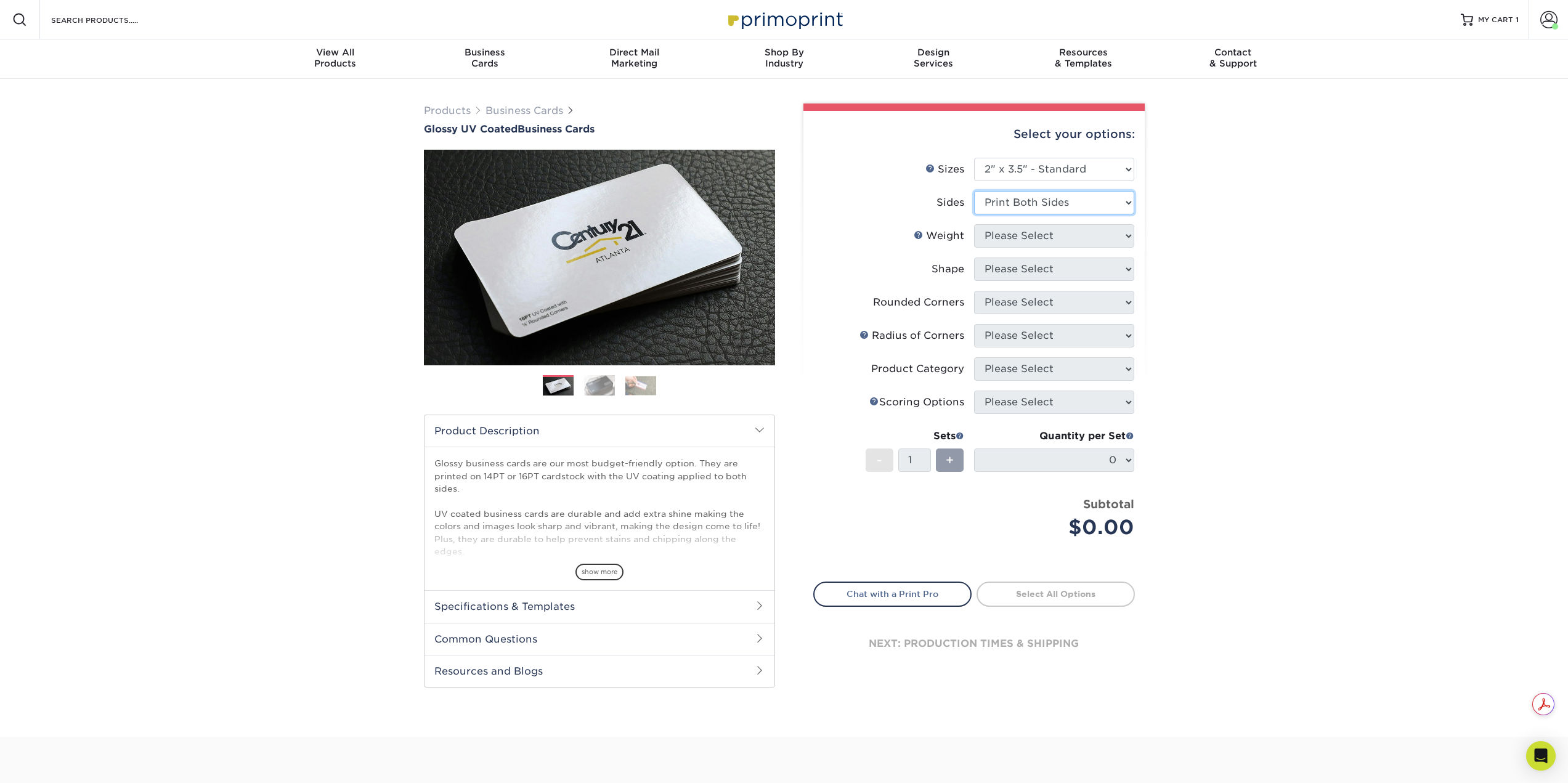 click on "Please Select Print Both Sides Print Front Only" at bounding box center [1054, 203] 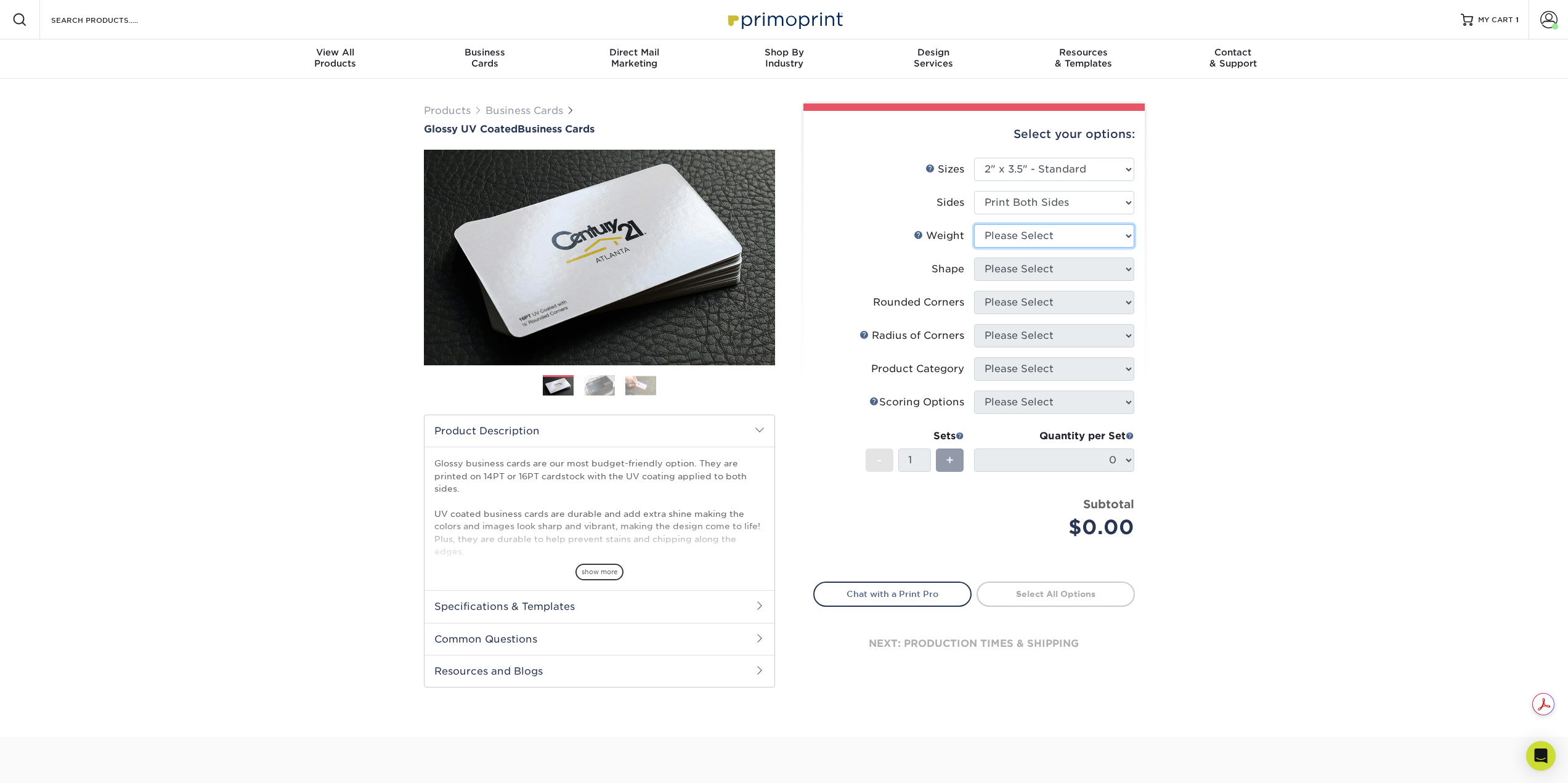 click on "Please Select 16PT 14PT" at bounding box center [1054, 236] 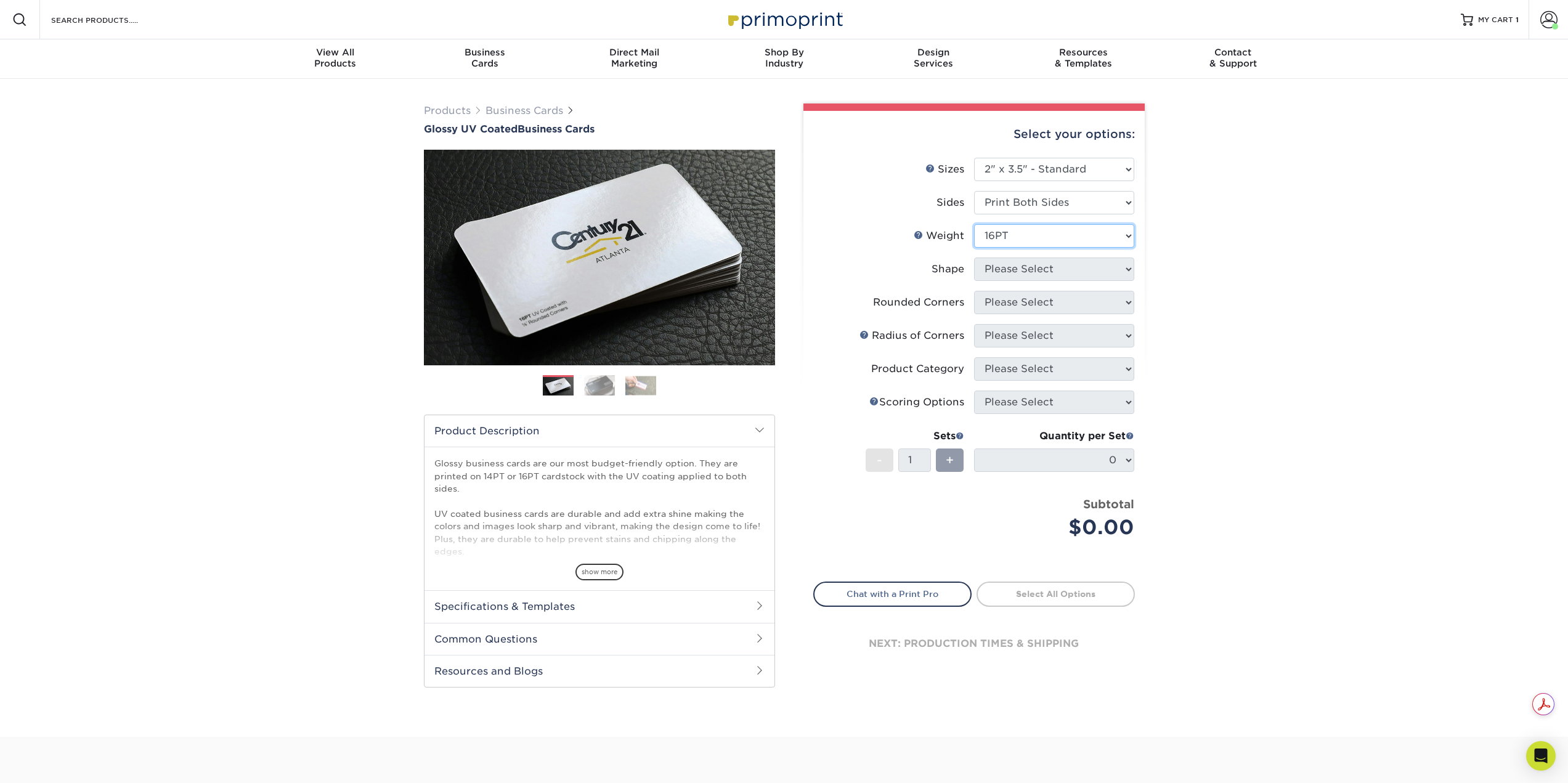 click on "Please Select 16PT 14PT" at bounding box center [1054, 236] 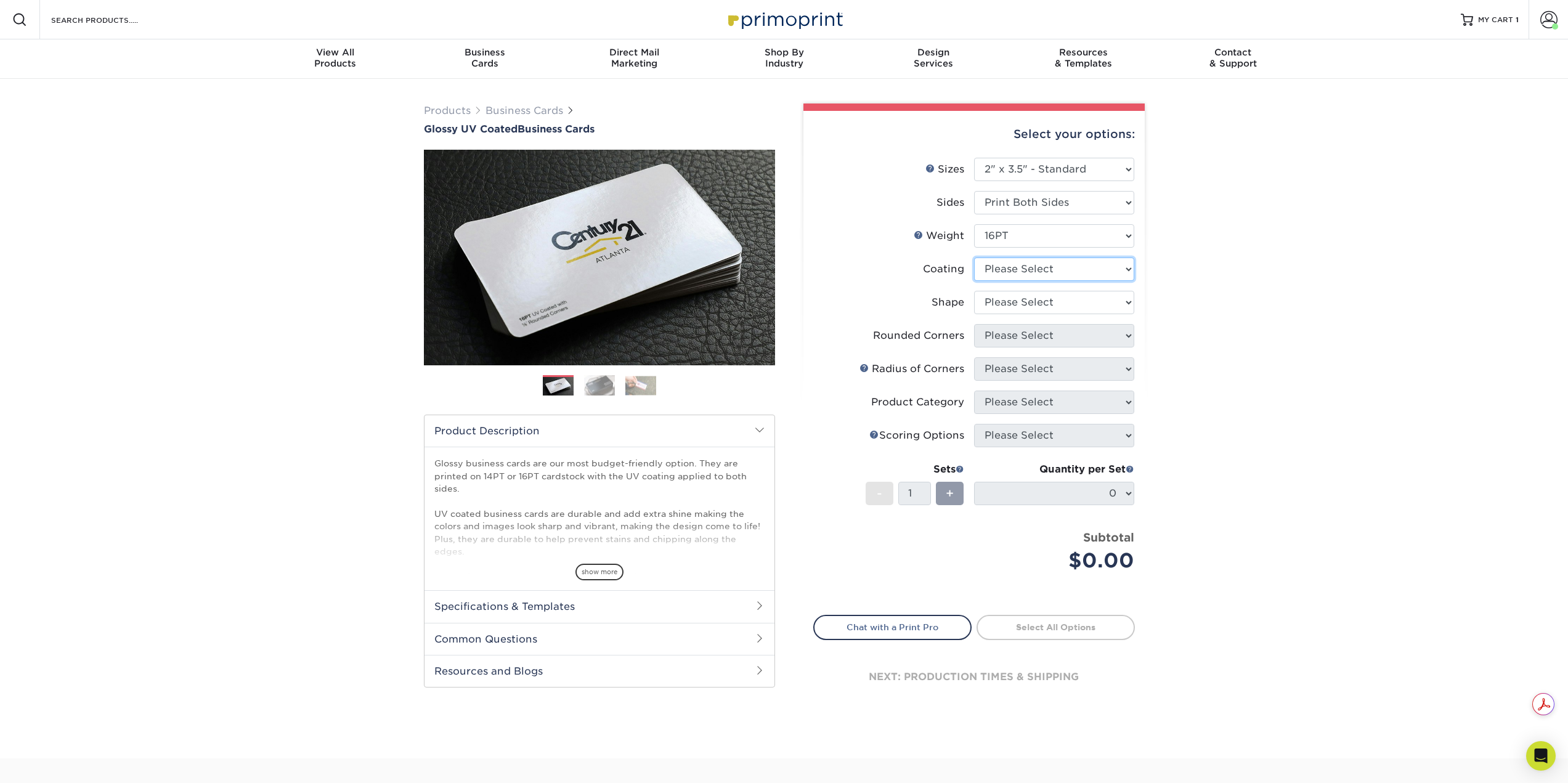 click at bounding box center (1054, 269) 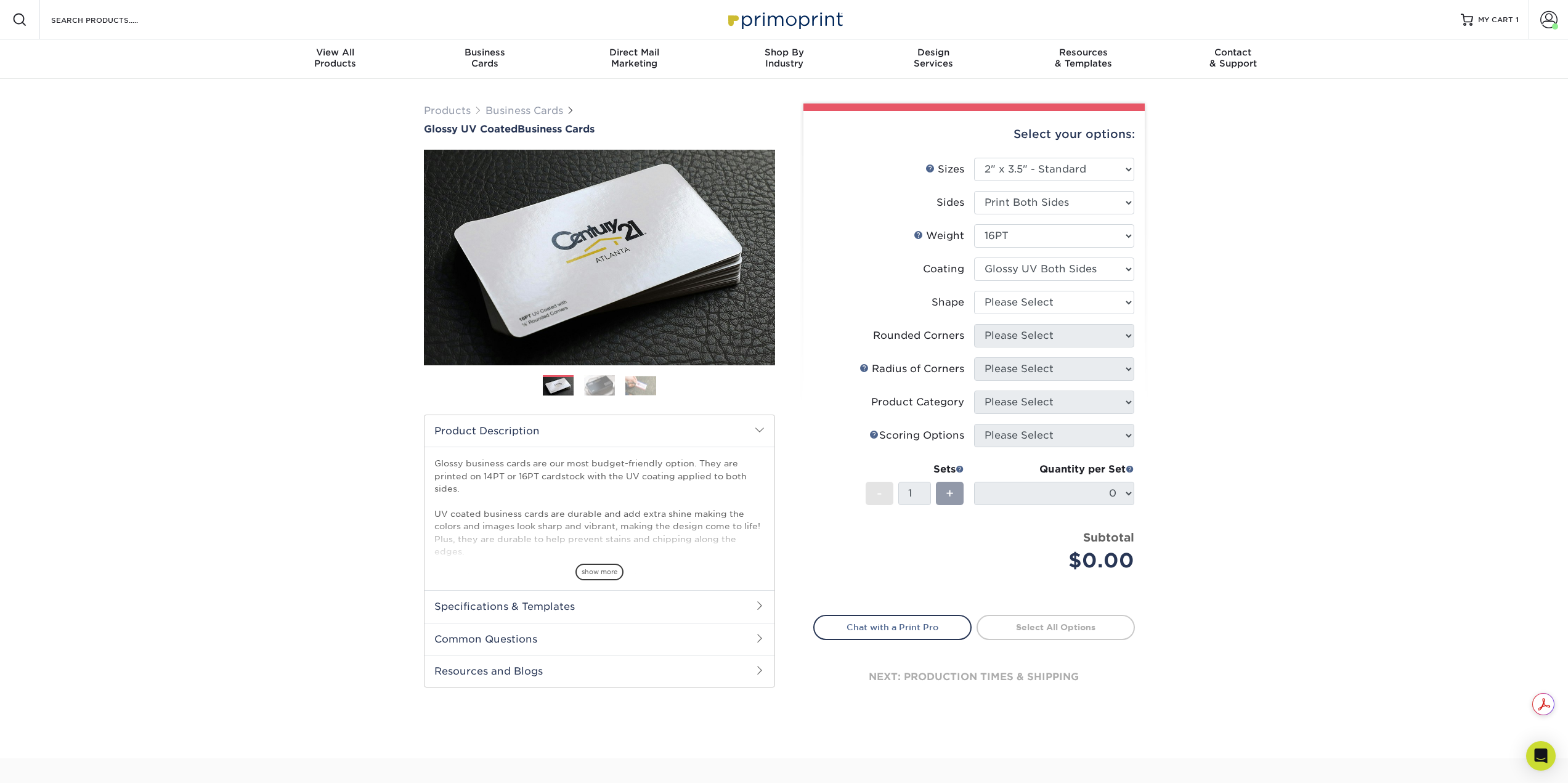 click at bounding box center (1054, 269) 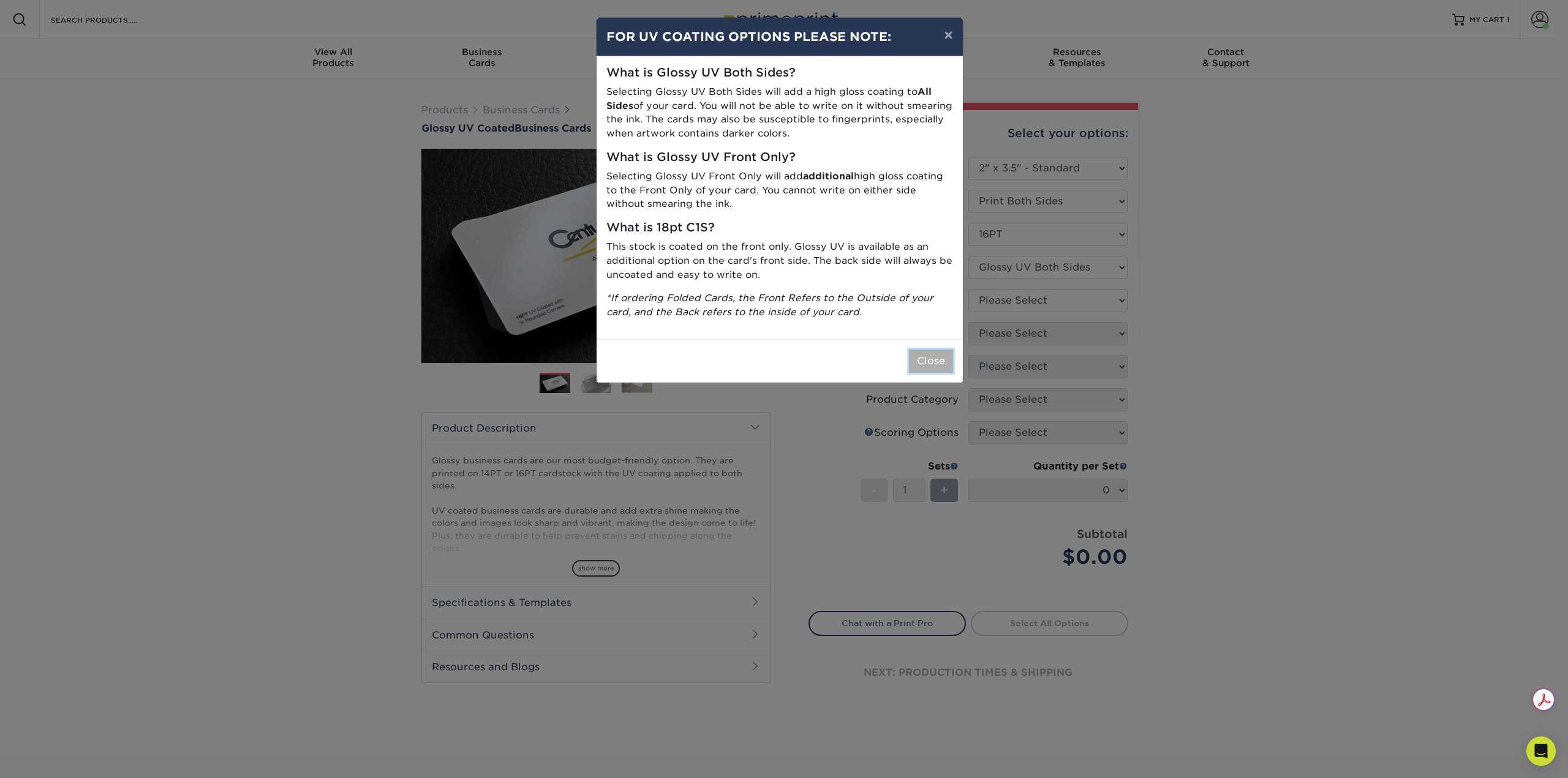 click on "Close" at bounding box center [931, 361] 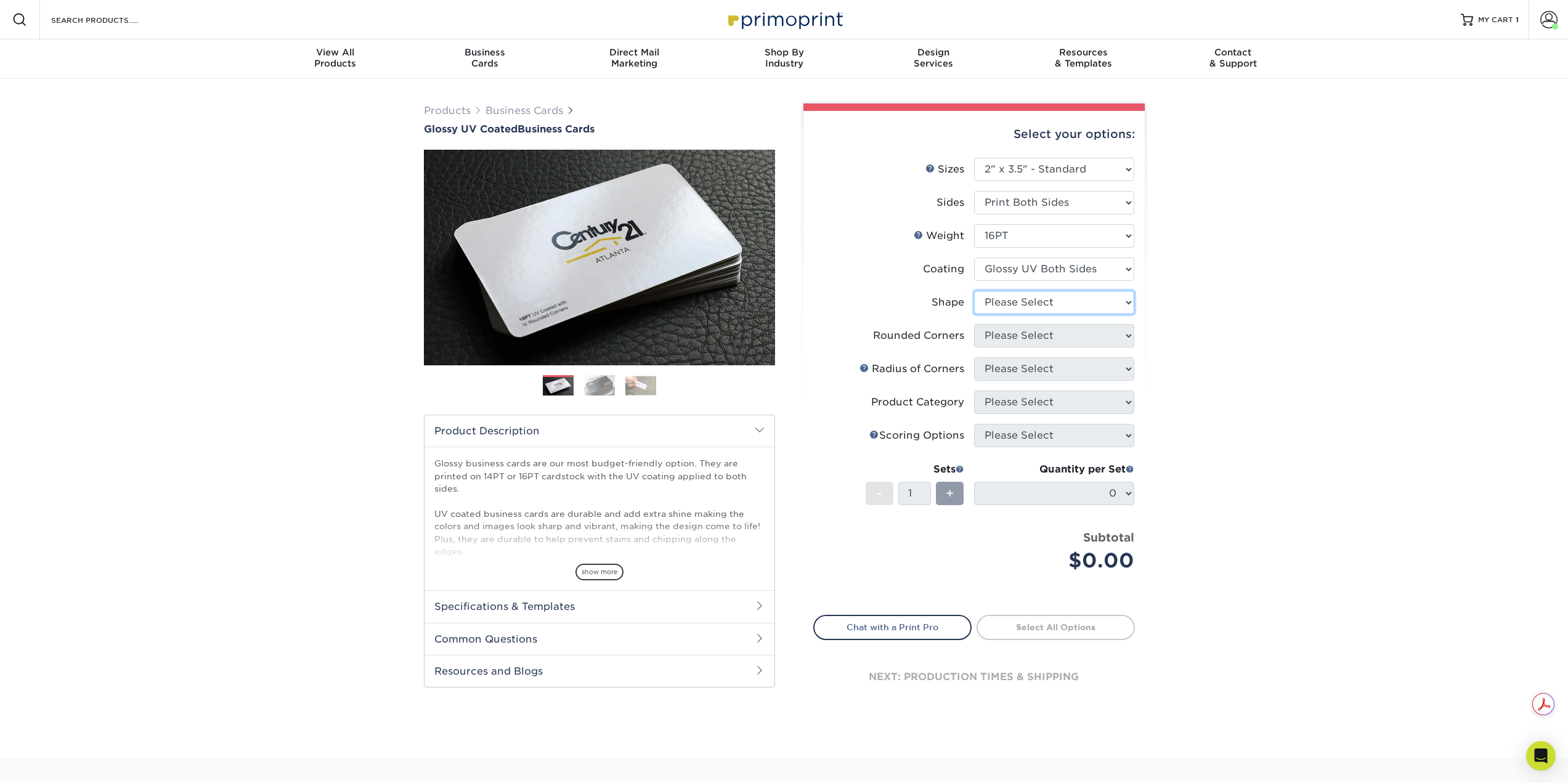 click on "Please Select Standard Oval" at bounding box center [1054, 302] 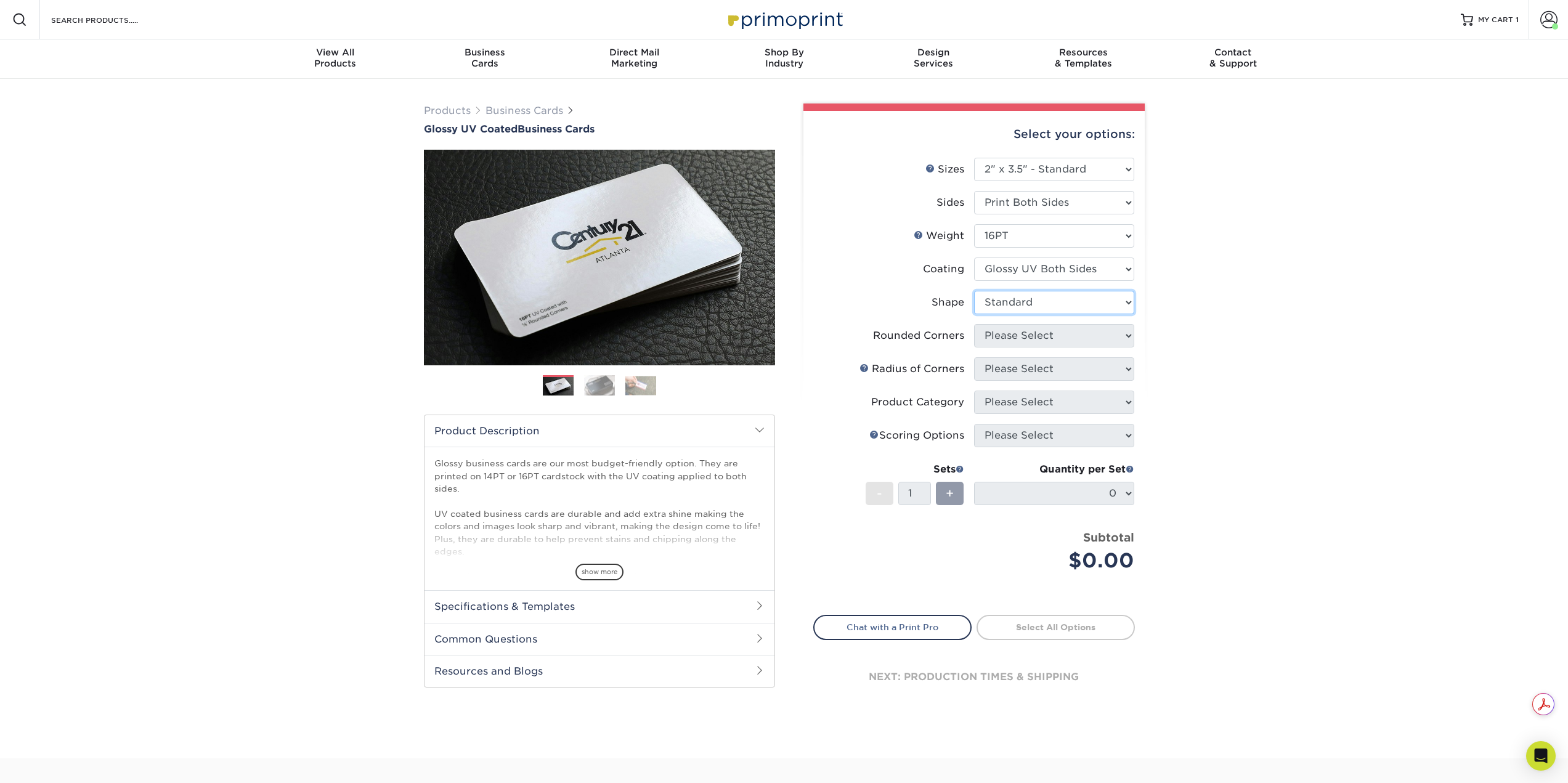 click on "Please Select Standard Oval" at bounding box center (1054, 302) 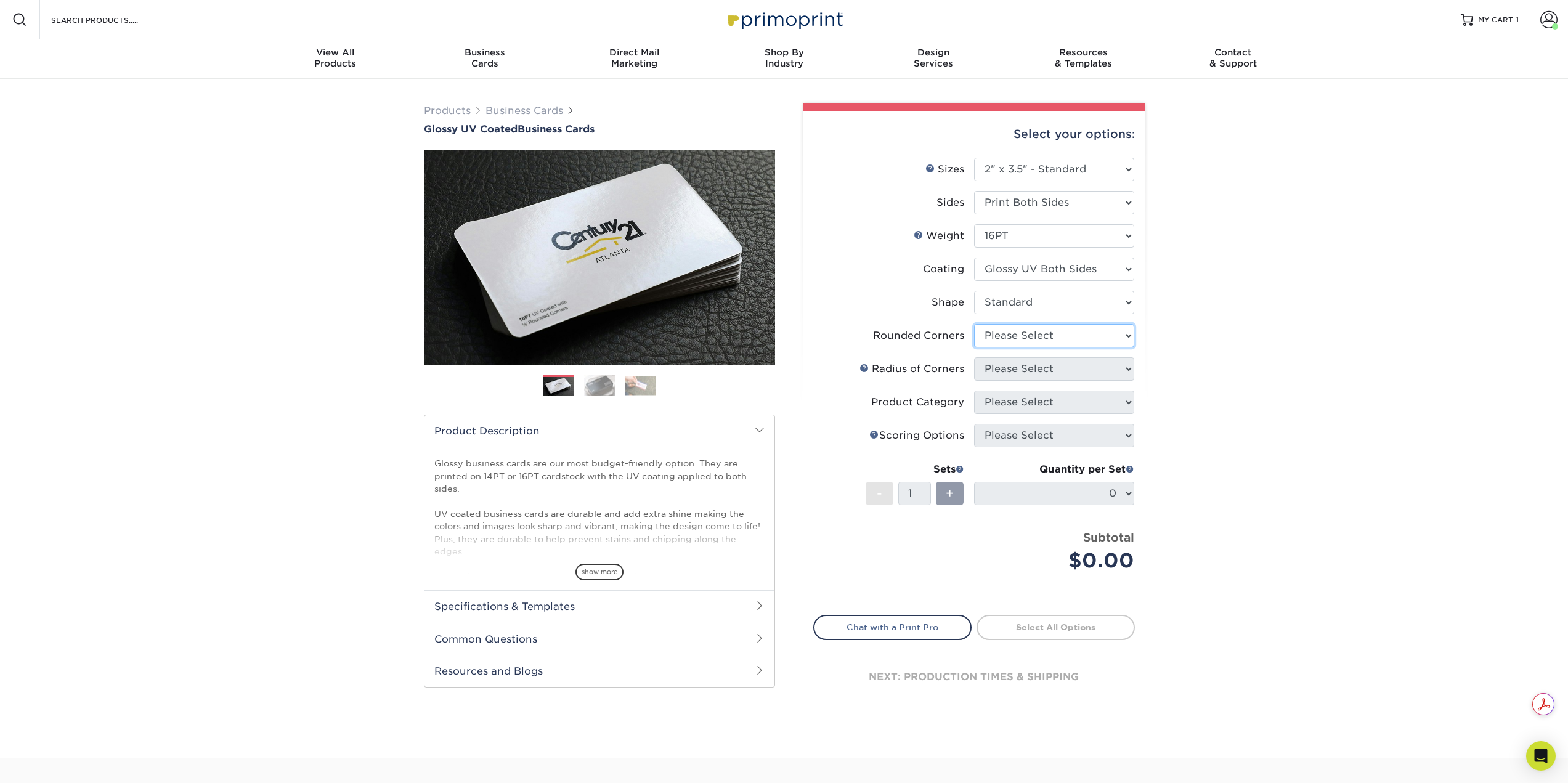 click on "Please Select
Yes - Round 2 Corners                                                    Yes - Round 4 Corners                                                    No" at bounding box center [1054, 336] 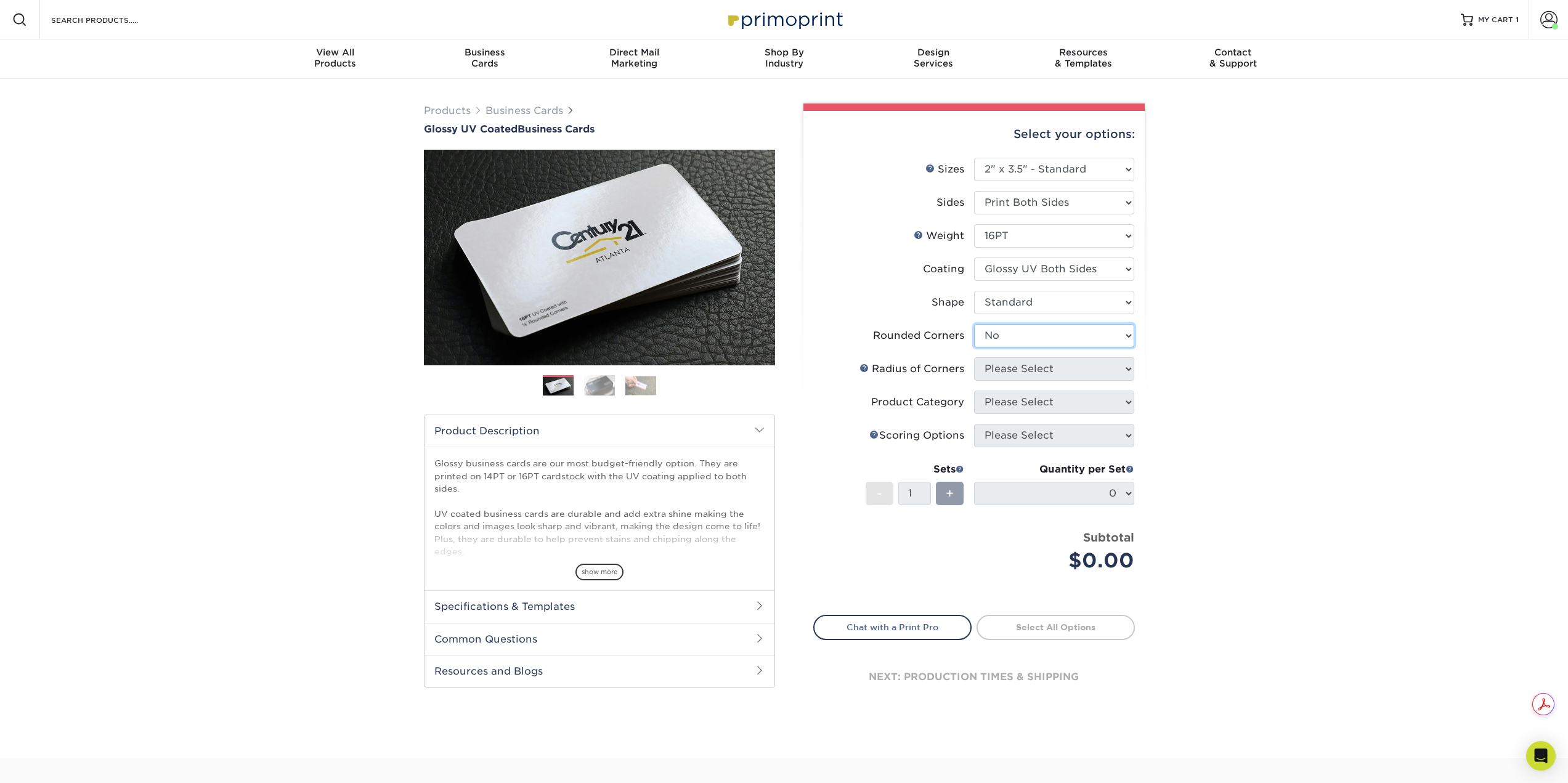 click on "Please Select
Yes - Round 2 Corners                                                    Yes - Round 4 Corners                                                    No" at bounding box center (1054, 336) 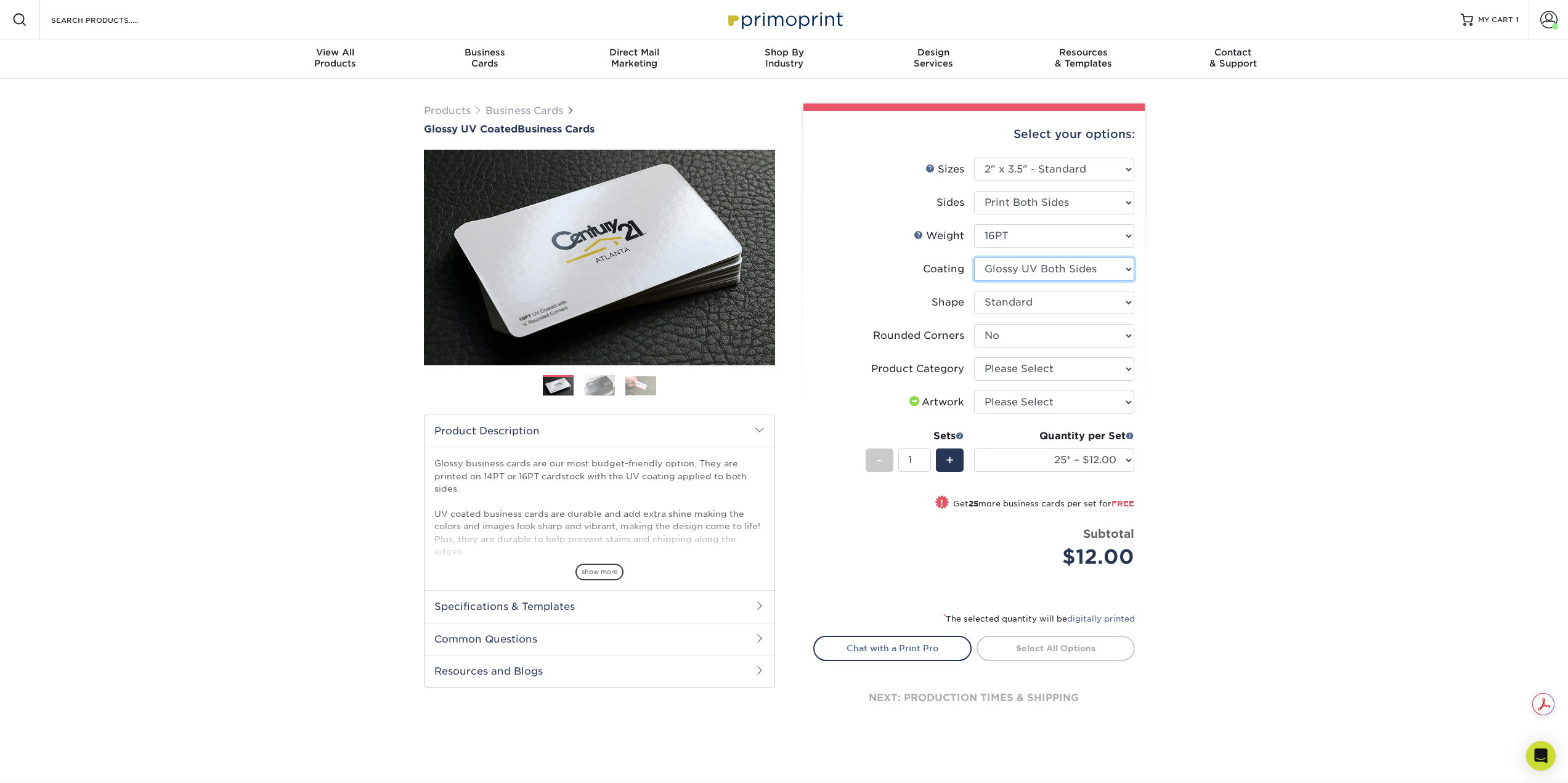 click at bounding box center [1054, 269] 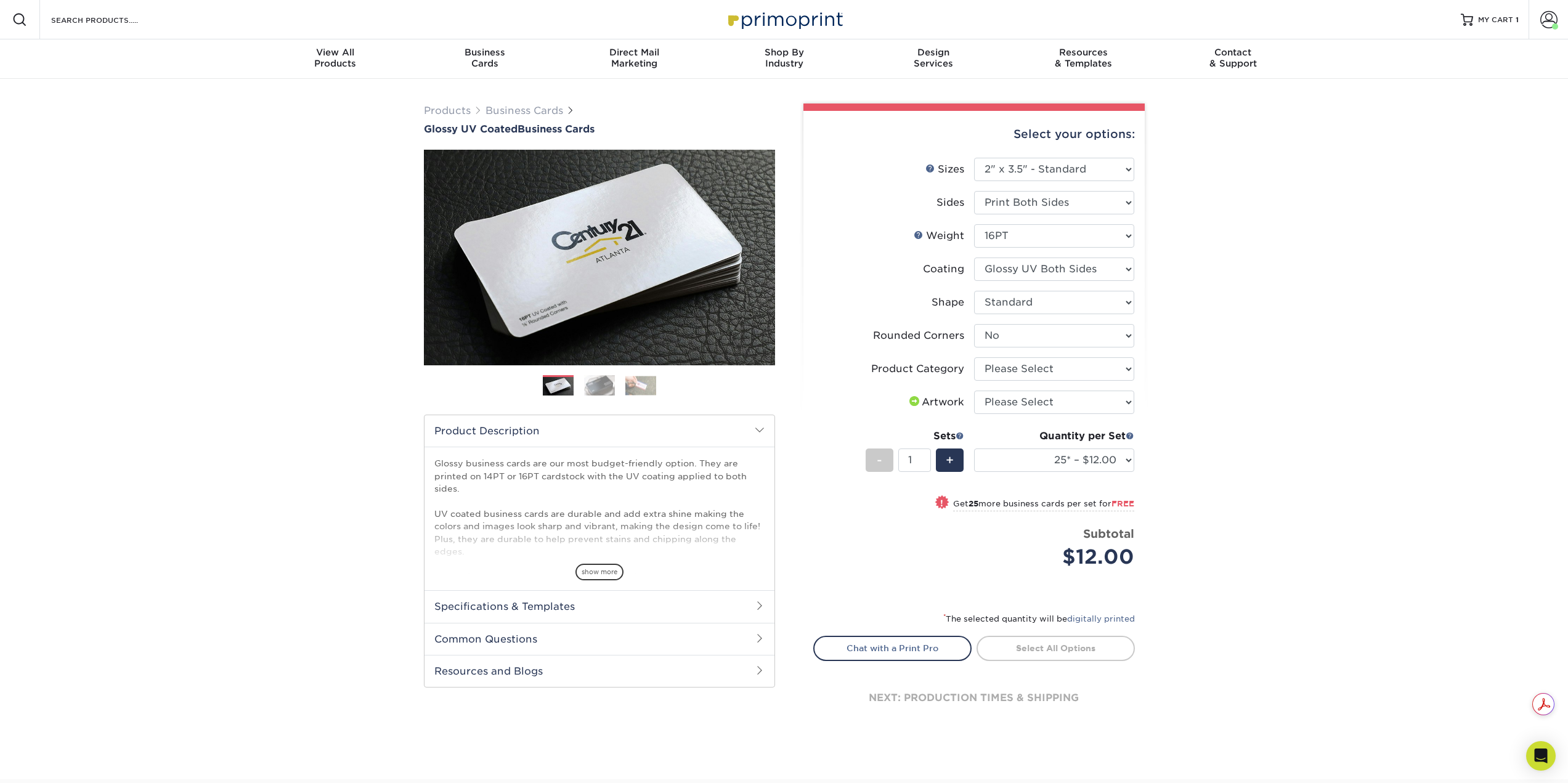 click on "Products
Business Cards
Glossy UV Coated  Business Cards
Previous Next" at bounding box center [784, 429] 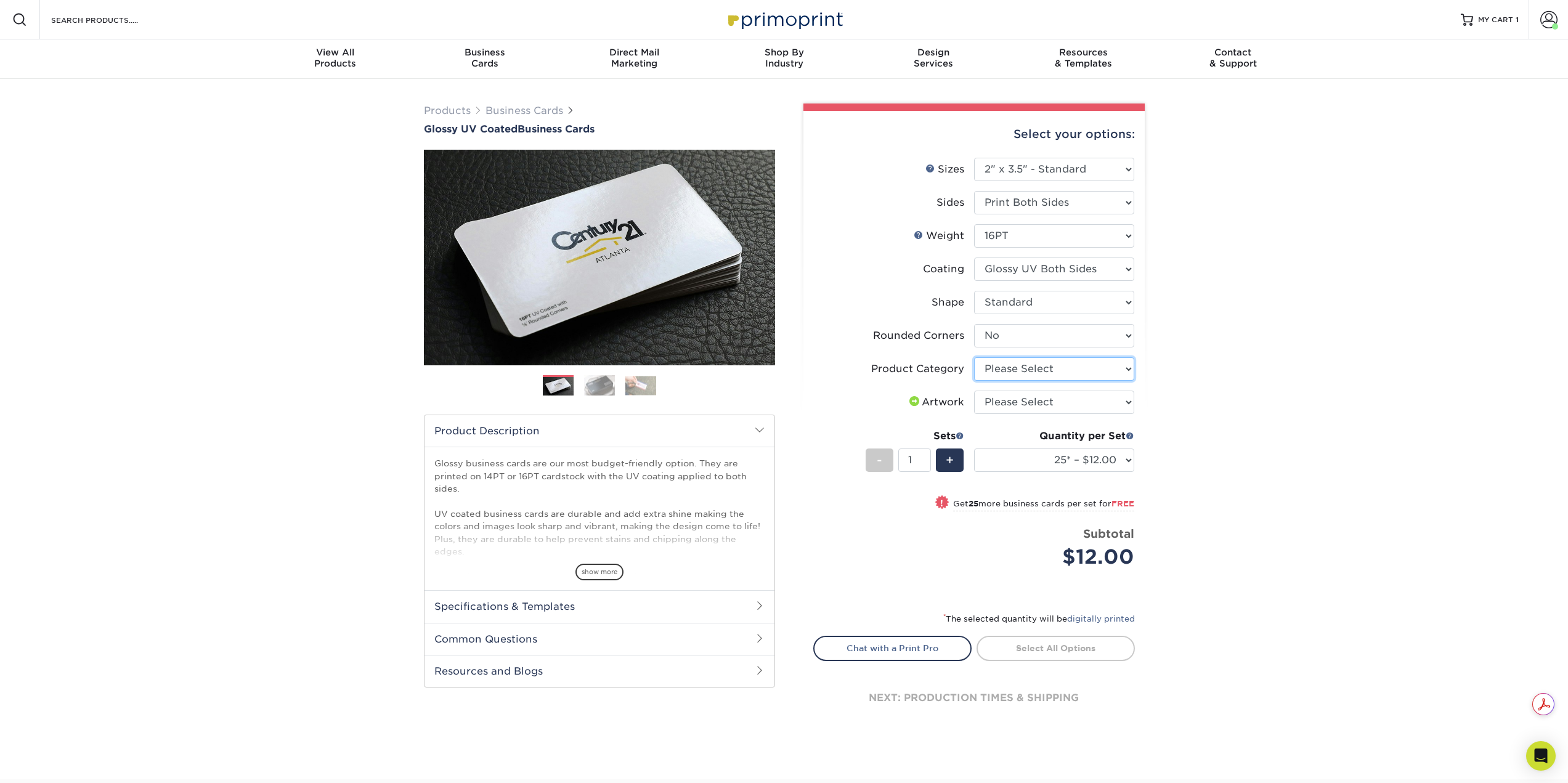 click on "Please Select Business Cards" at bounding box center [1054, 369] 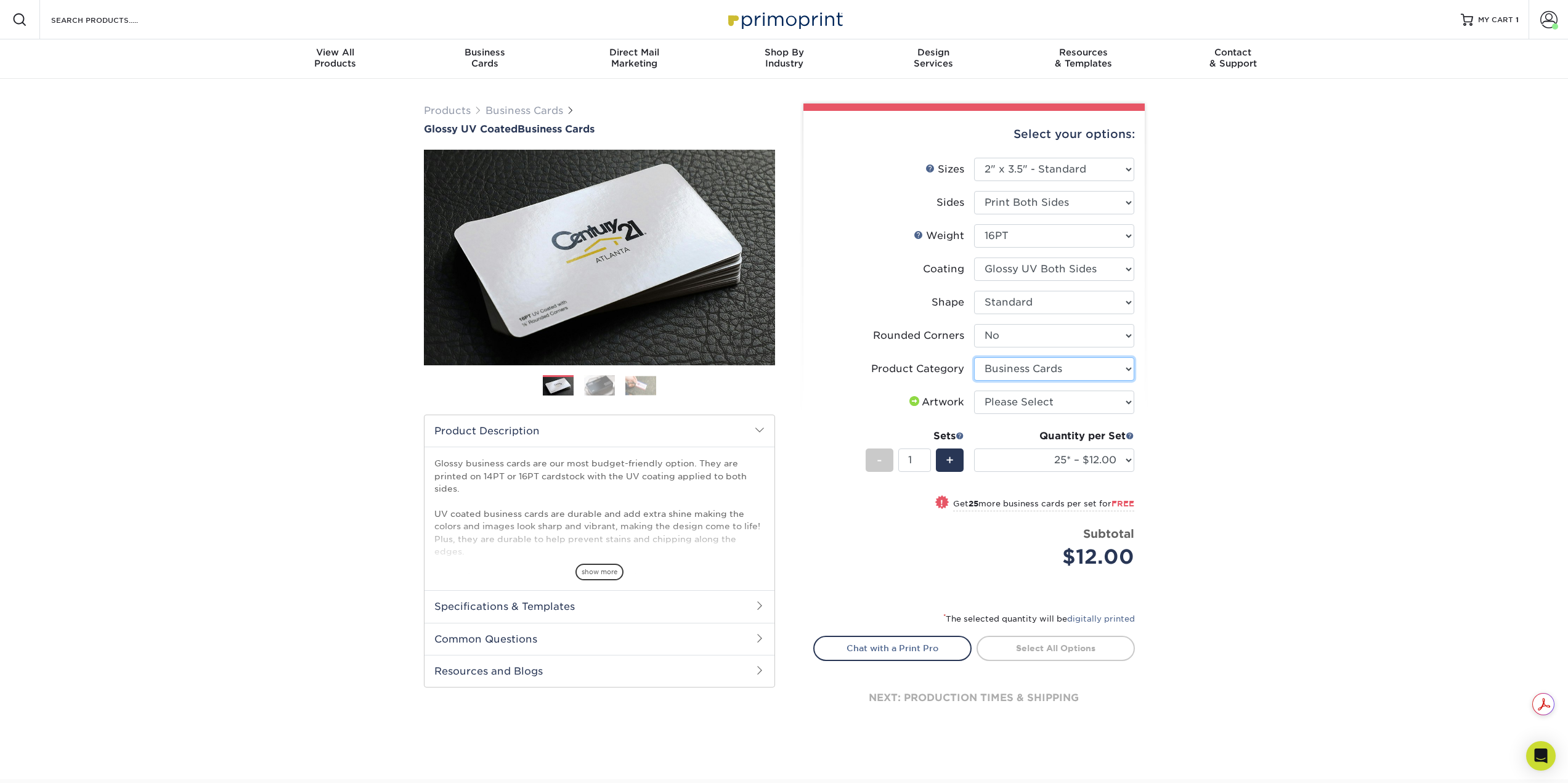 click on "Please Select Business Cards" at bounding box center (1054, 369) 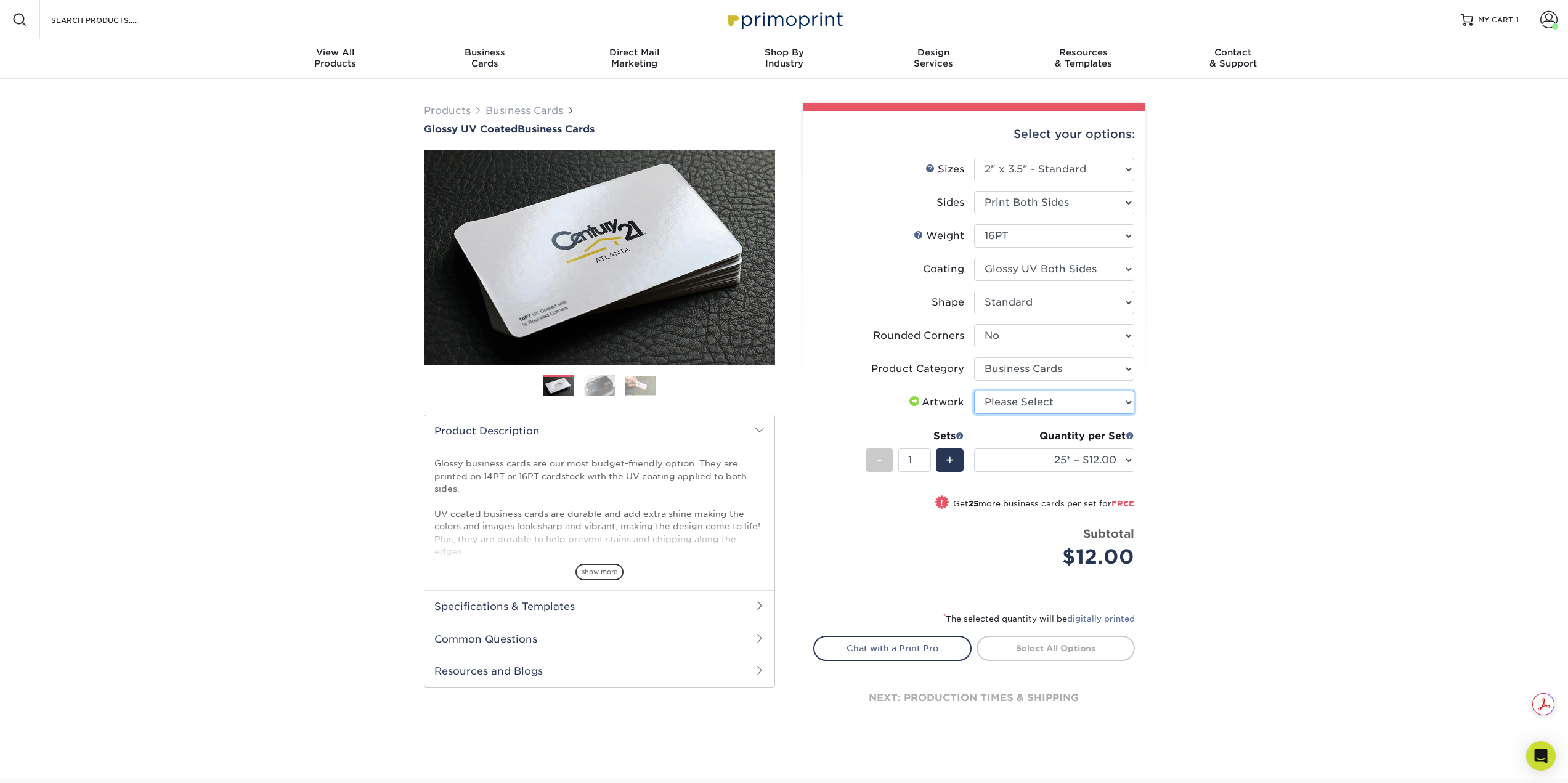 click on "Please Select I will upload files I need a design - $100" at bounding box center [1054, 402] 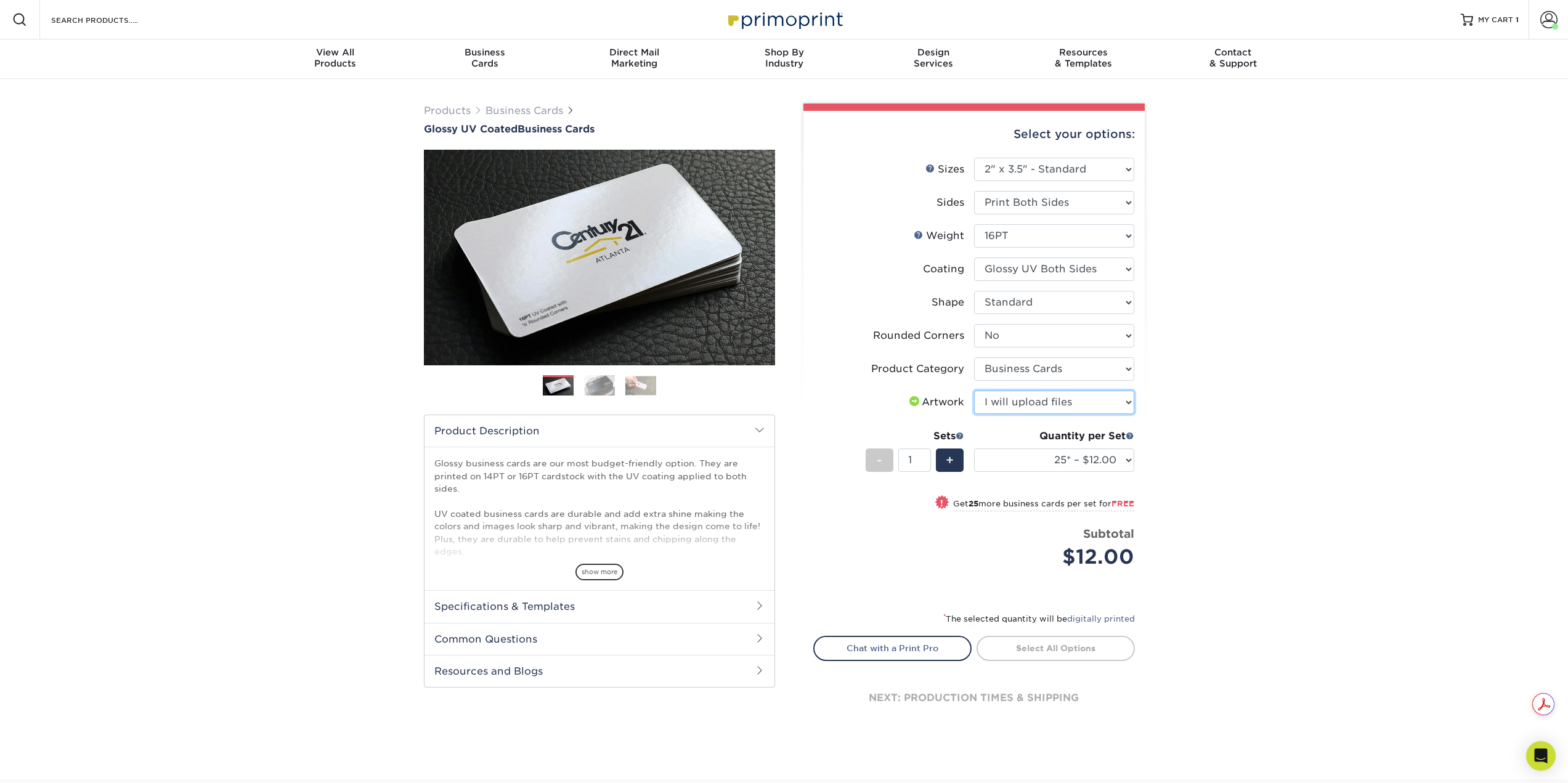 click on "Please Select I will upload files I need a design - $100" at bounding box center (1054, 402) 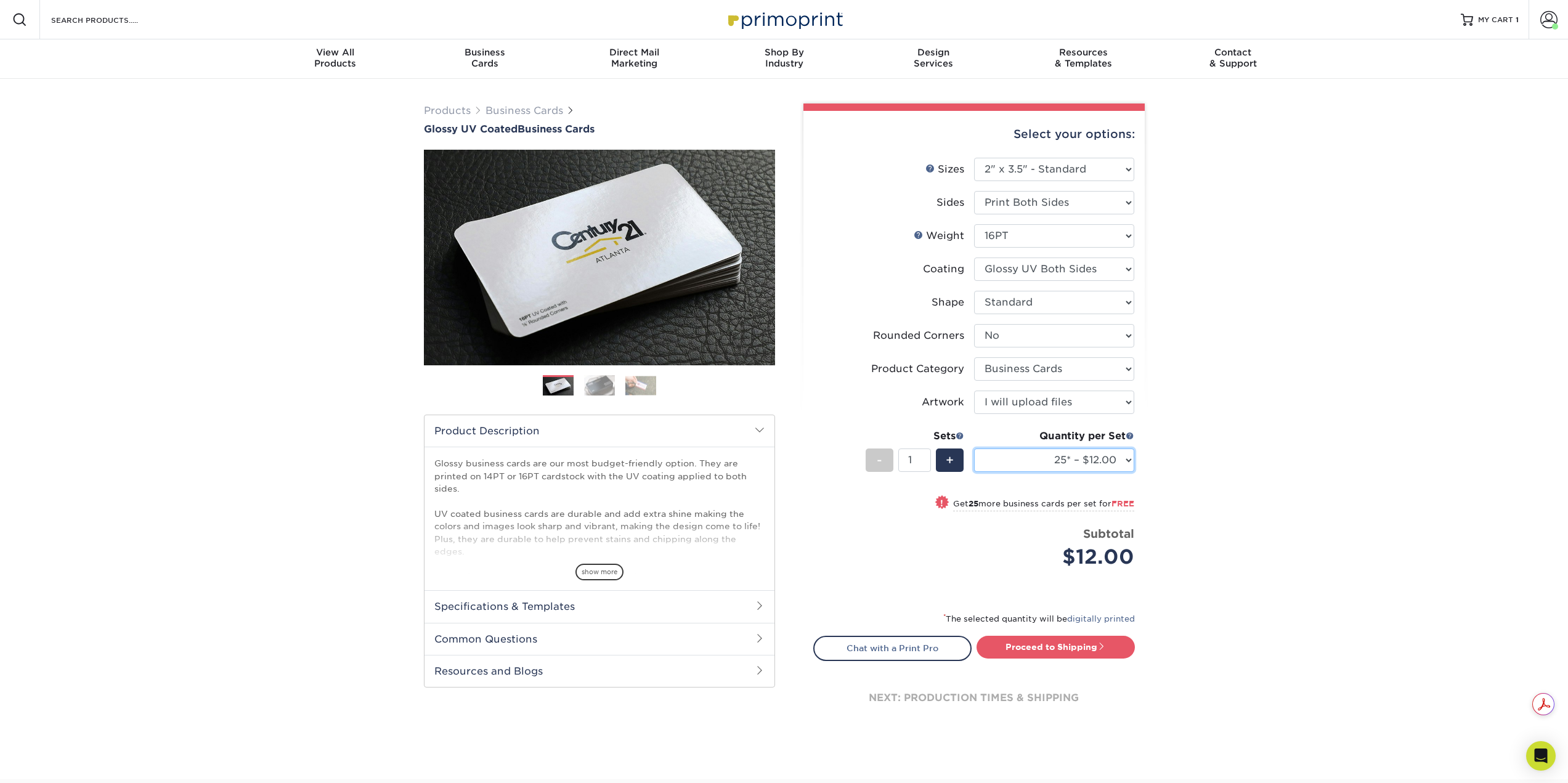 click on "25* – $12.00 50* – $12.00 100* – $12.00 250* – $21.00 500 – $42.00 1000 – $53.00 2500 – $95.00 5000 – $183.00 7500 – $269.00 10000 – $321.00 15000 – $474.00 20000 – $623.00 25000 – $771.00 30000 – $919.00 35000 – $1067.00 40000 – $1215.00 45000 – $1358.00 50000 – $1501.00 55000 – $1640.00 60000 – $1783.00 65000 – $1926.00 70000 – $2064.00 75000 – $2202.00 80000 – $2341.00 85000 – $2439.00 90000 – $2612.00 95000 – $2750.00 100000 – $2879.00" at bounding box center (1054, 460) 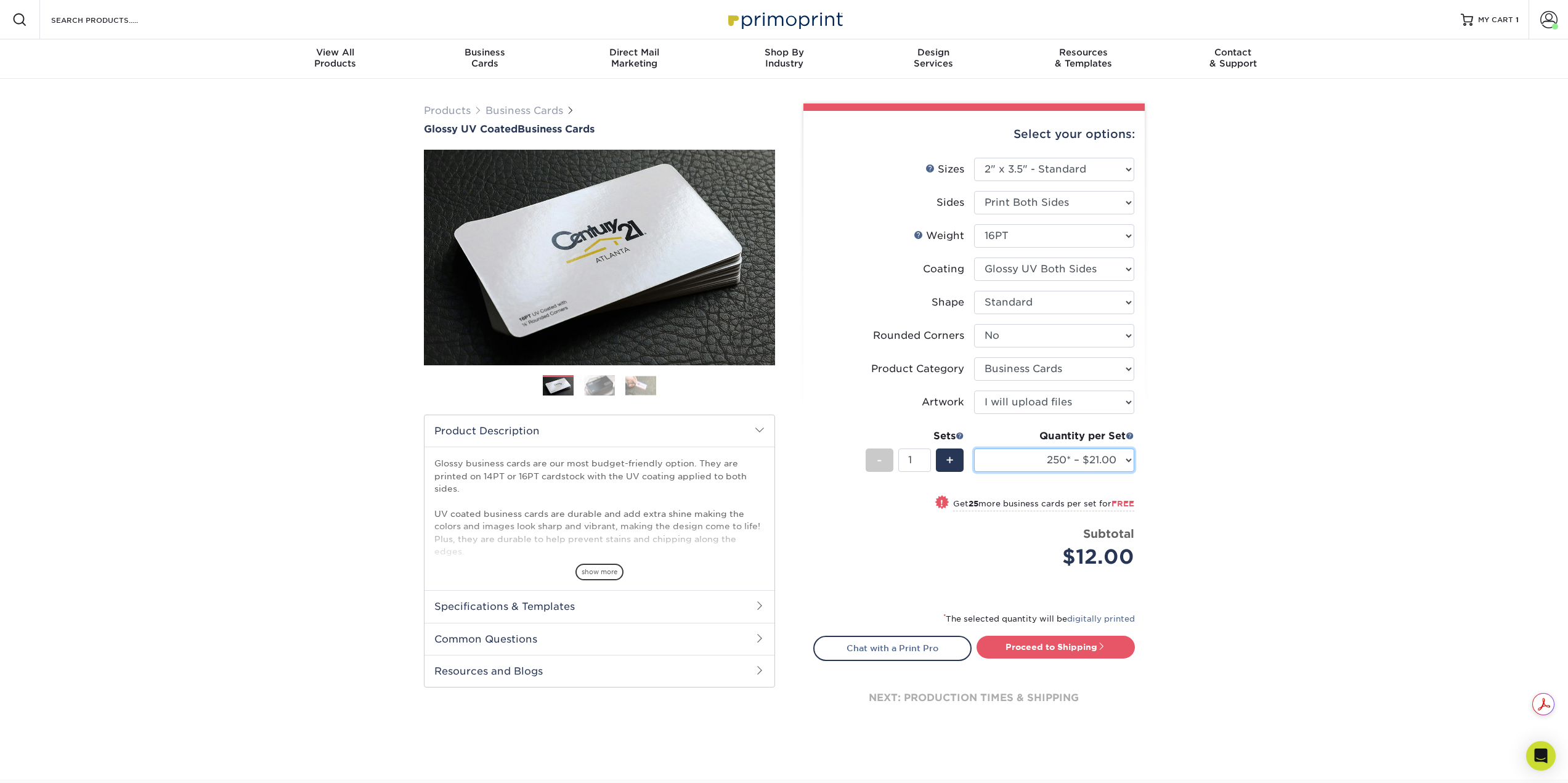 click on "25* – $12.00 50* – $12.00 100* – $12.00 250* – $21.00 500 – $42.00 1000 – $53.00 2500 – $95.00 5000 – $183.00 7500 – $269.00 10000 – $321.00 15000 – $474.00 20000 – $623.00 25000 – $771.00 30000 – $919.00 35000 – $1067.00 40000 – $1215.00 45000 – $1358.00 50000 – $1501.00 55000 – $1640.00 60000 – $1783.00 65000 – $1926.00 70000 – $2064.00 75000 – $2202.00 80000 – $2341.00 85000 – $2439.00 90000 – $2612.00 95000 – $2750.00 100000 – $2879.00" at bounding box center [1054, 460] 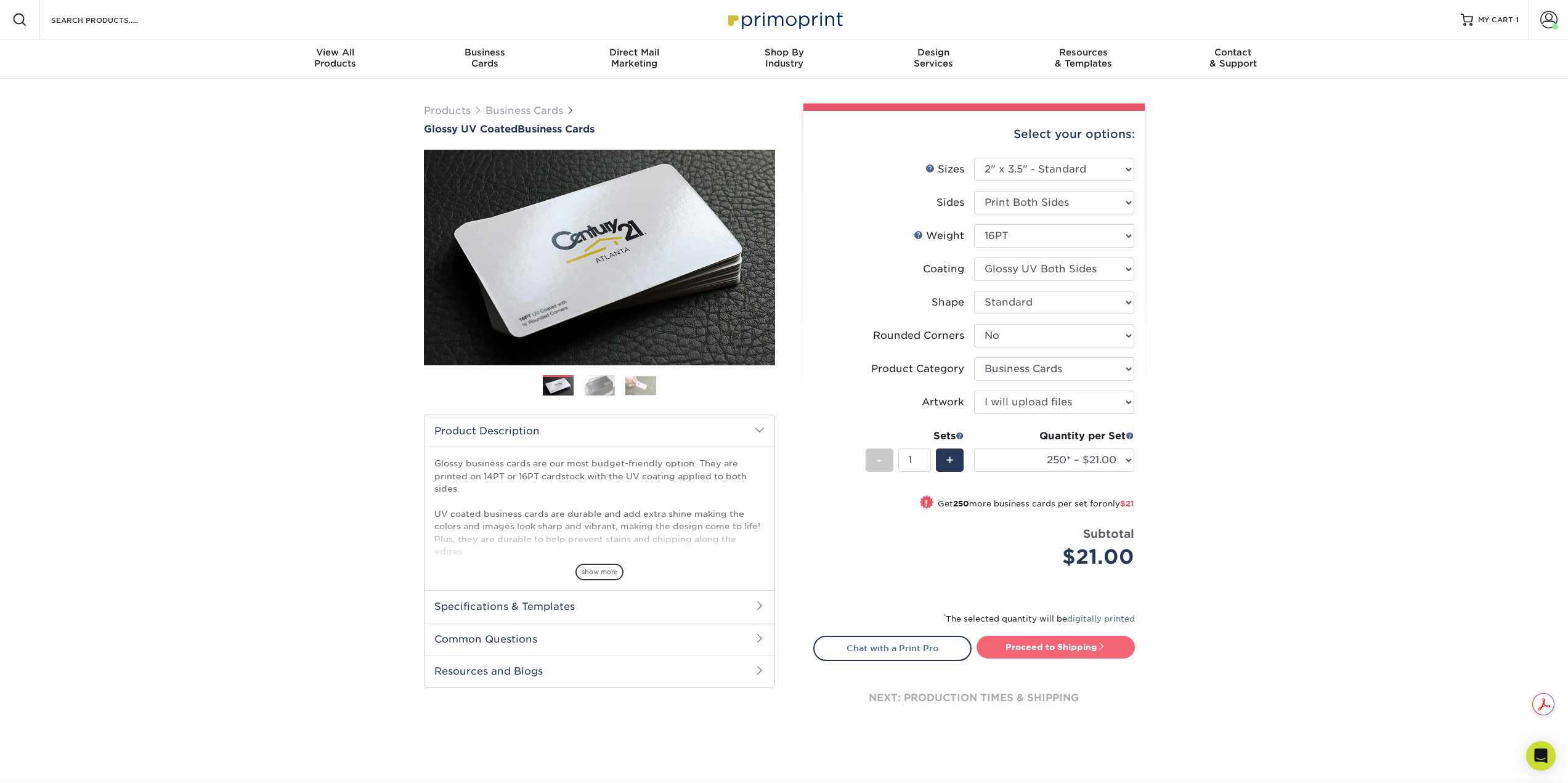 click on "Proceed to Shipping" at bounding box center (1055, 647) 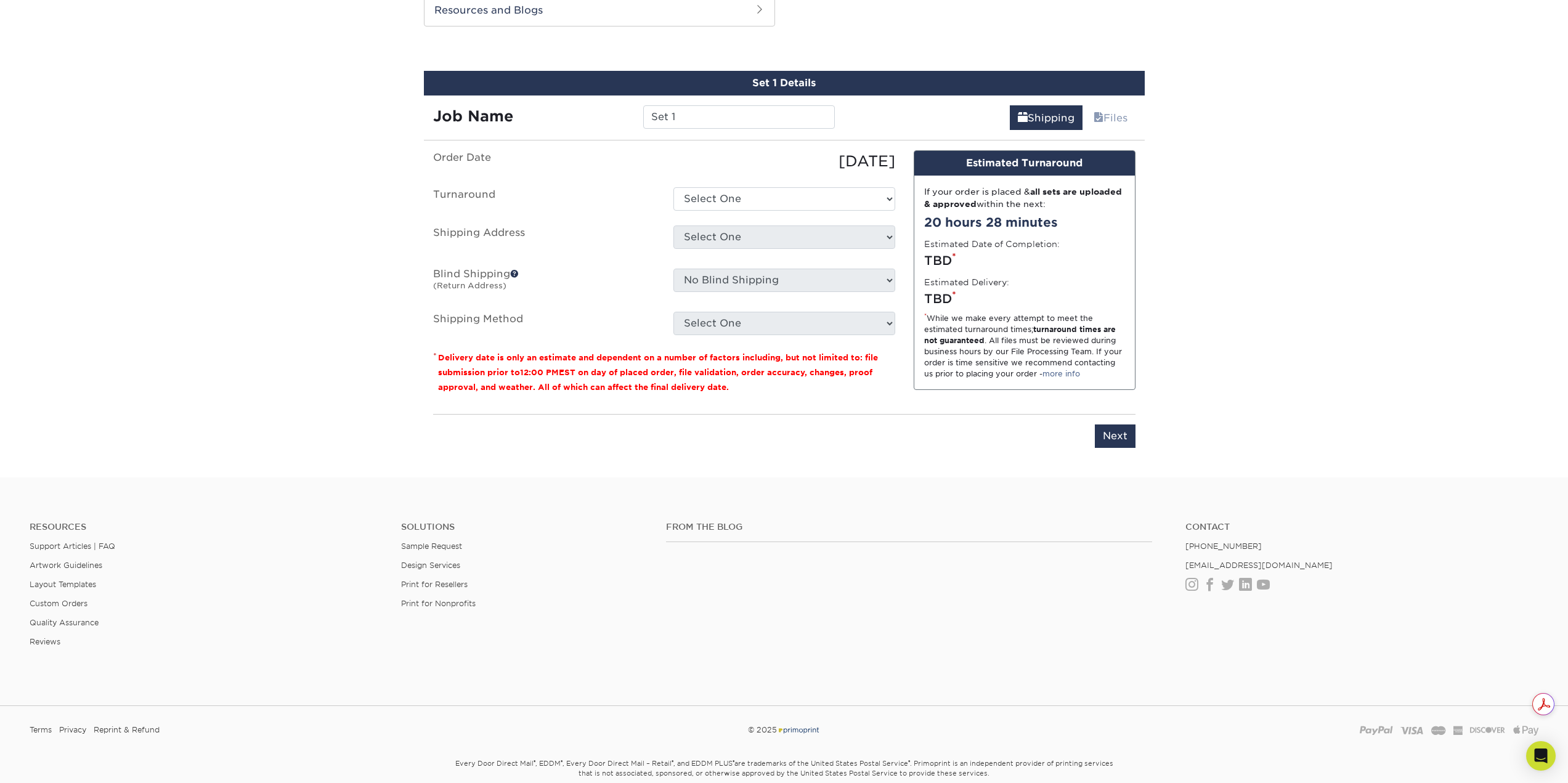 scroll, scrollTop: 670, scrollLeft: 0, axis: vertical 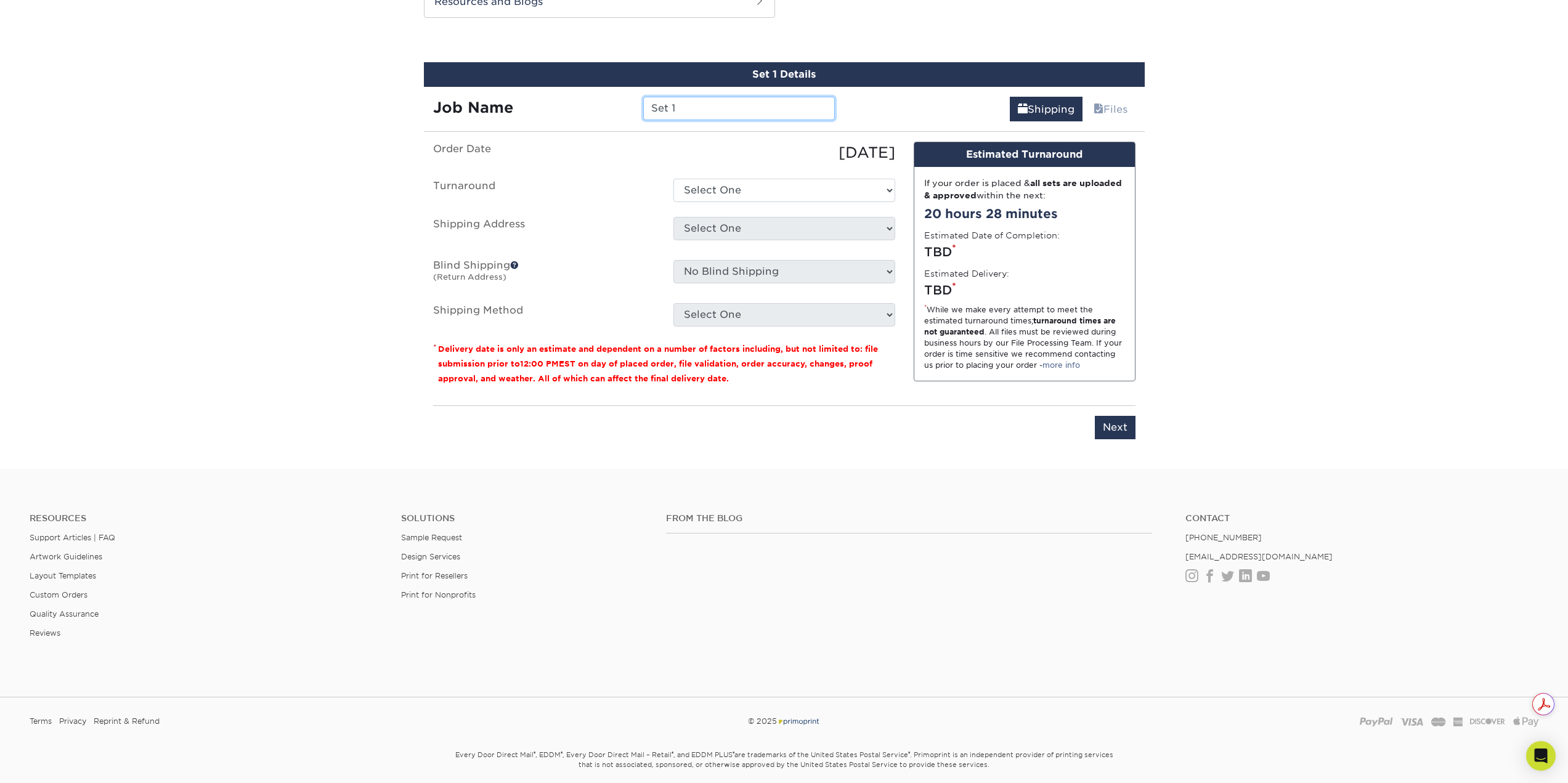 drag, startPoint x: 700, startPoint y: 109, endPoint x: 560, endPoint y: 102, distance: 140.17489 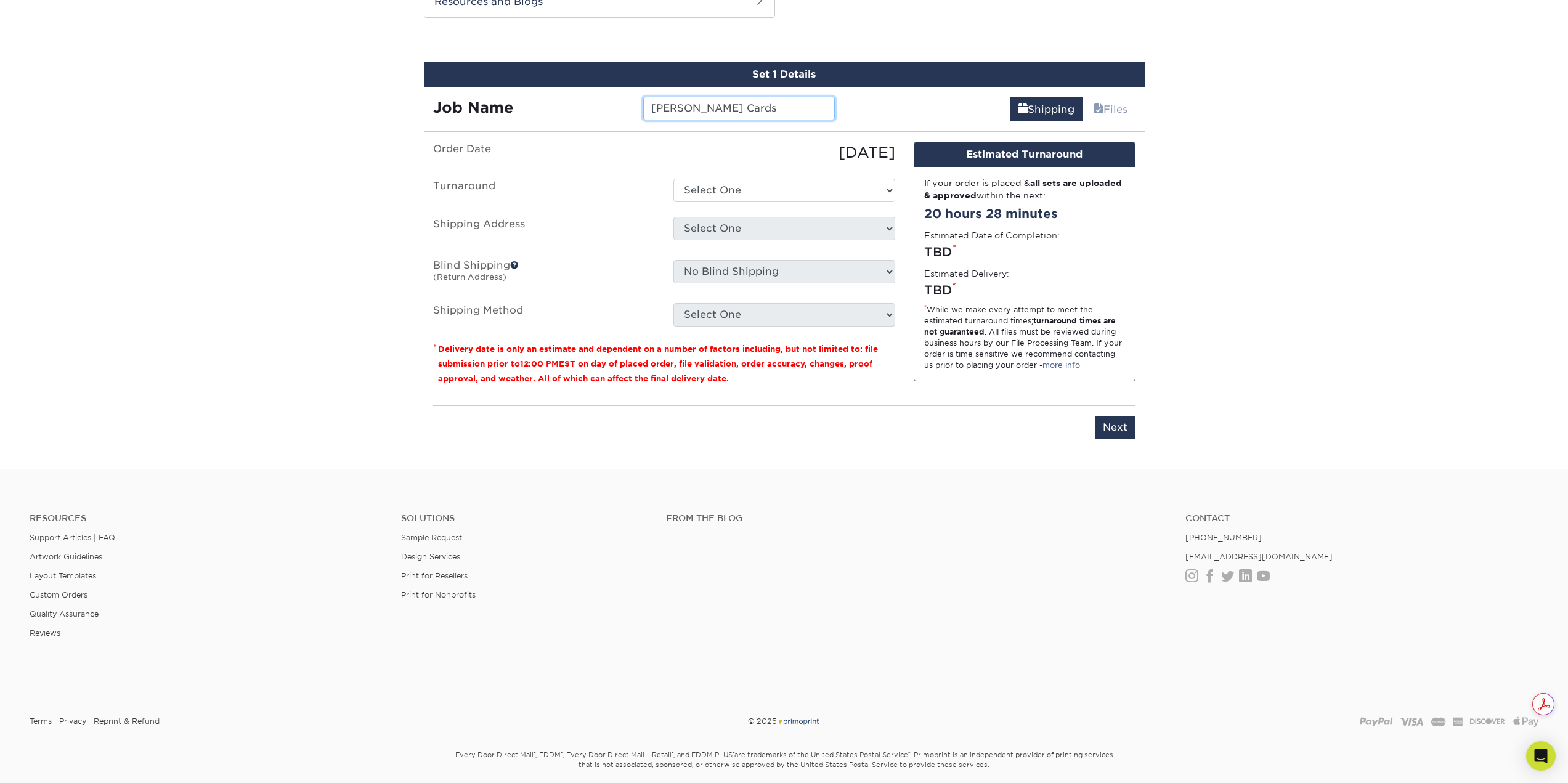 type on "Hannah Galas Cards" 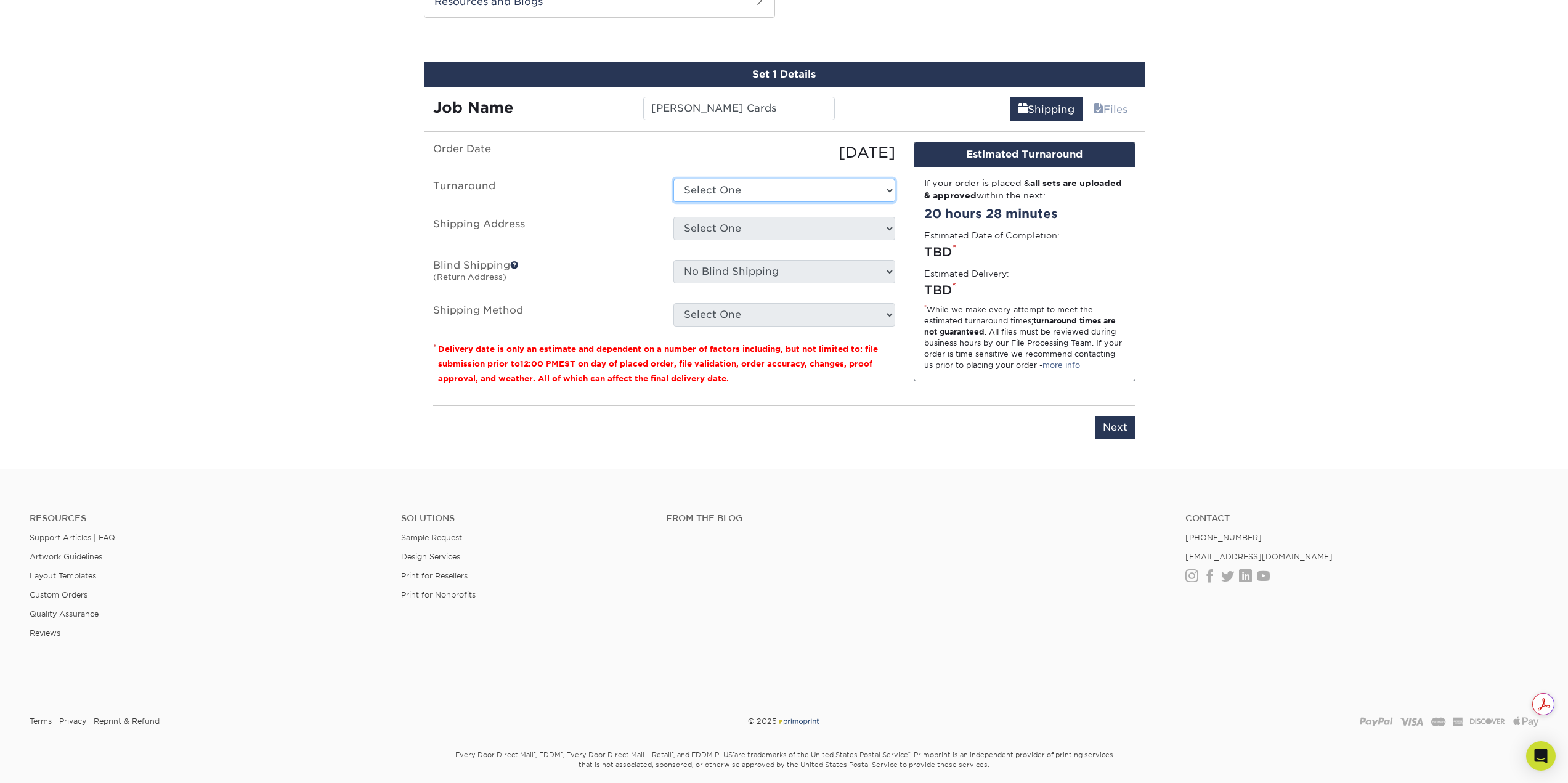click on "Select One 2-4 Business Days 2 Day Next Business Day" at bounding box center (784, 190) 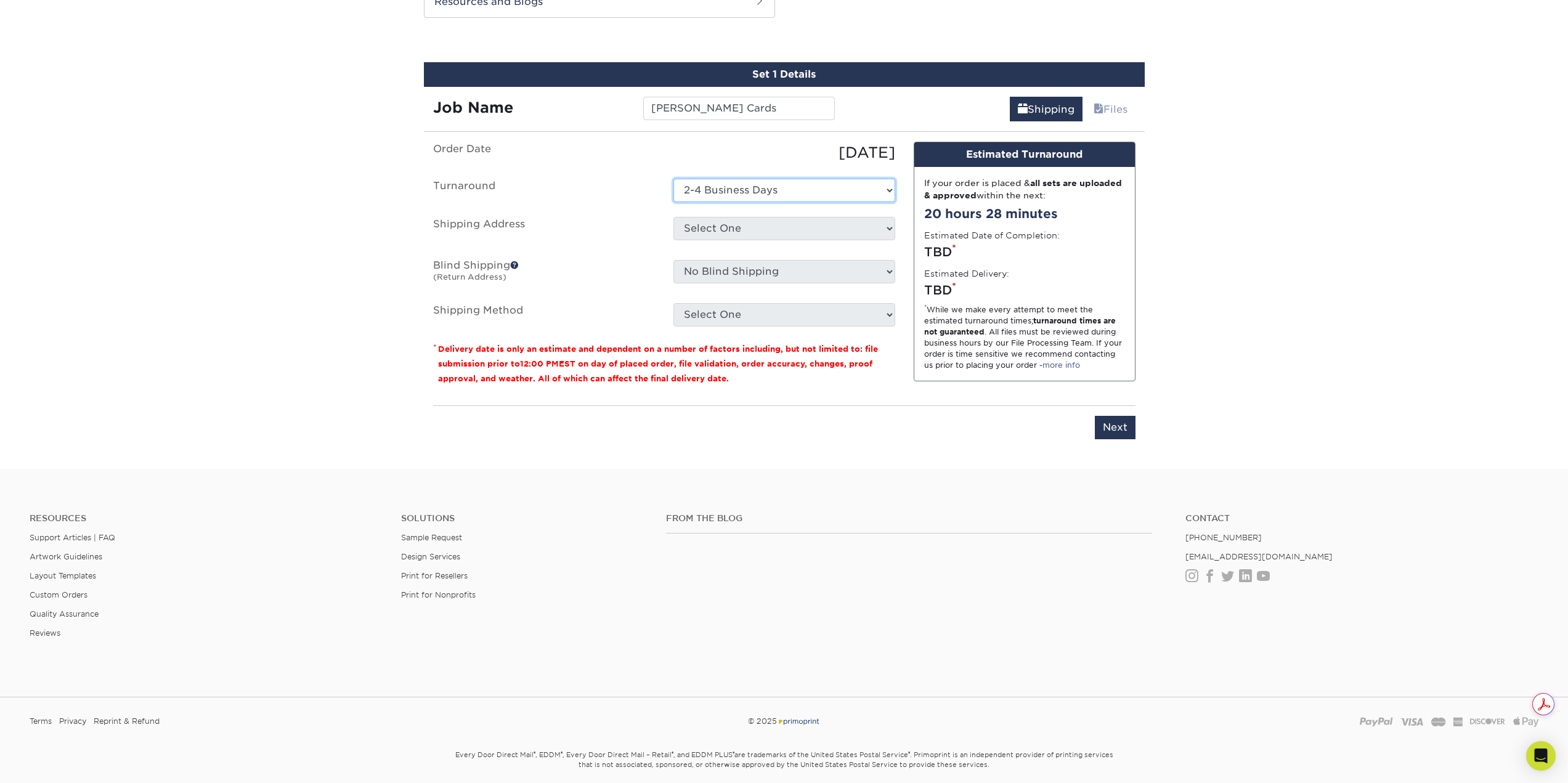 click on "Select One 2-4 Business Days 2 Day Next Business Day" at bounding box center (784, 190) 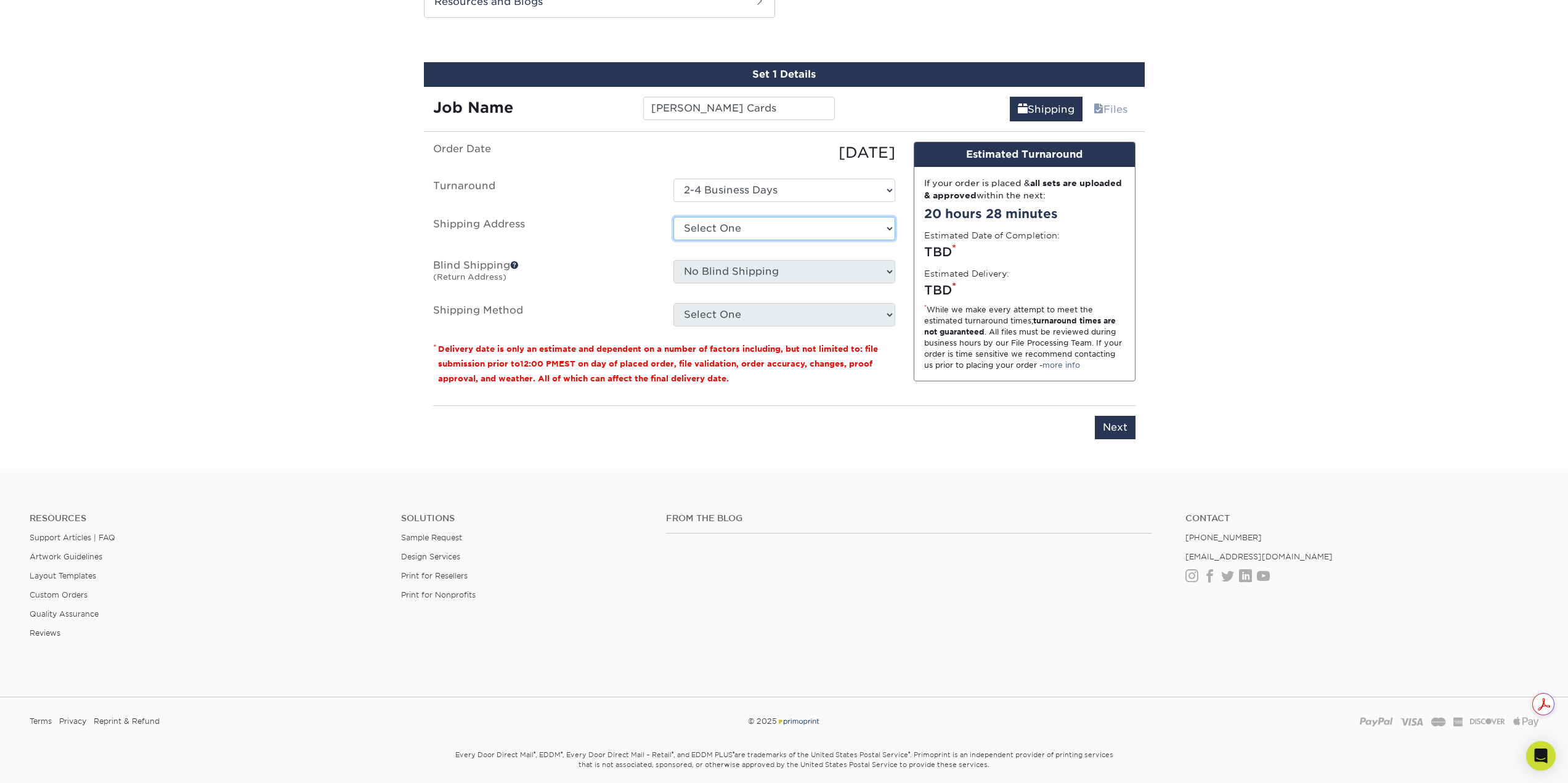 click on "Select One
Bellevue Clinic WA
Bellevue Office
Bellingham Clinic
Dawn Mason - Home Address
Emily Isett Home
Federal Way
Federal Way Clinic WA
Gilbert Clinic
Gilbert Clinic AZ
Gilbert Clinic Cards
Kitsap Cl
Lacey Address
Lakewood Office
NeuroStim TMS Spokane Valley
Seattle Office
Seattle Office WA
Spokane Downtown Clinic
Spokane Valley Clinic
TRI-CITIES CLINIC
VANCOUVER CLINIC
+ Add New Address" at bounding box center (784, 229) 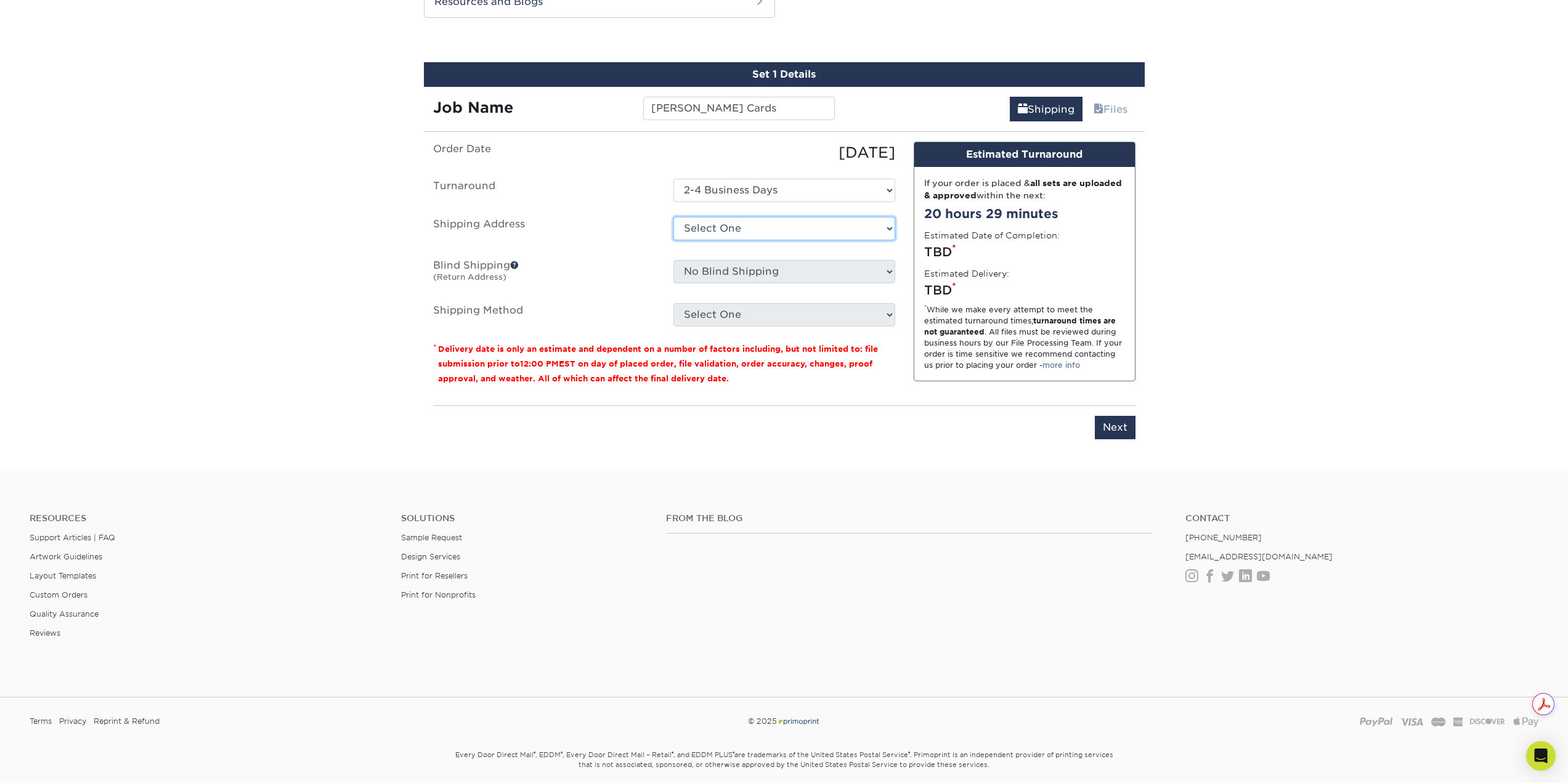 select on "276883" 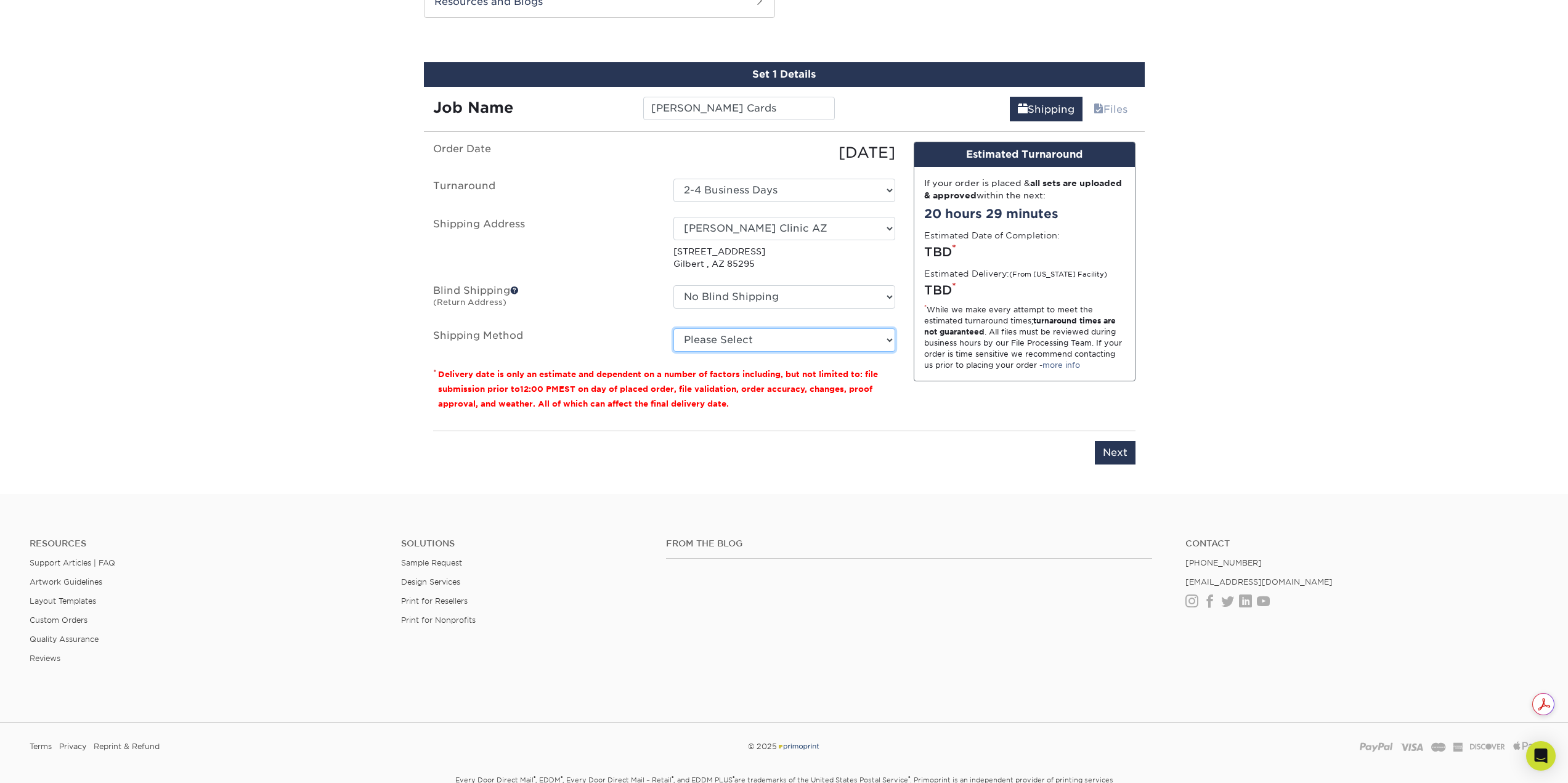 click on "Please Select Ground Shipping (+$7.84) 3 Day Shipping Service (+$15.38) 2 Day Air Shipping (+$15.86) Next Day Shipping by 5pm (+$23.62) Next Day Shipping by 12 noon (+$26.30) Next Day Air Early A.M. (+$144.10)" at bounding box center (784, 340) 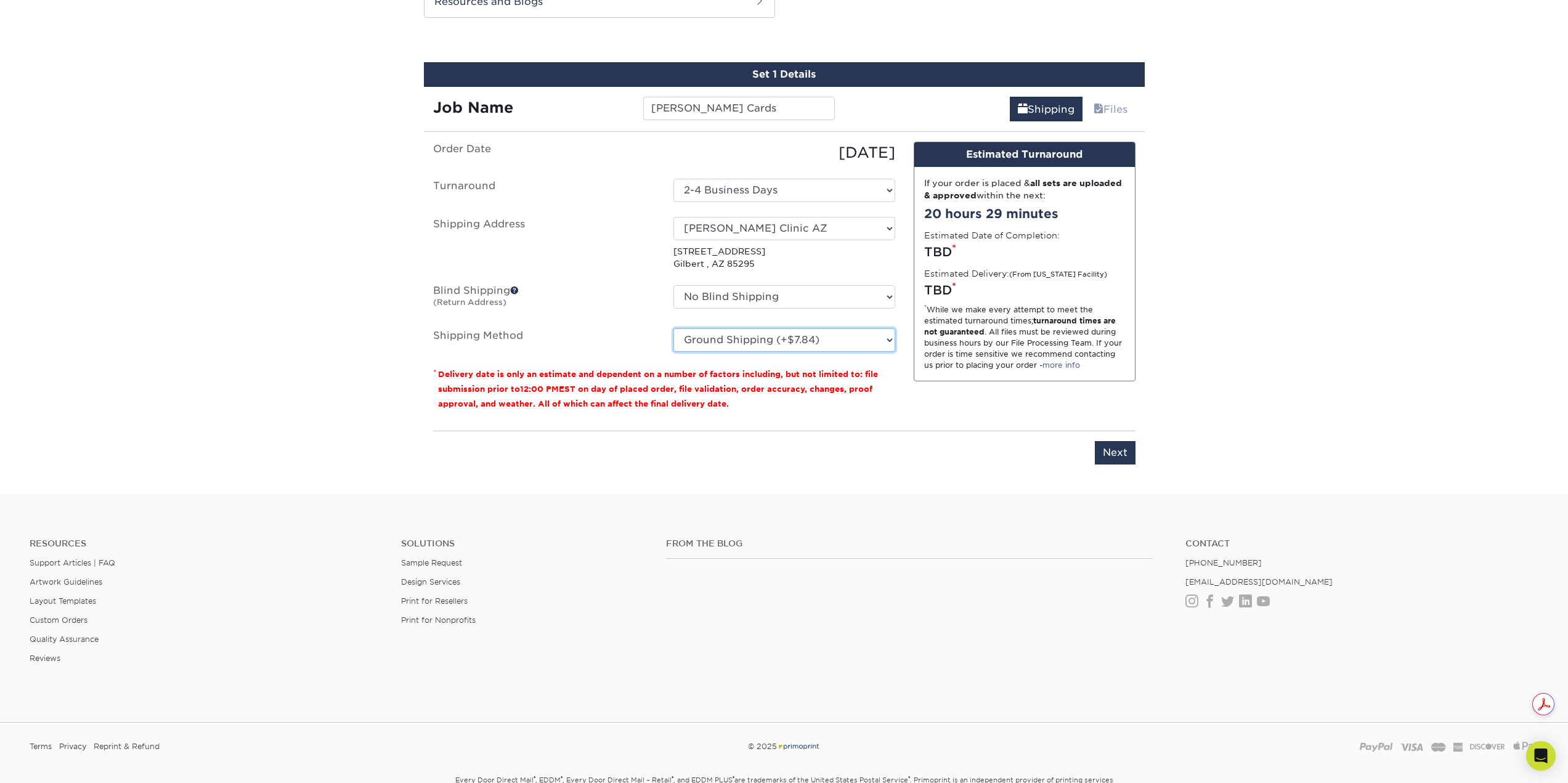 click on "Please Select Ground Shipping (+$7.84) 3 Day Shipping Service (+$15.38) 2 Day Air Shipping (+$15.86) Next Day Shipping by 5pm (+$23.62) Next Day Shipping by 12 noon (+$26.30) Next Day Air Early A.M. (+$144.10)" at bounding box center (784, 340) 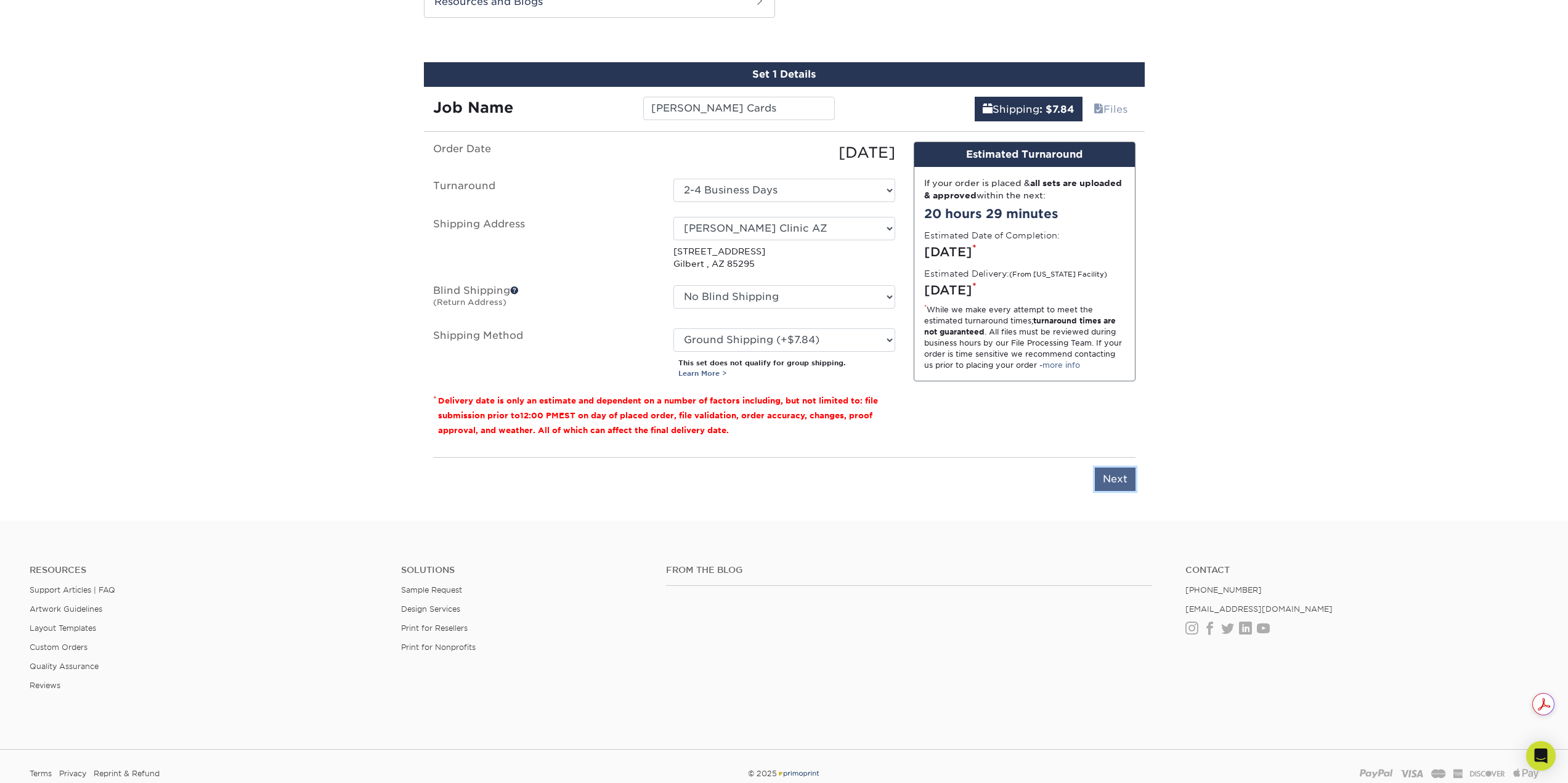 click on "Next" at bounding box center [1115, 479] 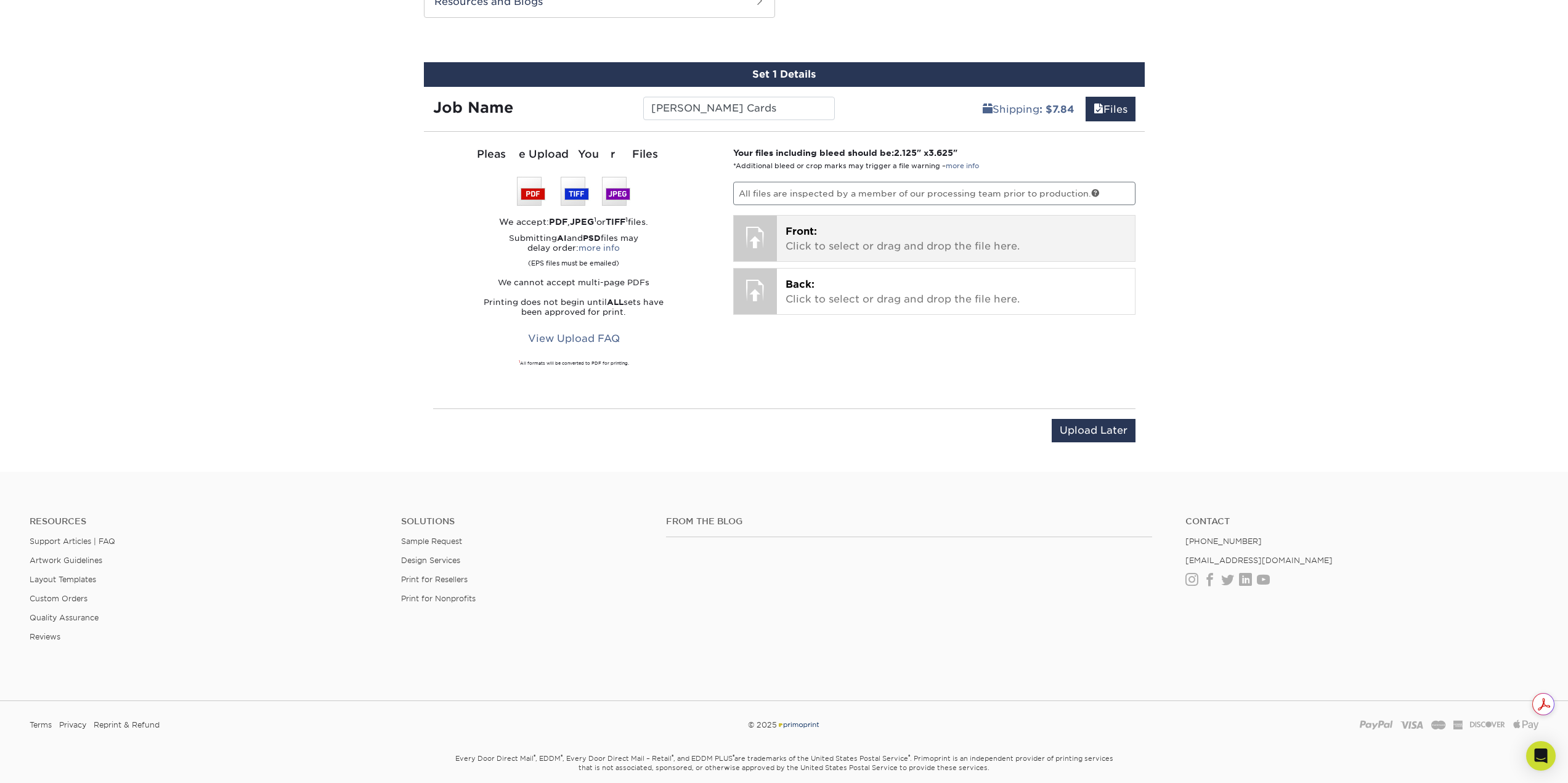 click on "Front: Click to select or drag and drop the file here." at bounding box center (956, 239) 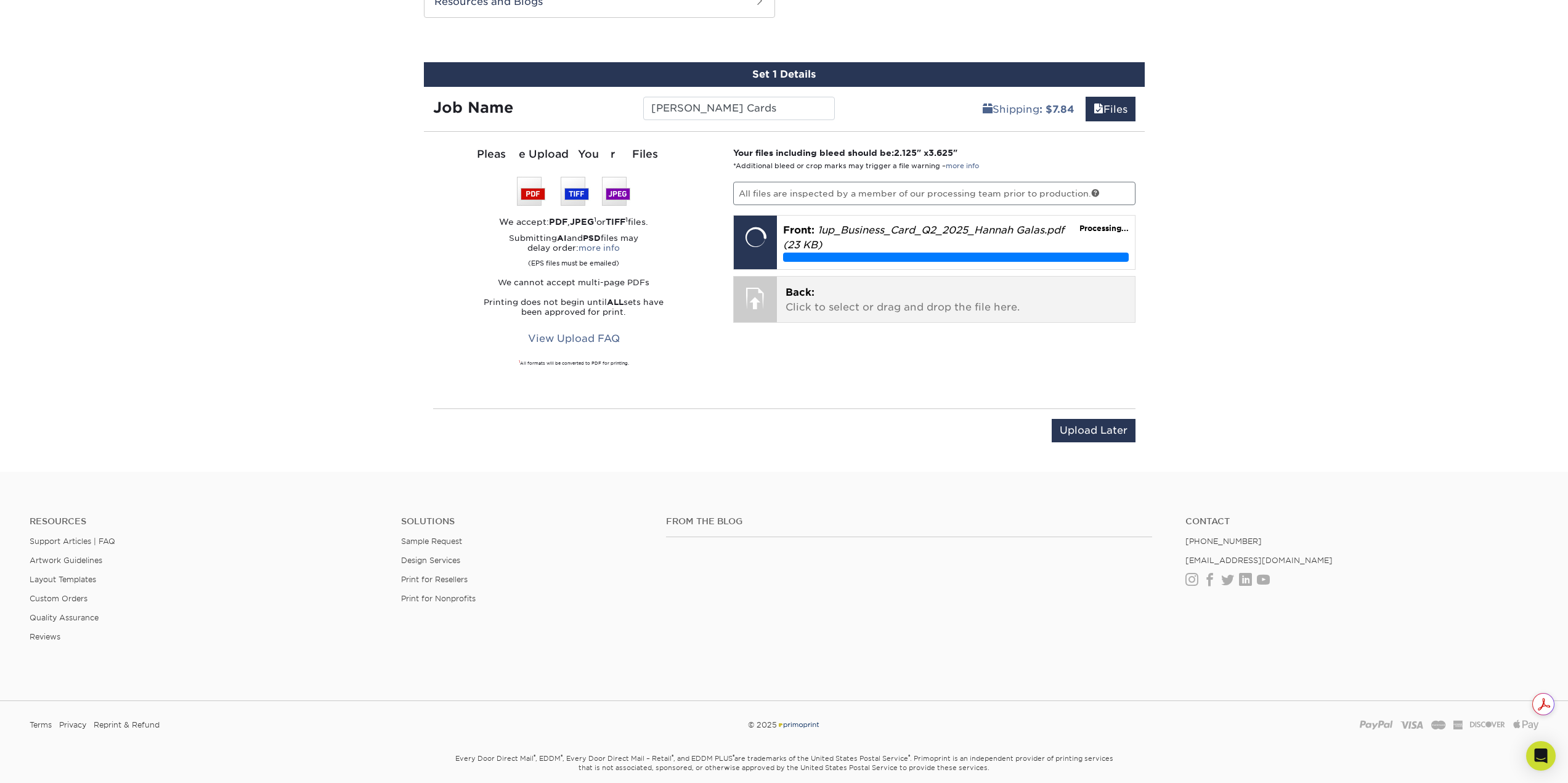 click on "Back: Click to select or drag and drop the file here." at bounding box center (956, 300) 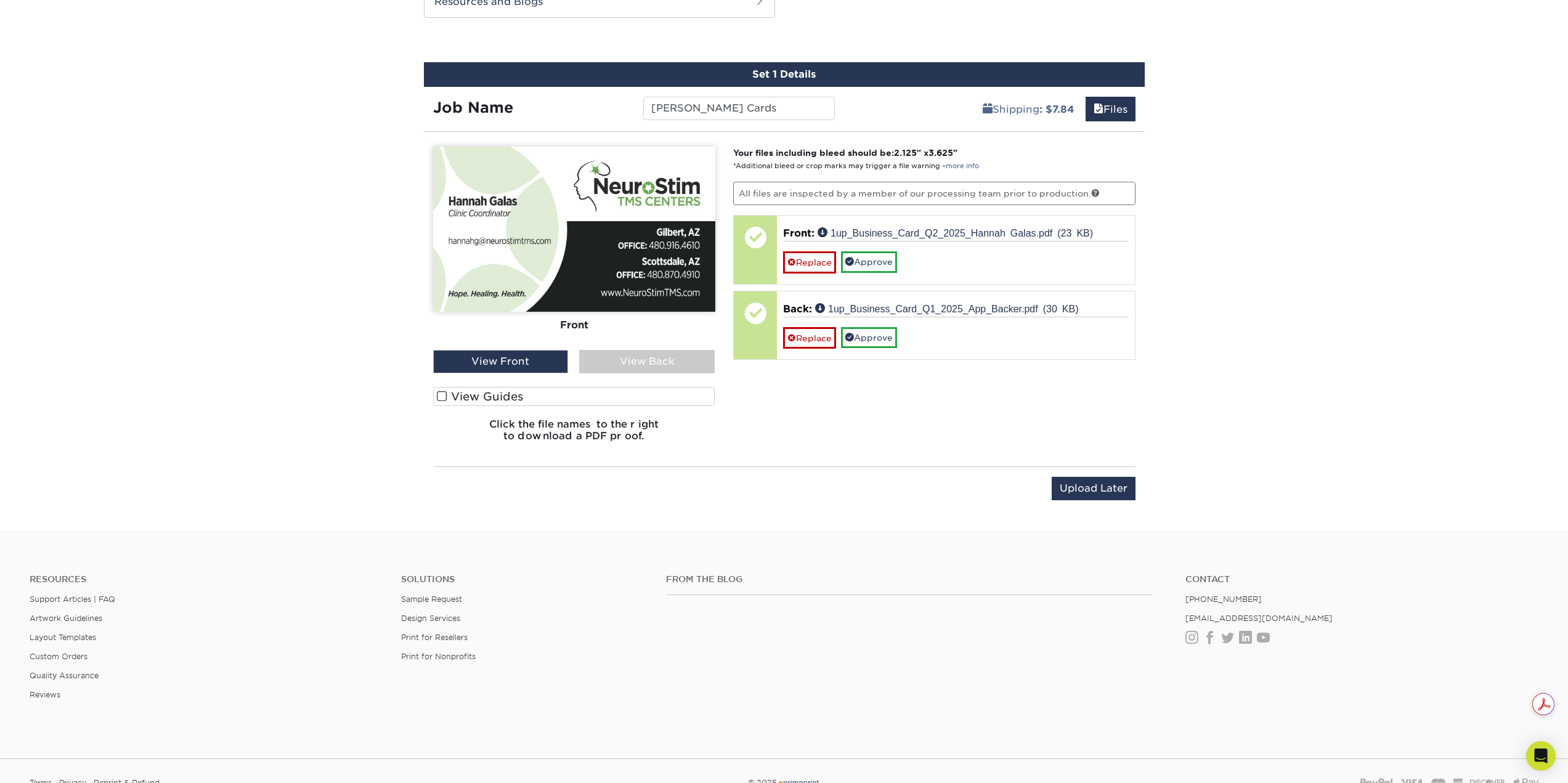 click on "View Back" at bounding box center (647, 362) 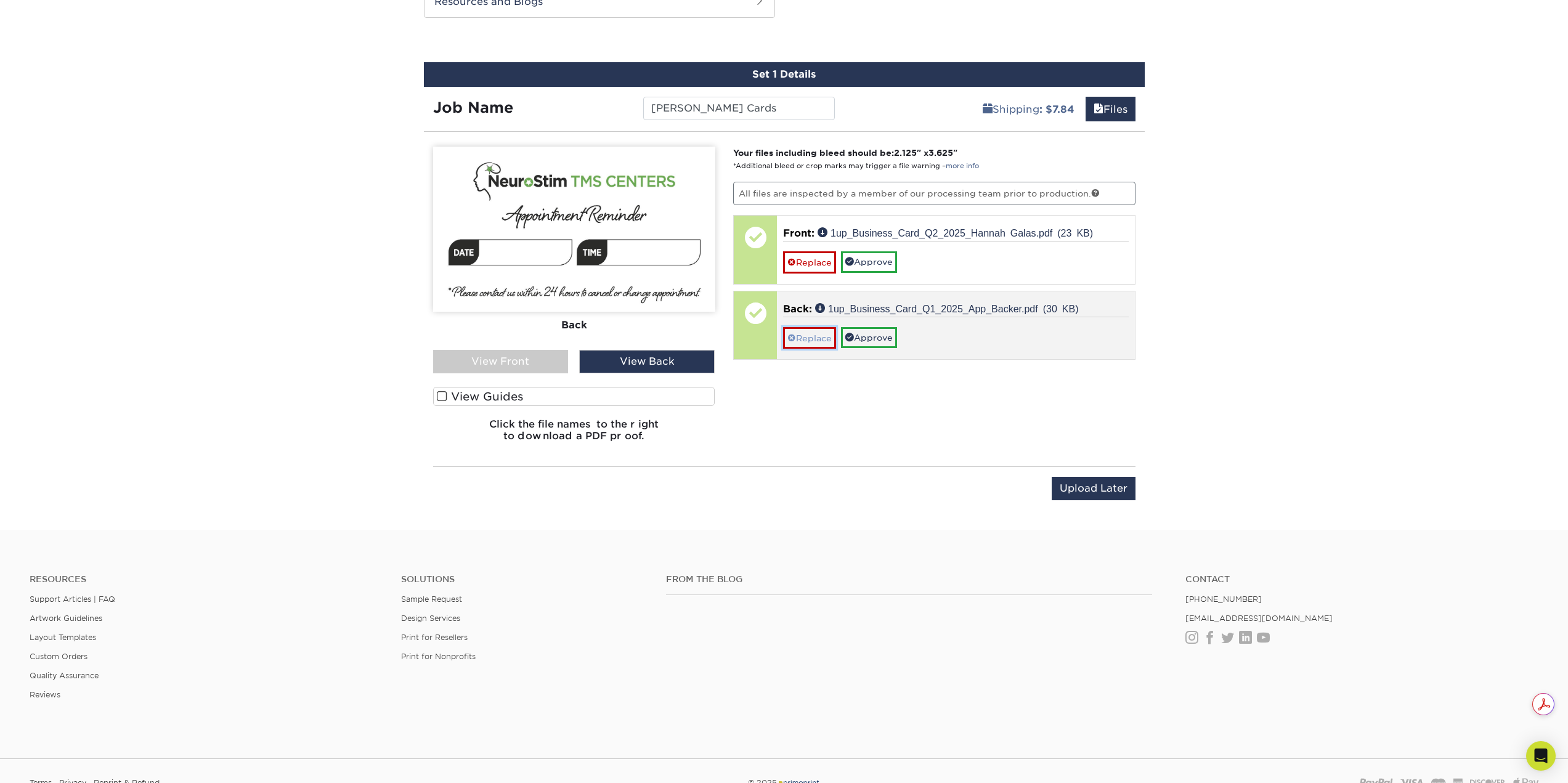 click on "Replace" at bounding box center (810, 338) 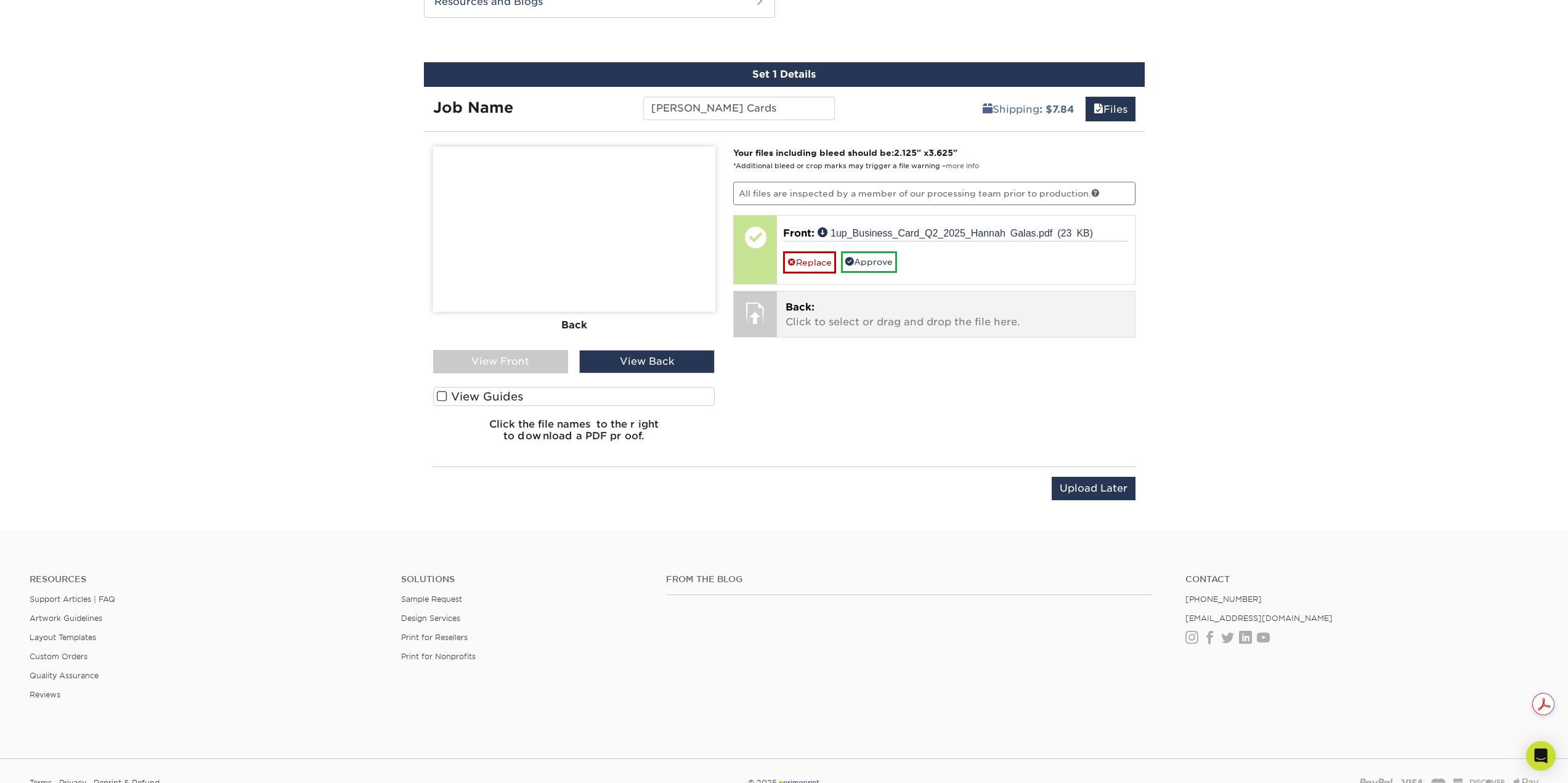 click on "Back: Click to select or drag and drop the file here." at bounding box center (956, 315) 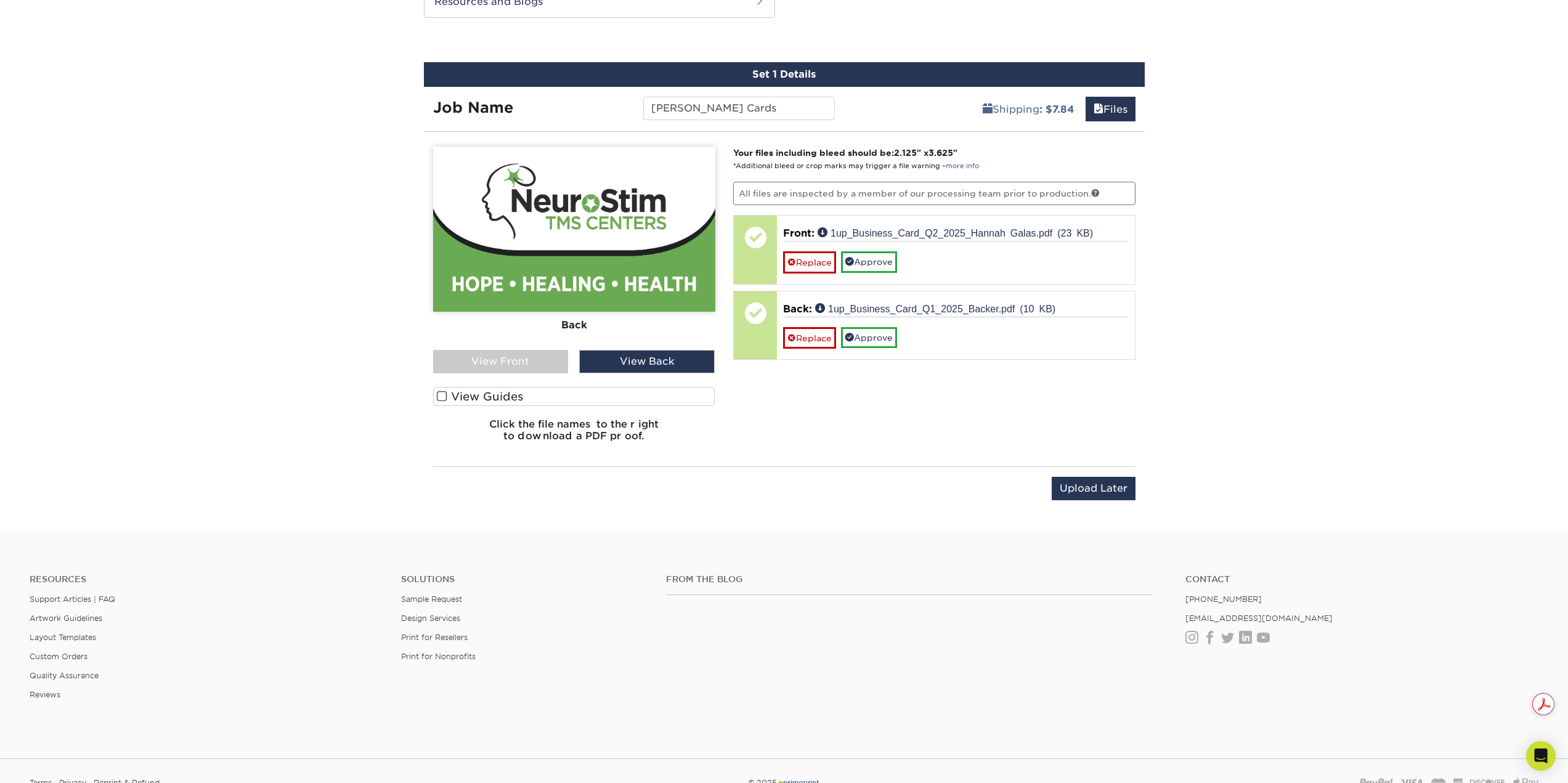 click on "View Front" at bounding box center [501, 362] 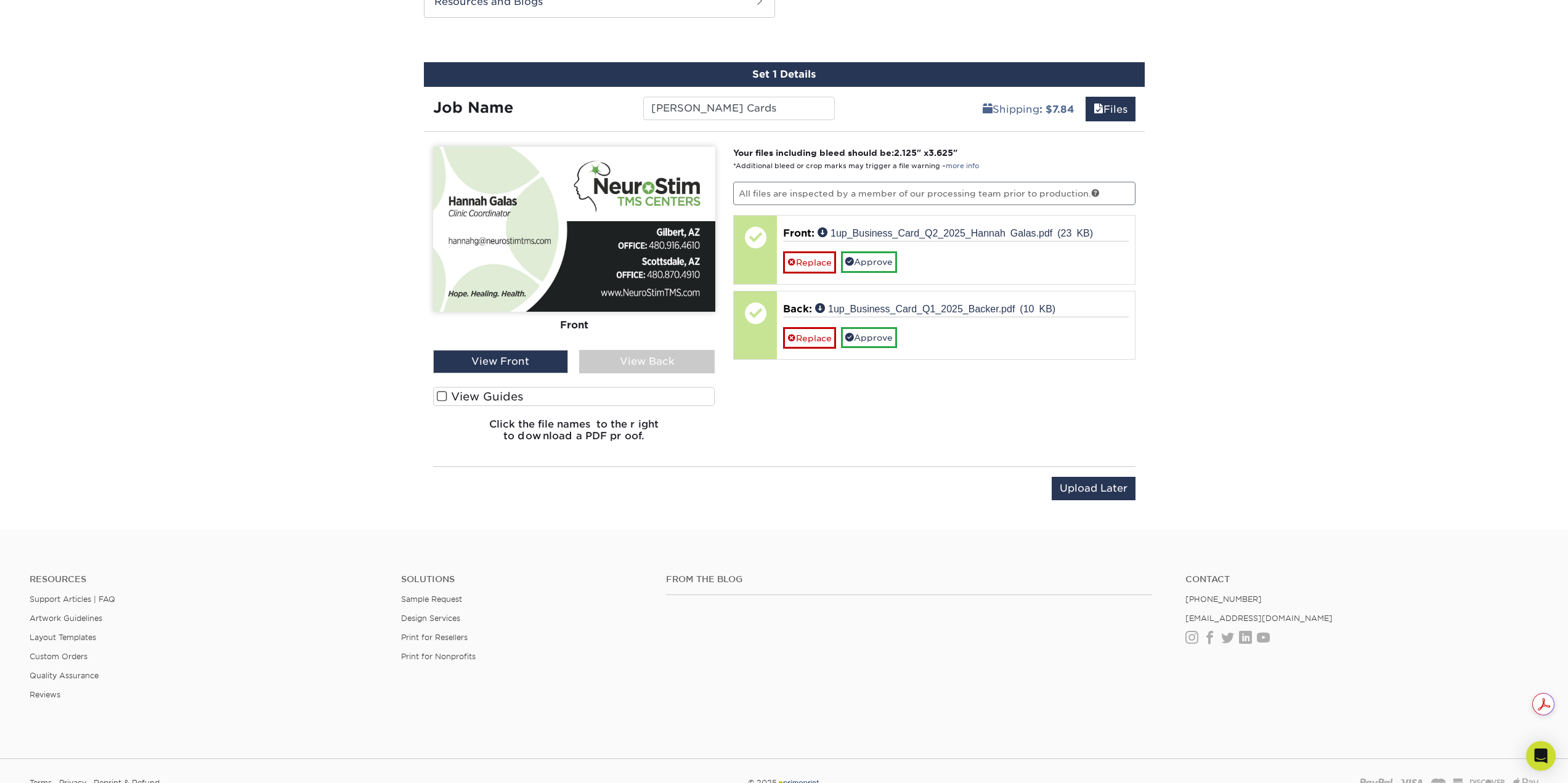 click at bounding box center [442, 396] 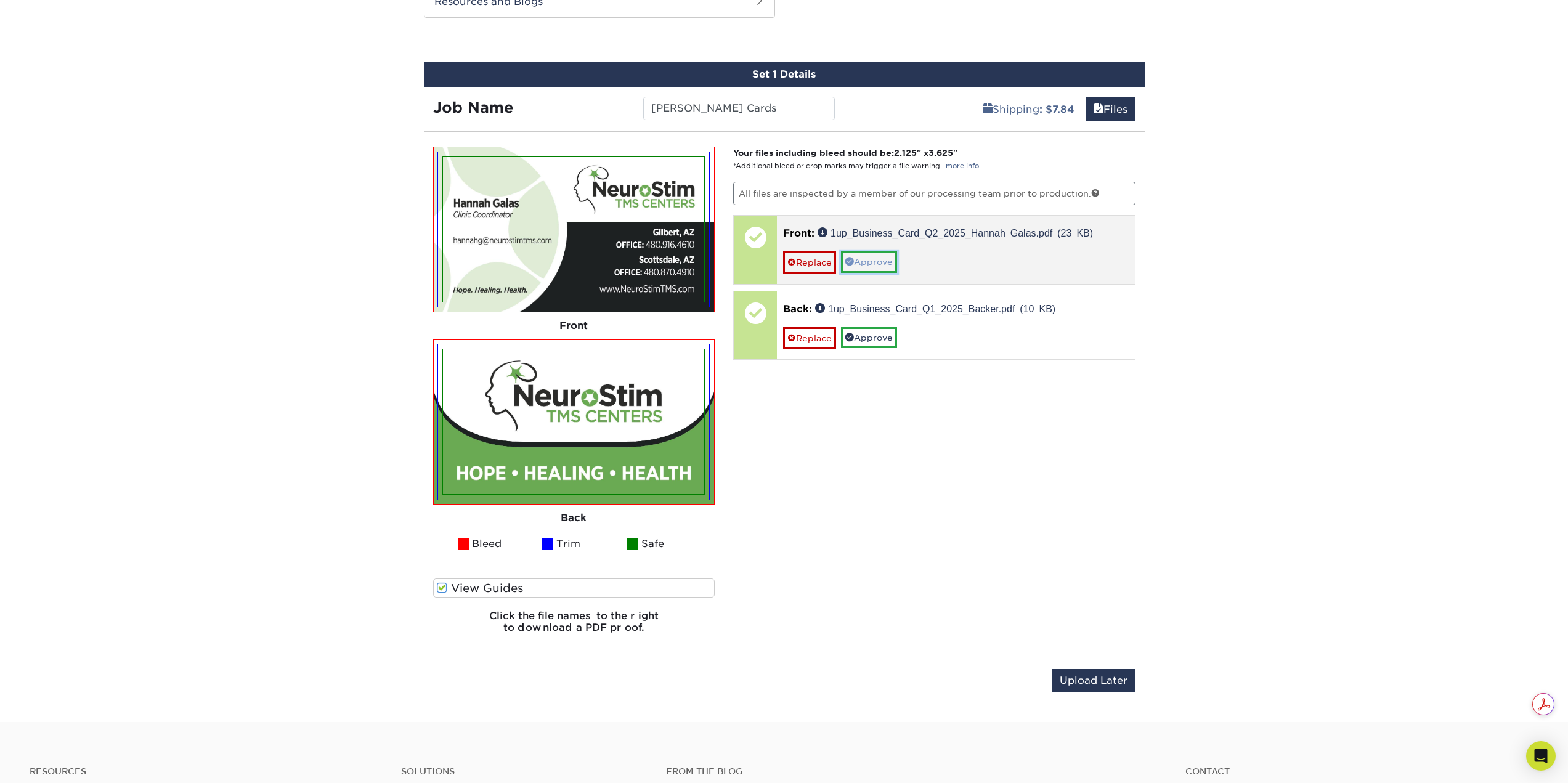 click on "Approve" at bounding box center [869, 262] 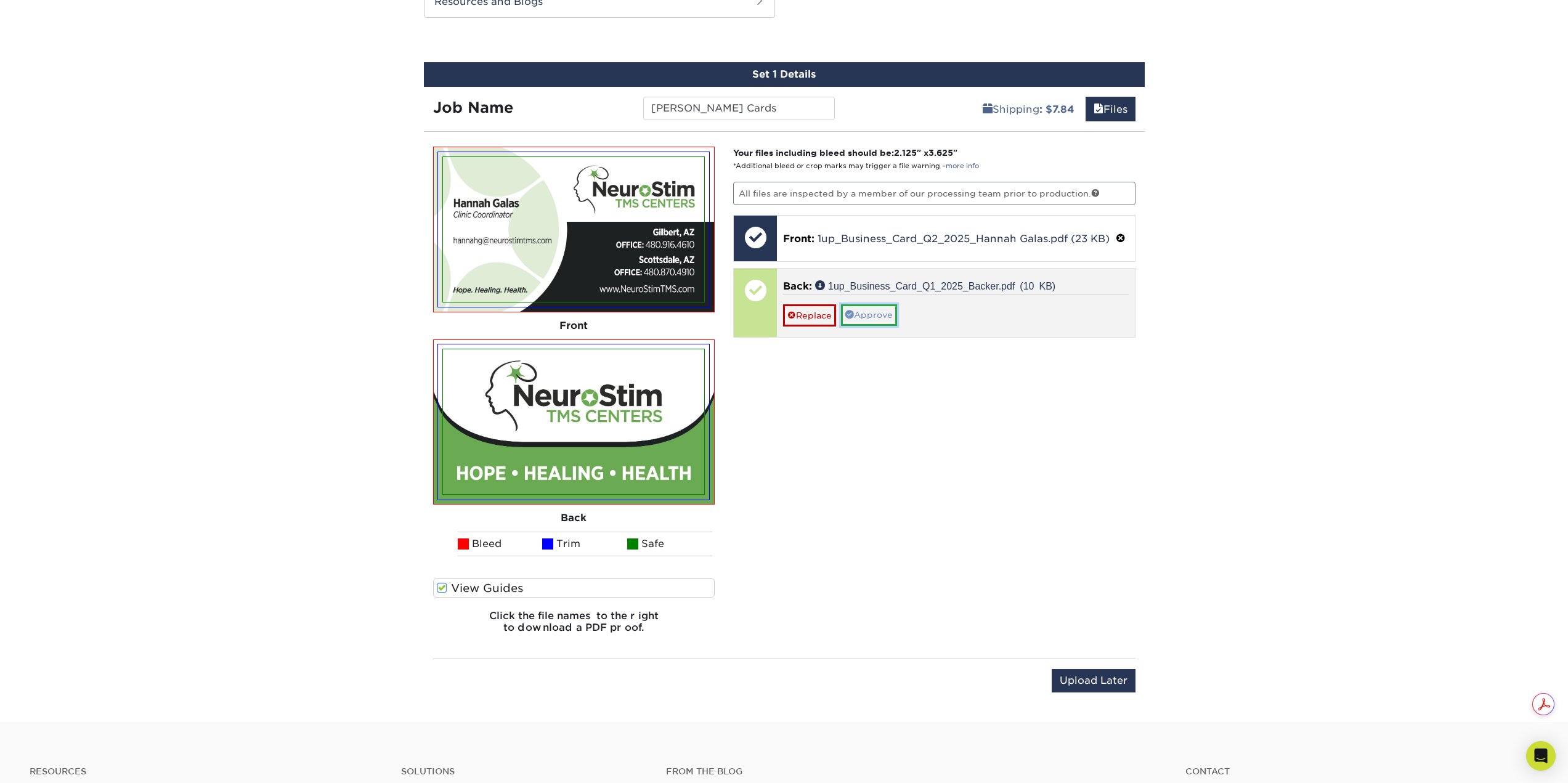 click on "Approve" at bounding box center (869, 315) 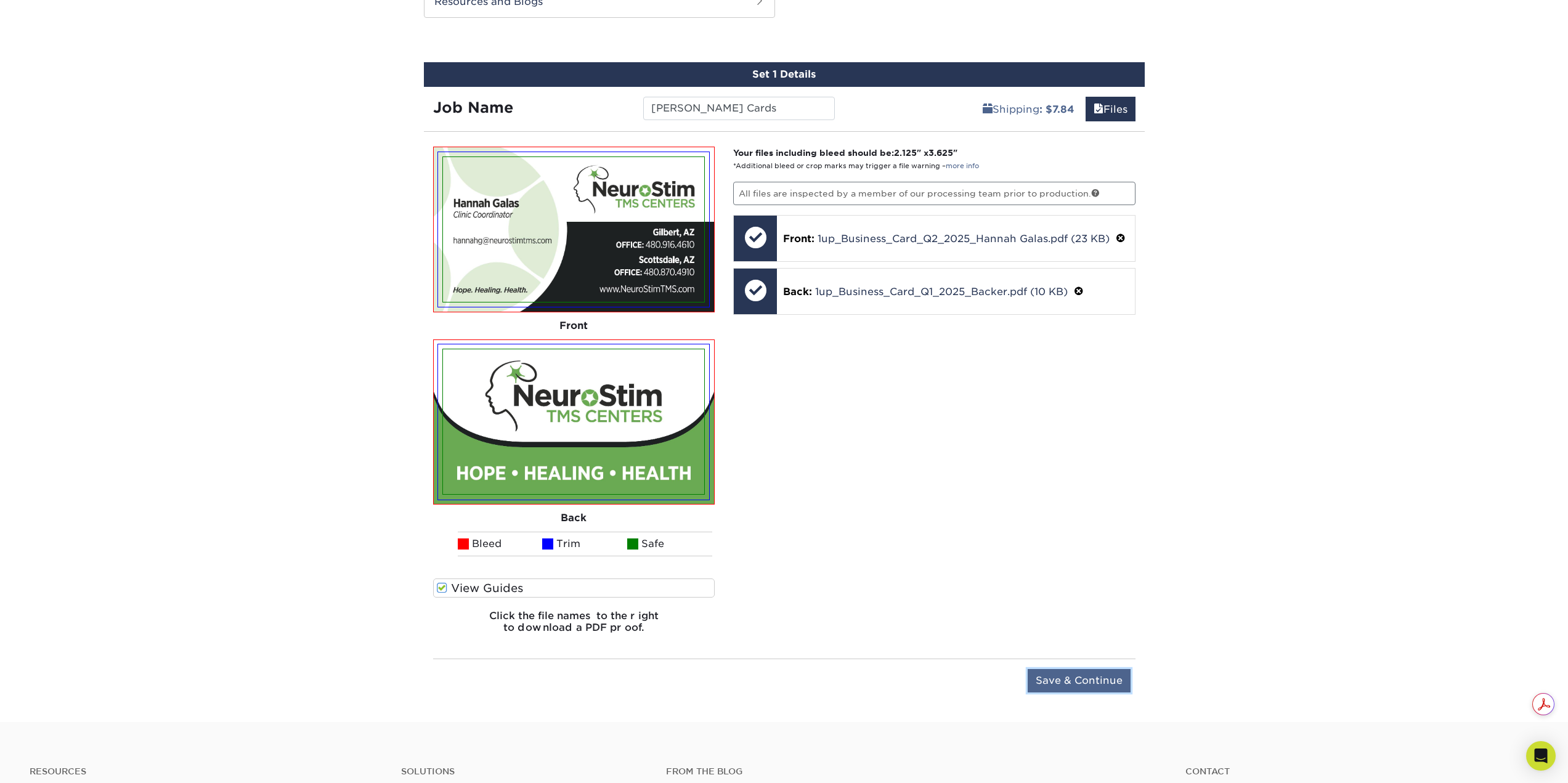 click on "Save & Continue" at bounding box center (1079, 681) 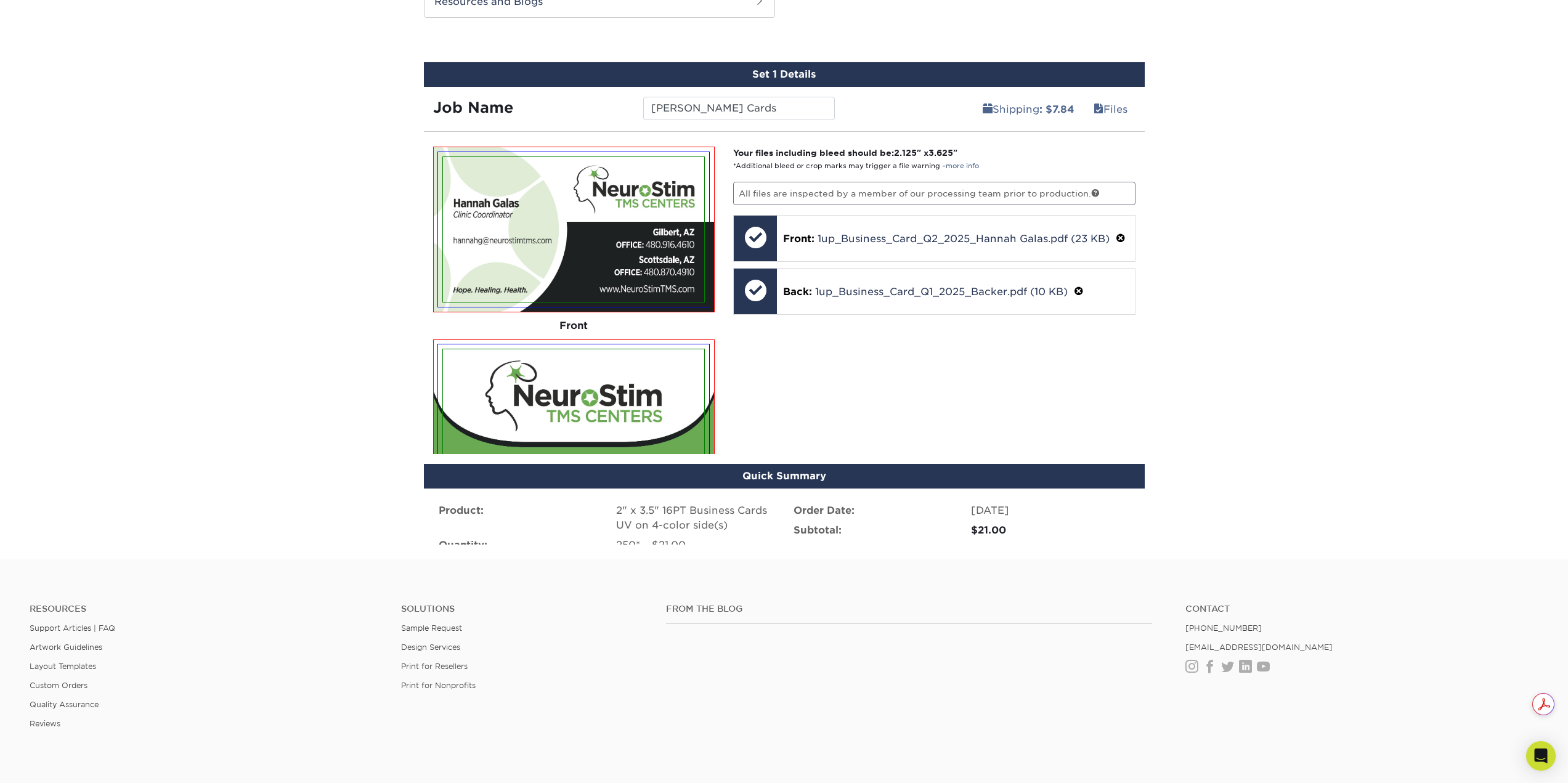 scroll, scrollTop: 605, scrollLeft: 0, axis: vertical 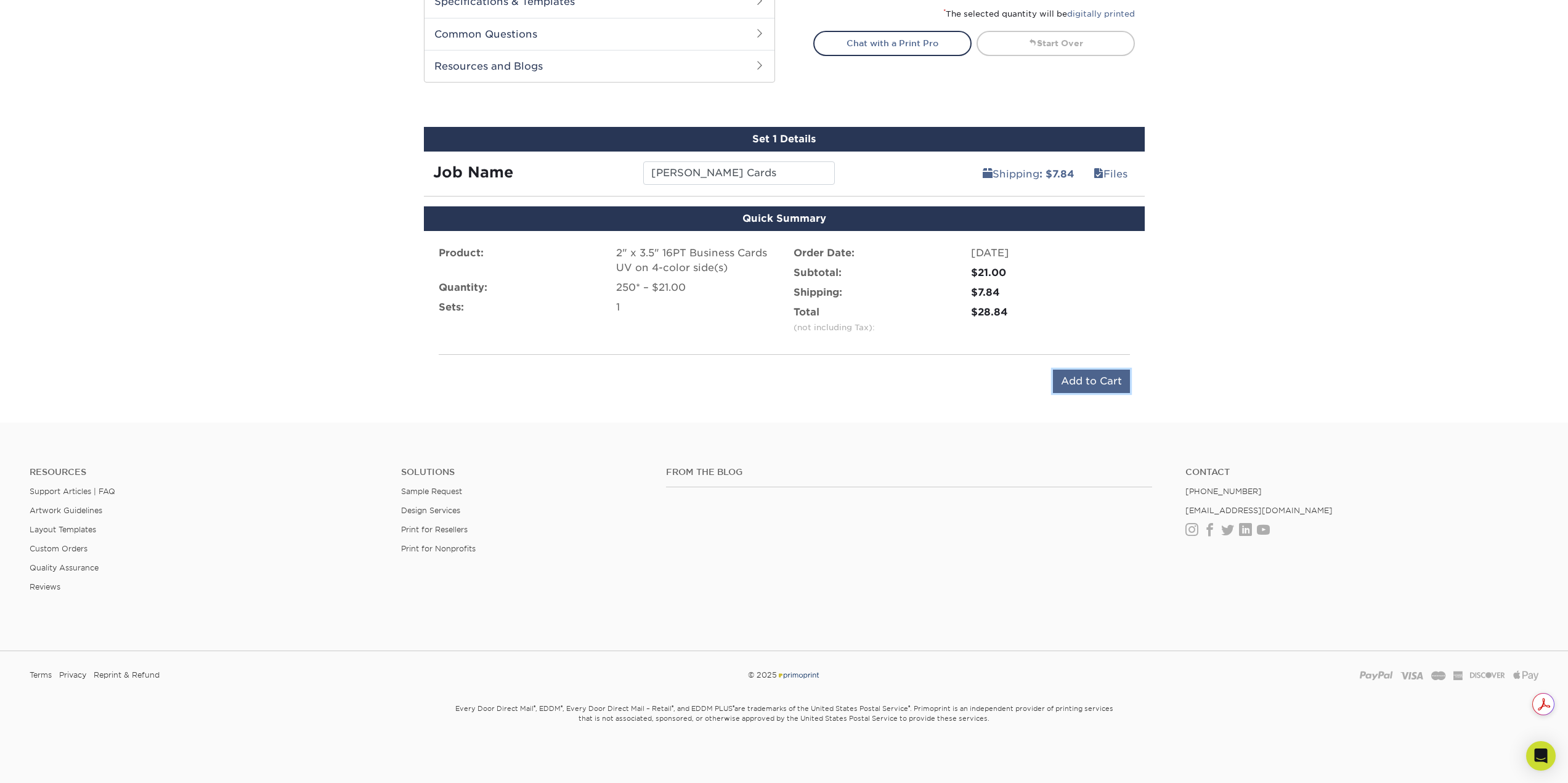 click on "Add to Cart" at bounding box center (1091, 381) 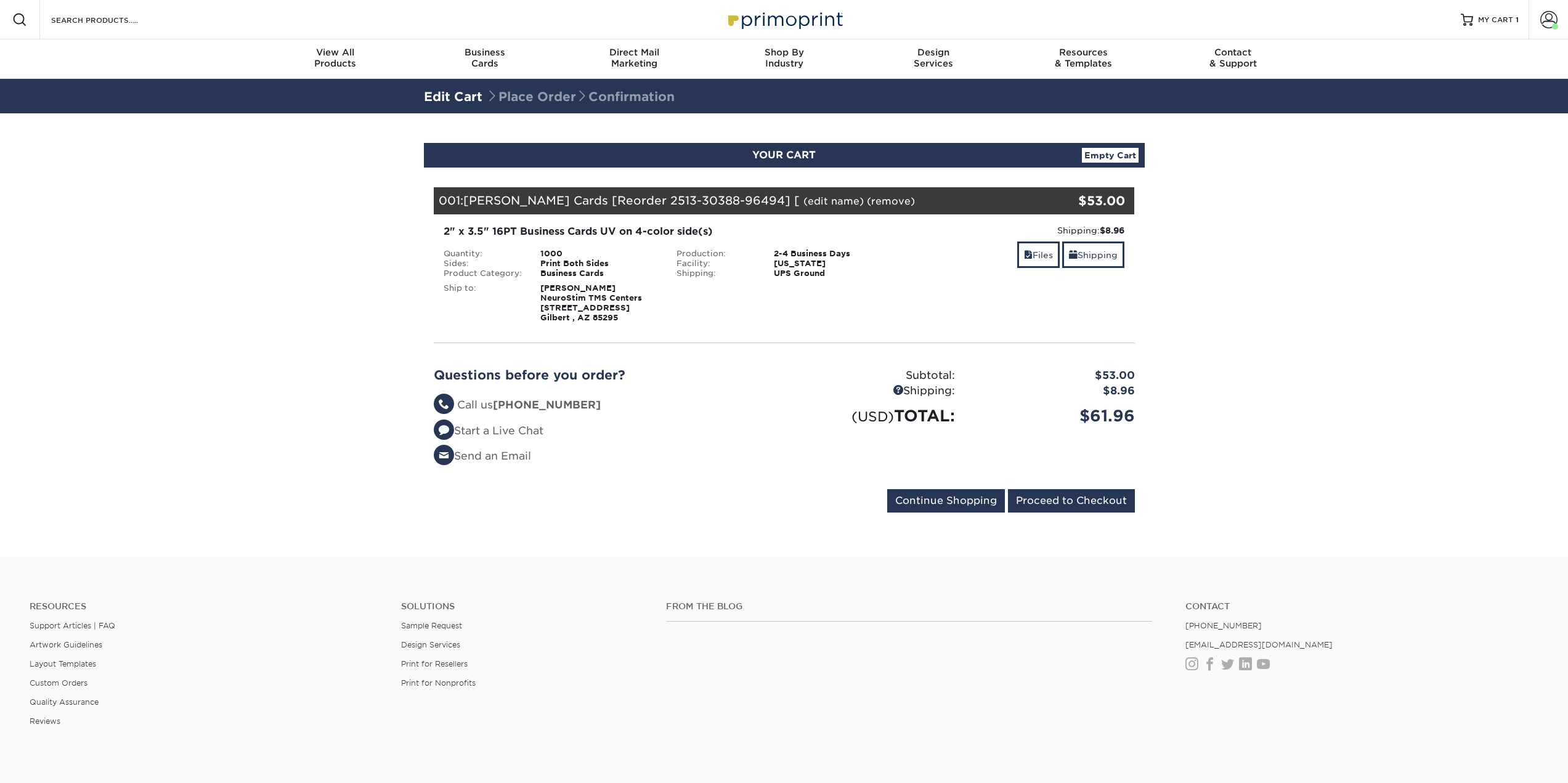scroll, scrollTop: 0, scrollLeft: 0, axis: both 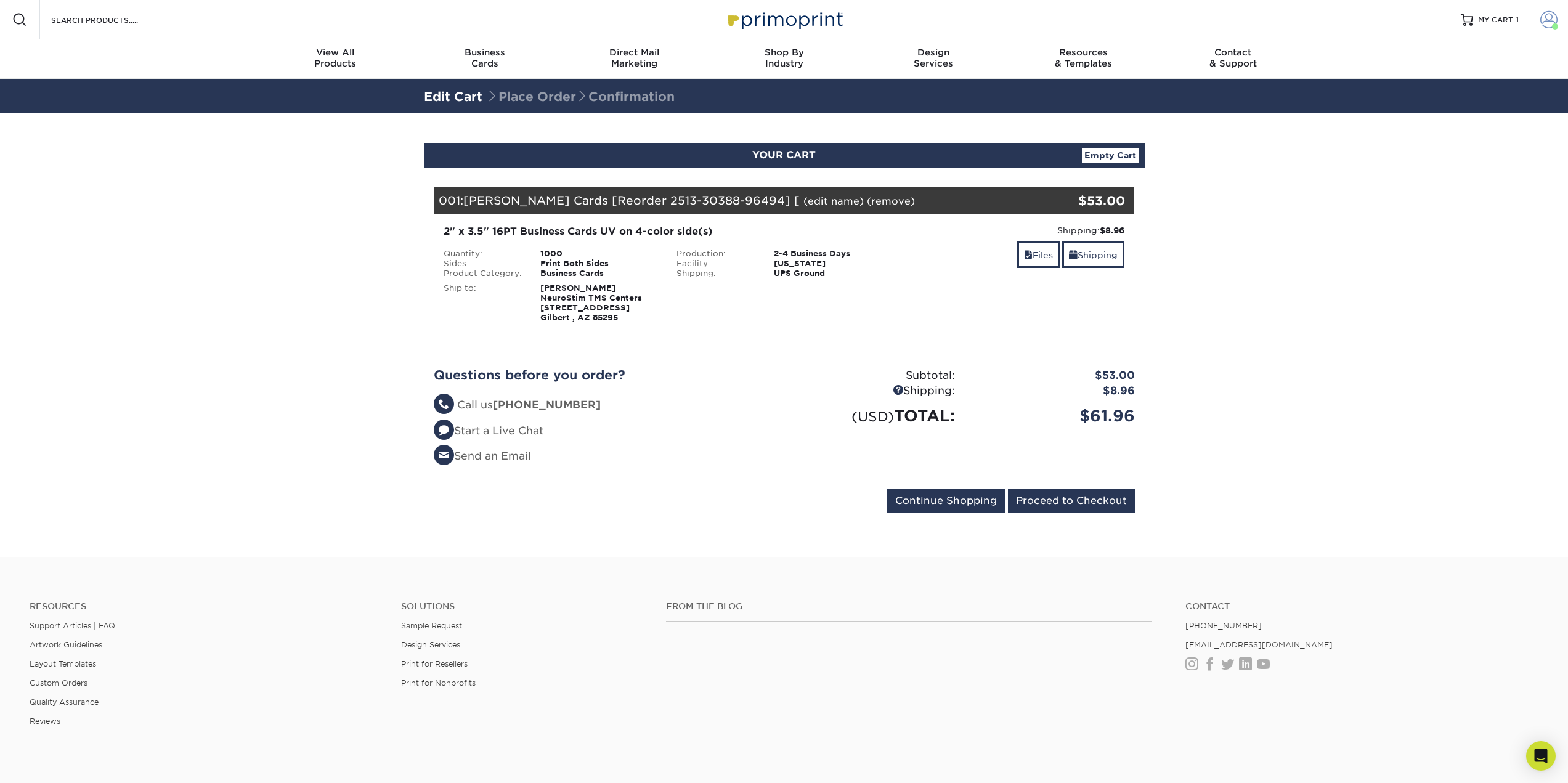 click at bounding box center [1549, 20] 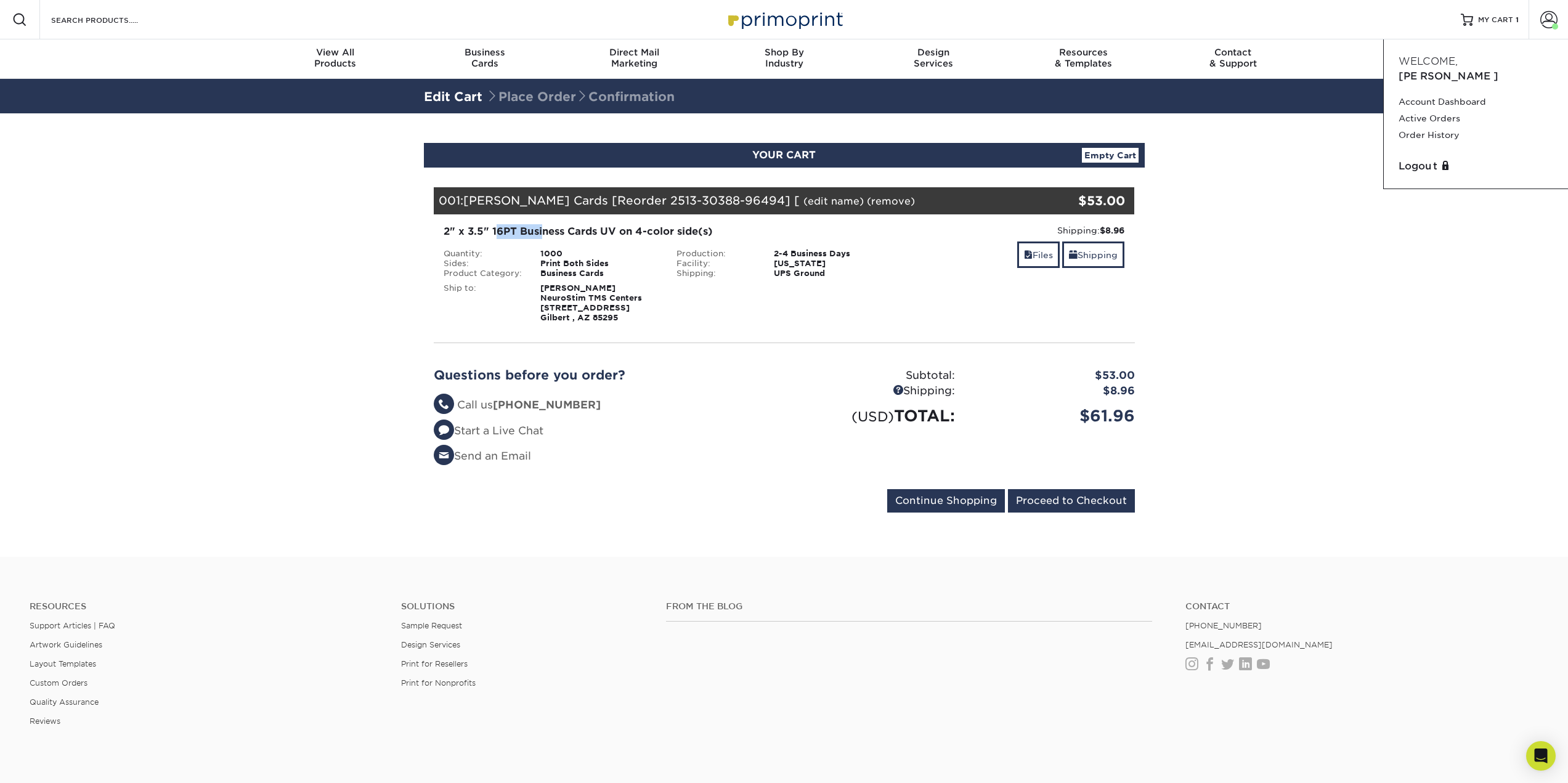 drag, startPoint x: 499, startPoint y: 231, endPoint x: 542, endPoint y: 229, distance: 43.046487 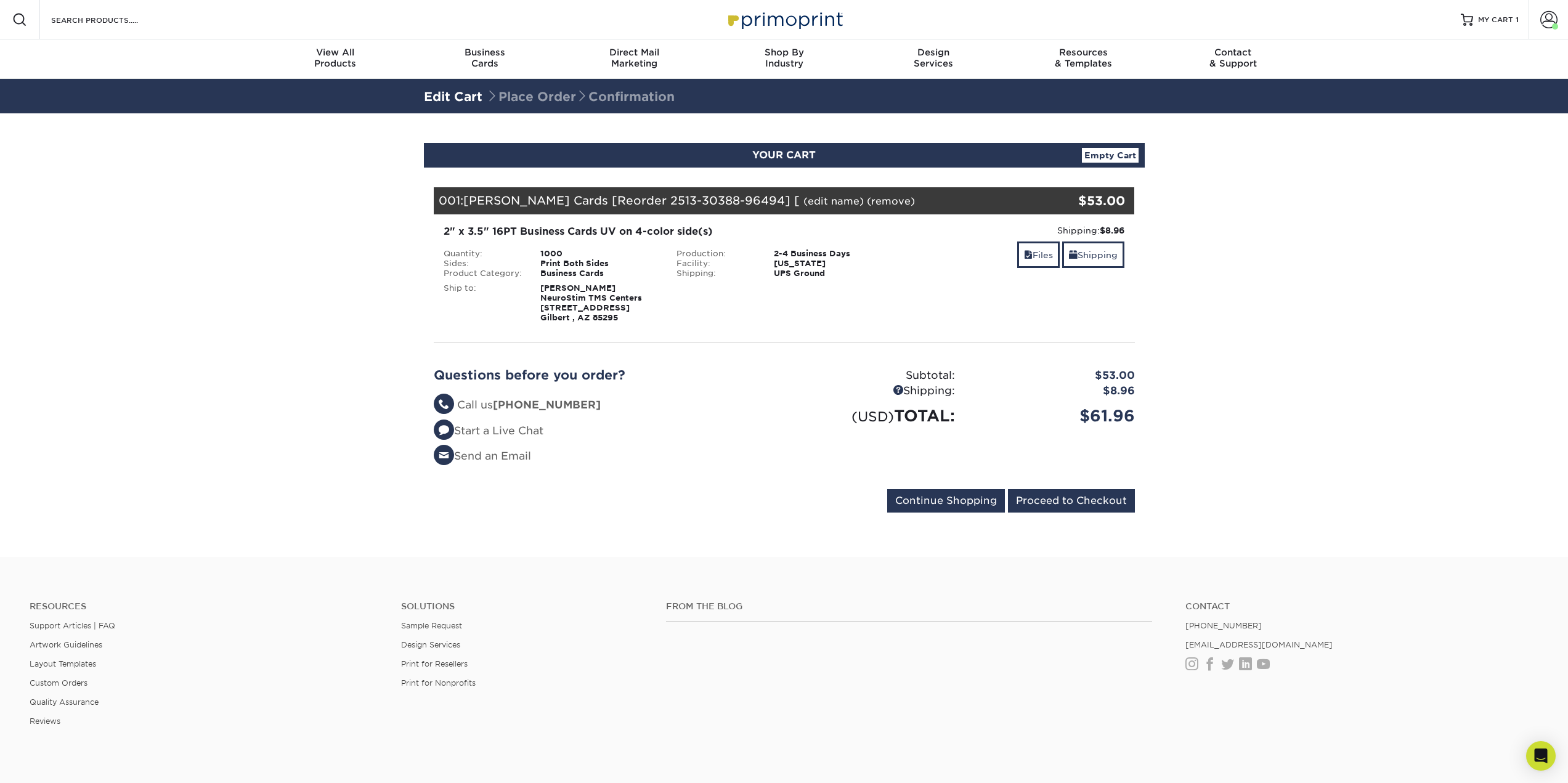 click on "2" x 3.5" 16PT Business Cards  UV on 4-color side(s)" at bounding box center [667, 232] 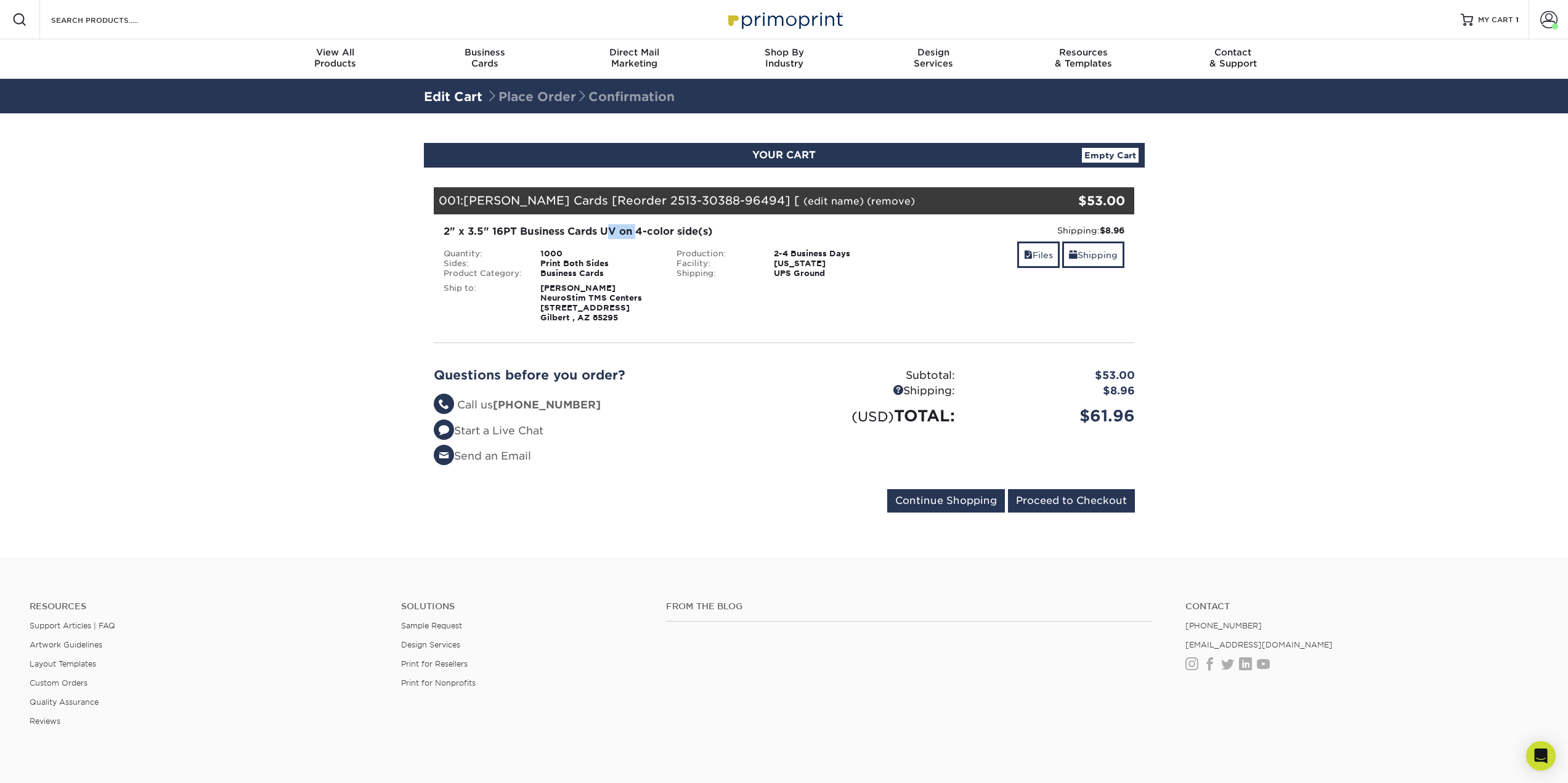 drag, startPoint x: 612, startPoint y: 225, endPoint x: 638, endPoint y: 225, distance: 26 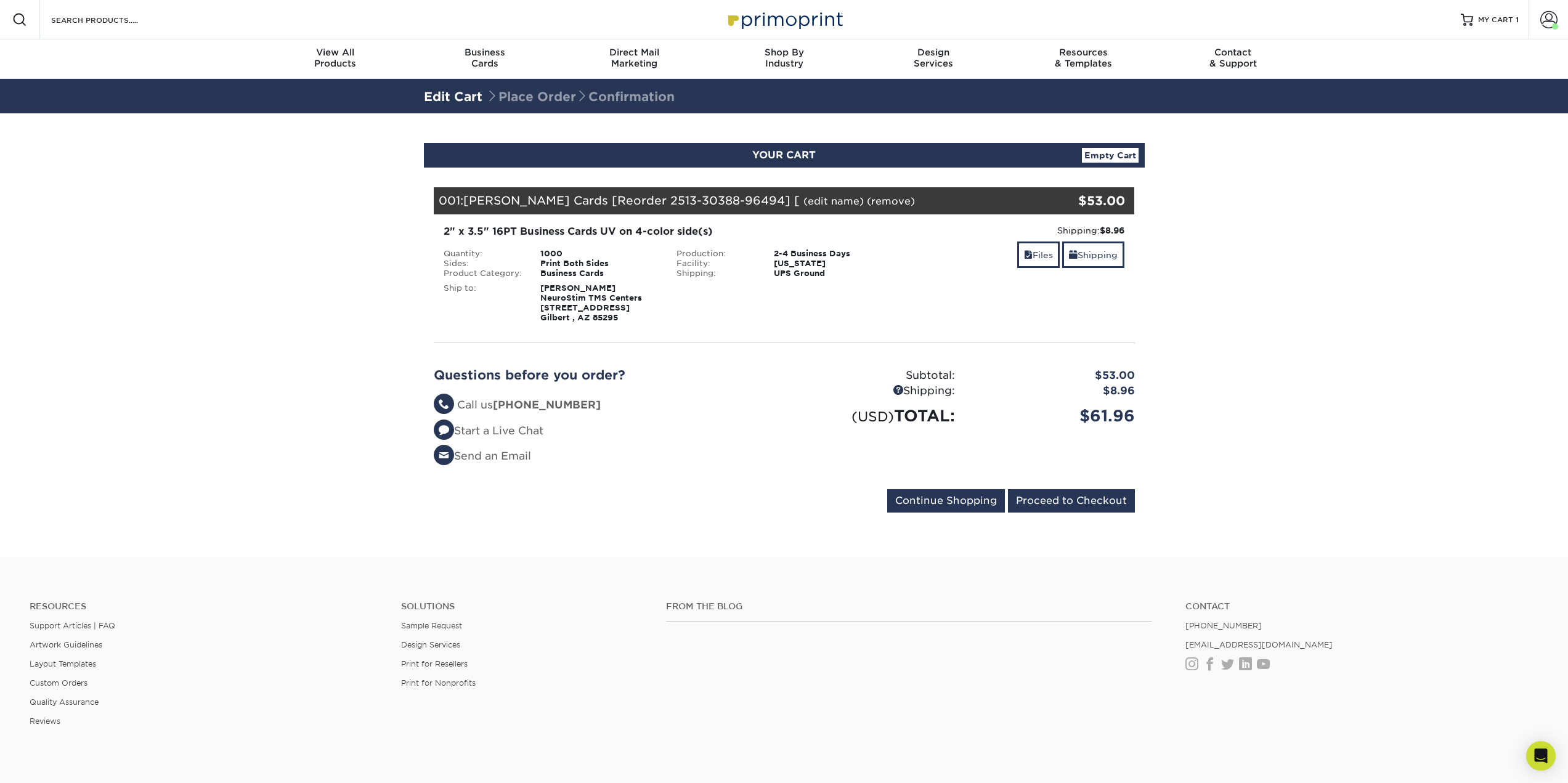 click on "2" x 3.5" 16PT Business Cards  UV on 4-color side(s)" at bounding box center (667, 232) 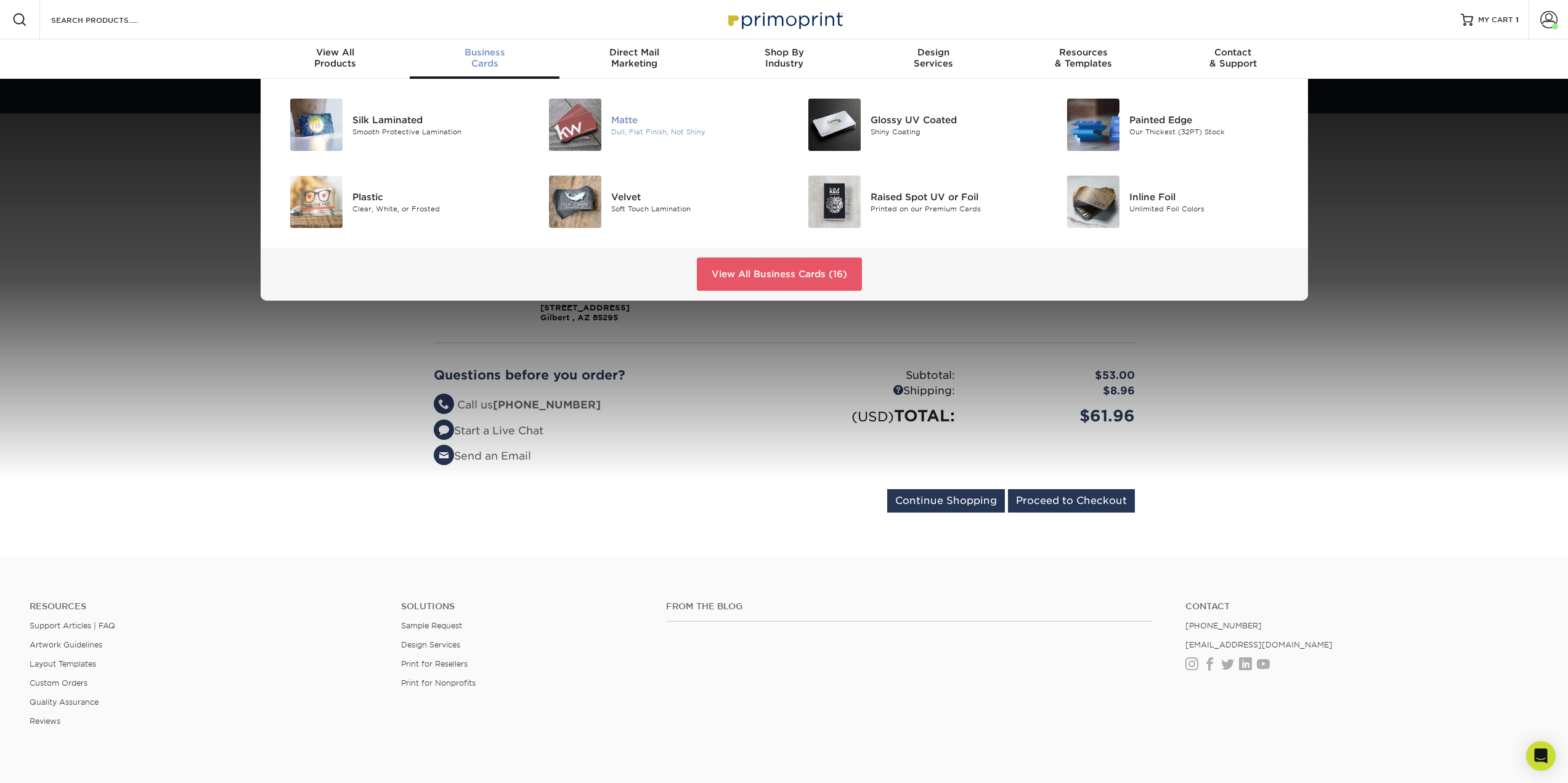 click at bounding box center [575, 124] 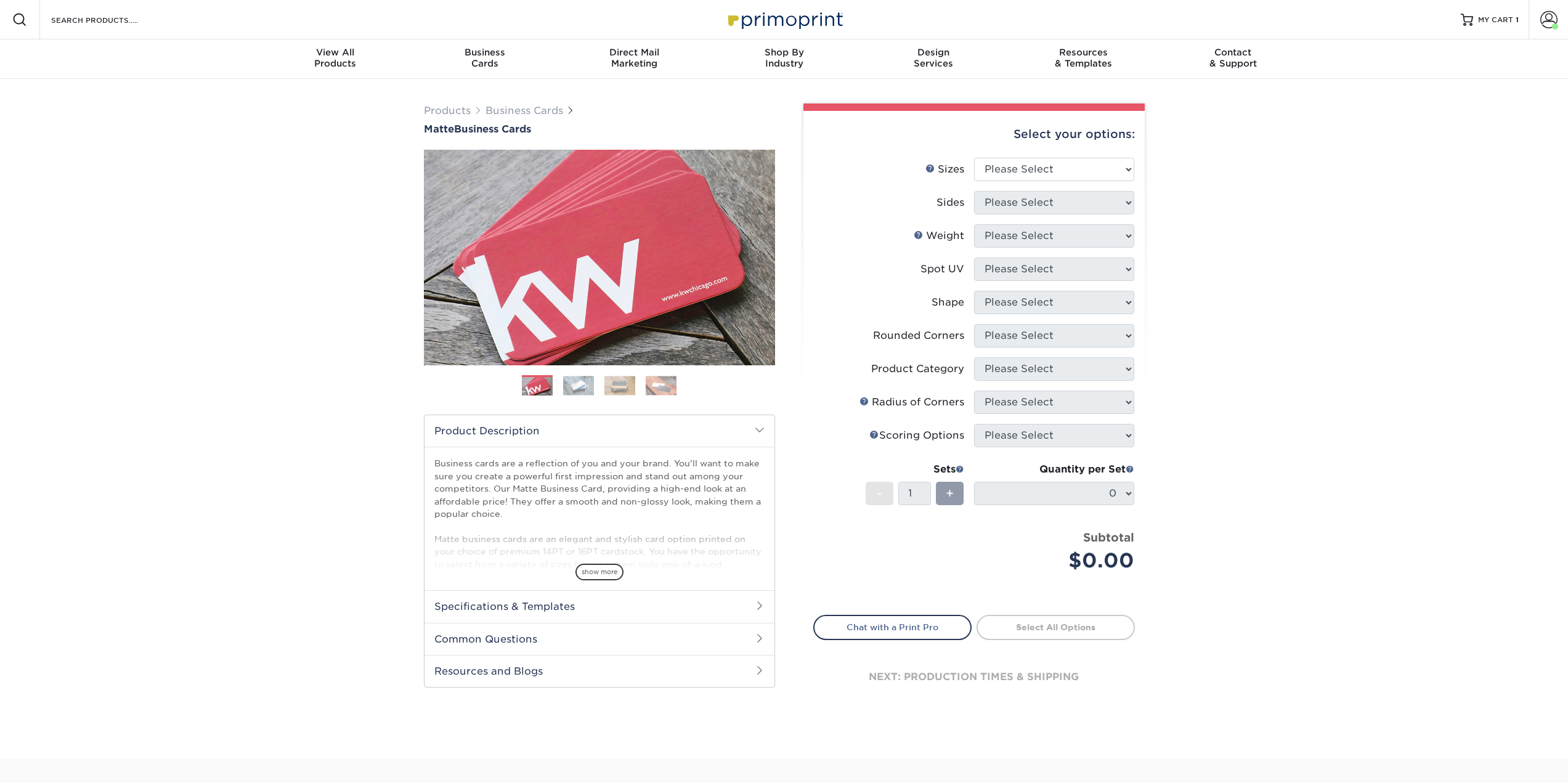 scroll, scrollTop: 0, scrollLeft: 0, axis: both 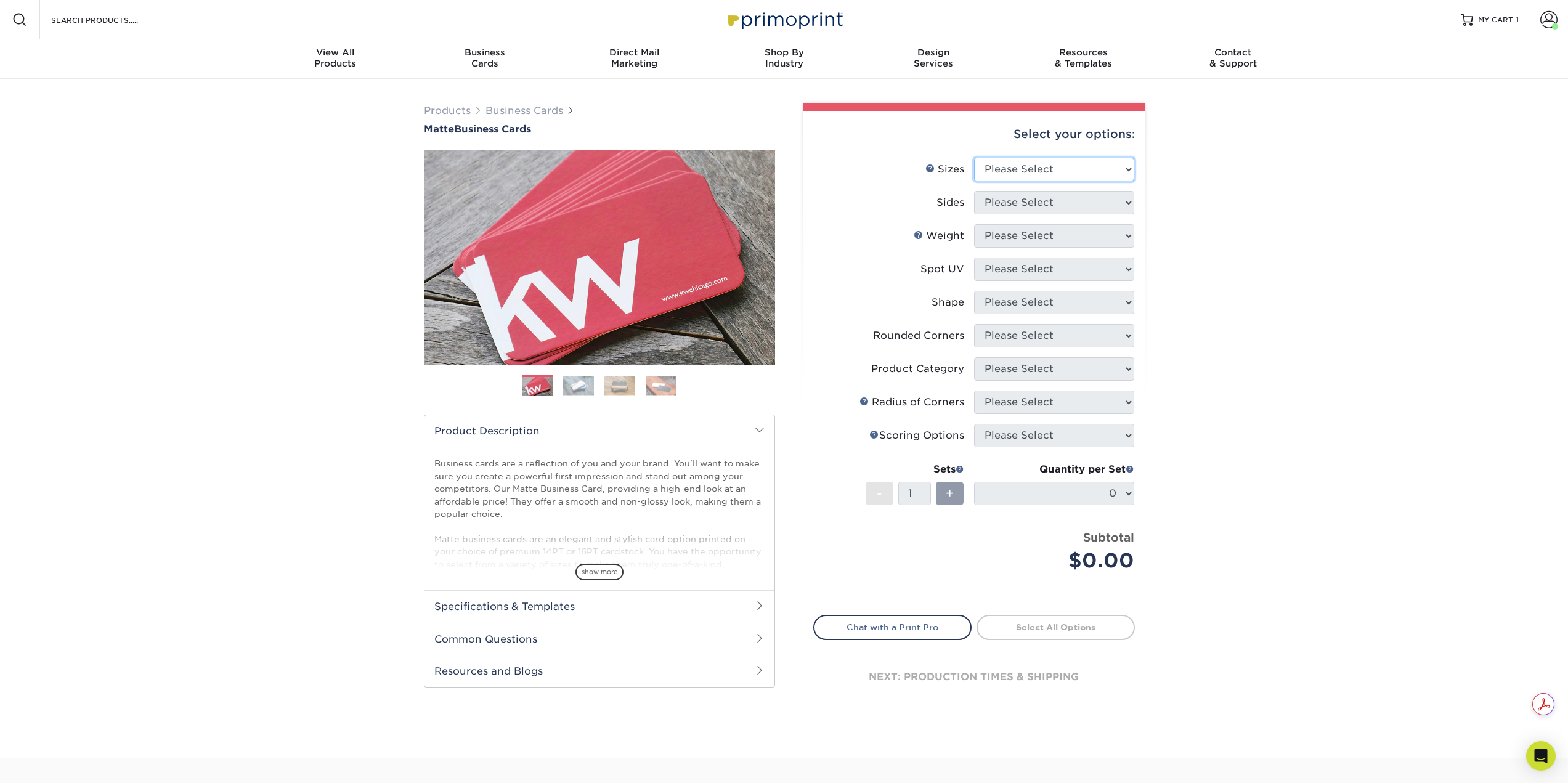 click on "Please Select
1.5" x 3.5"  - Mini
1.75" x 3.5" - Mini
2" x 2" - Square
2" x 3" - Mini
2" x 3.5" - Standard
2" x 7" - Foldover Card
2.125" x 3.375" - European
2.5" x 2.5" - Square 3.5" x 4" - Foldover Card" at bounding box center (1054, 169) 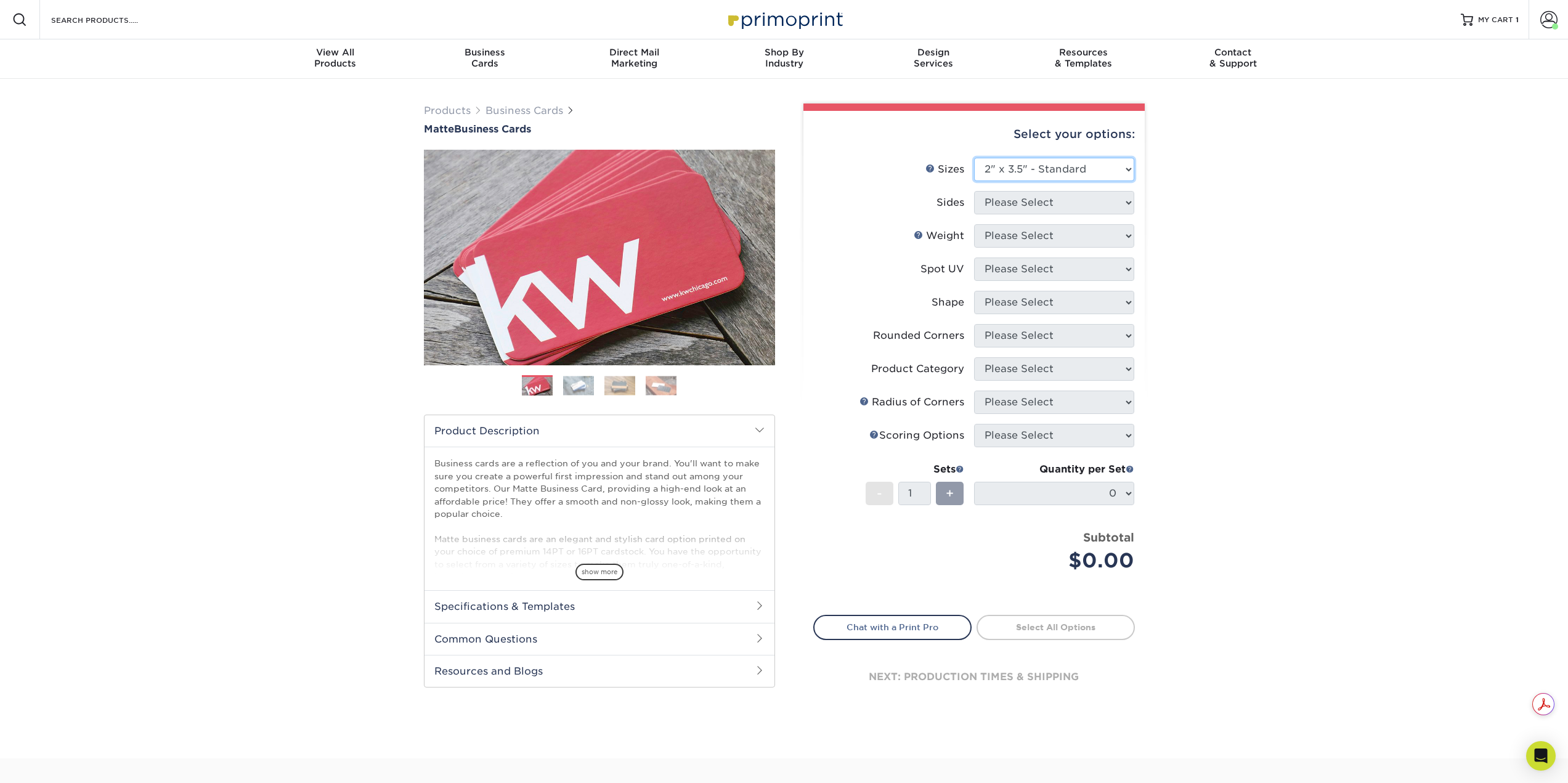 click on "Please Select
1.5" x 3.5"  - Mini
1.75" x 3.5" - Mini
2" x 2" - Square
2" x 3" - Mini
2" x 3.5" - Standard
2" x 7" - Foldover Card
2.125" x 3.375" - European
2.5" x 2.5" - Square 3.5" x 4" - Foldover Card" at bounding box center (1054, 169) 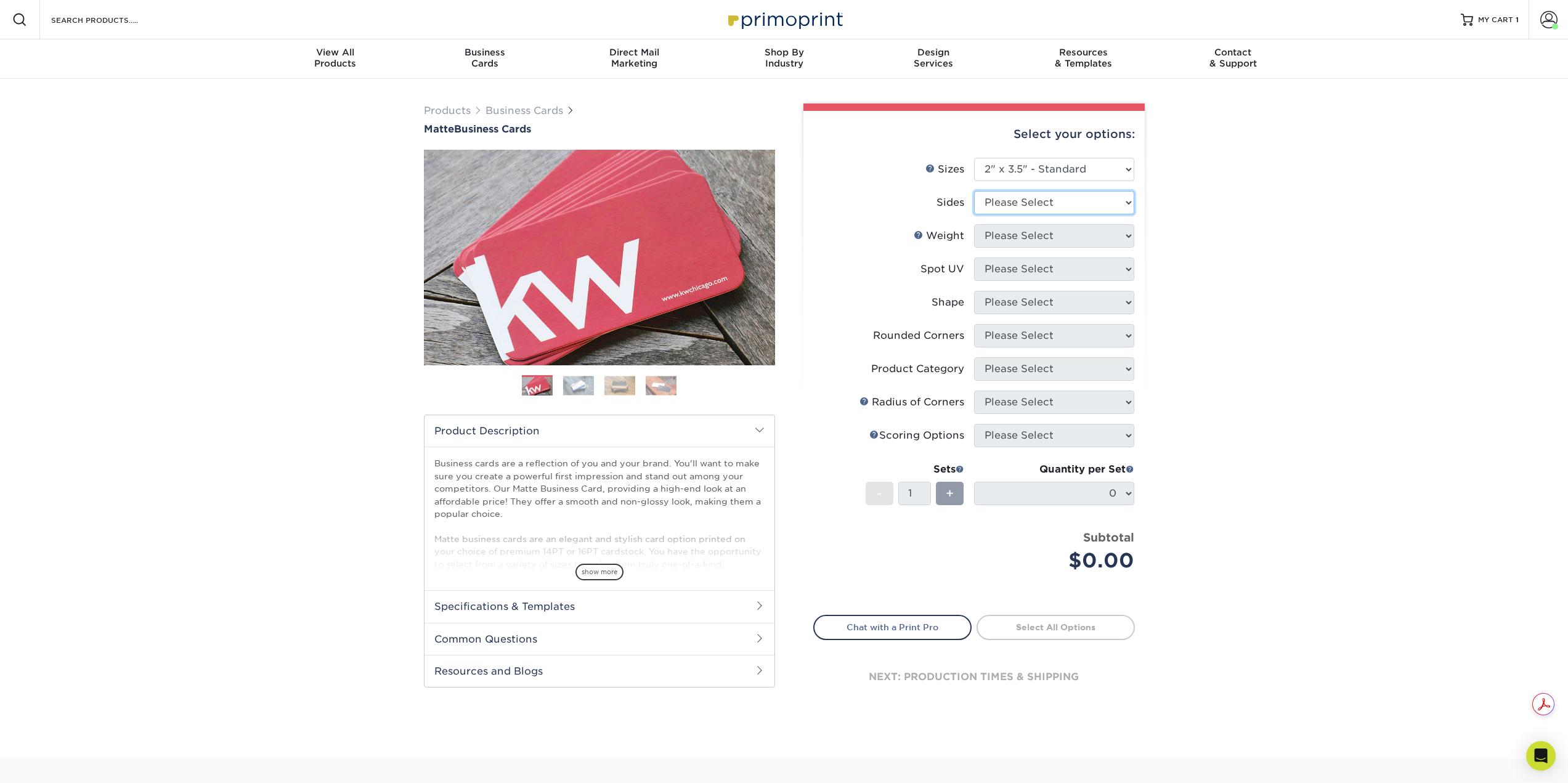 click on "Please Select Print Both Sides Print Front Only" at bounding box center (1054, 203) 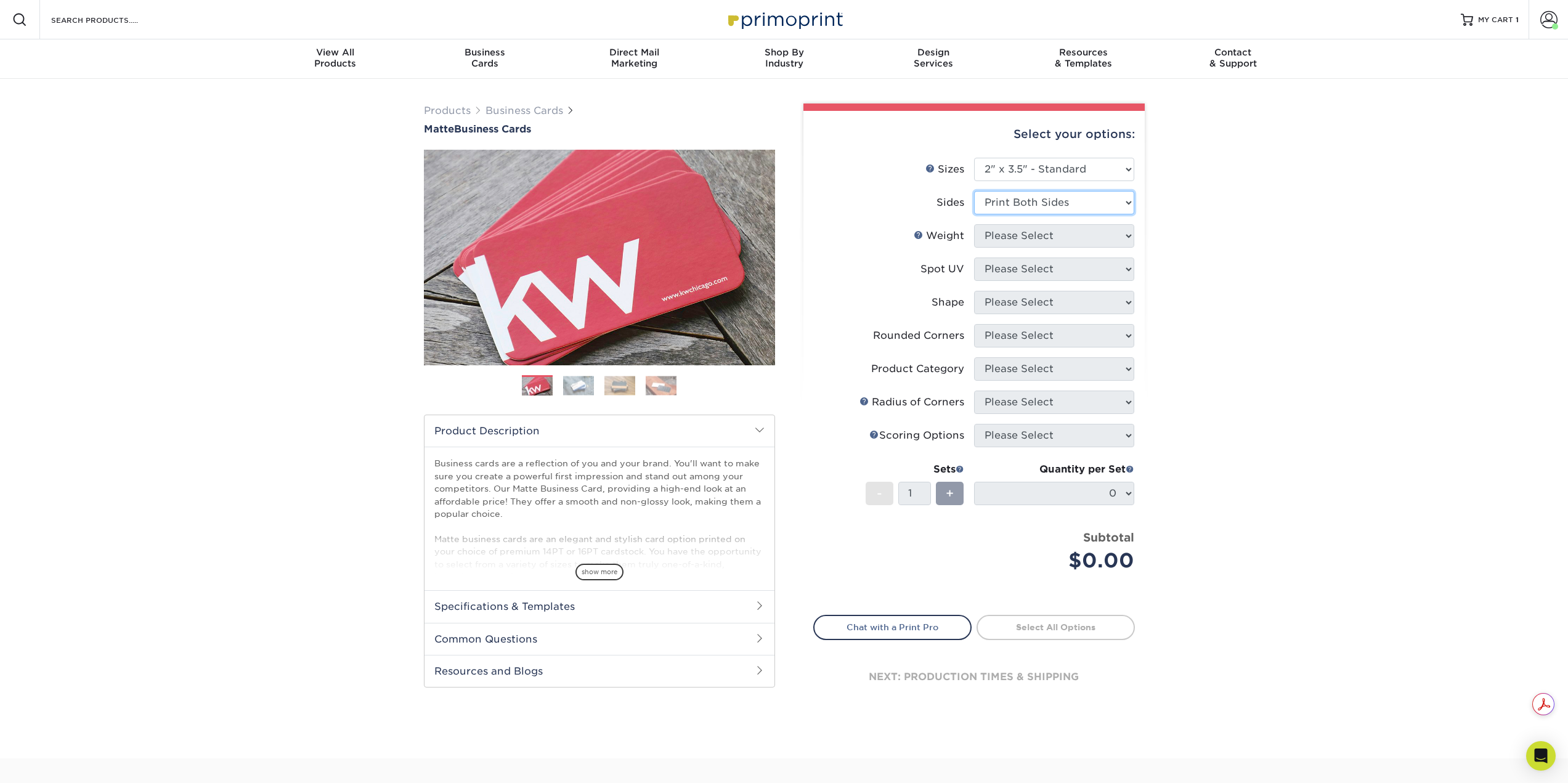 click on "Please Select Print Both Sides Print Front Only" at bounding box center (1054, 203) 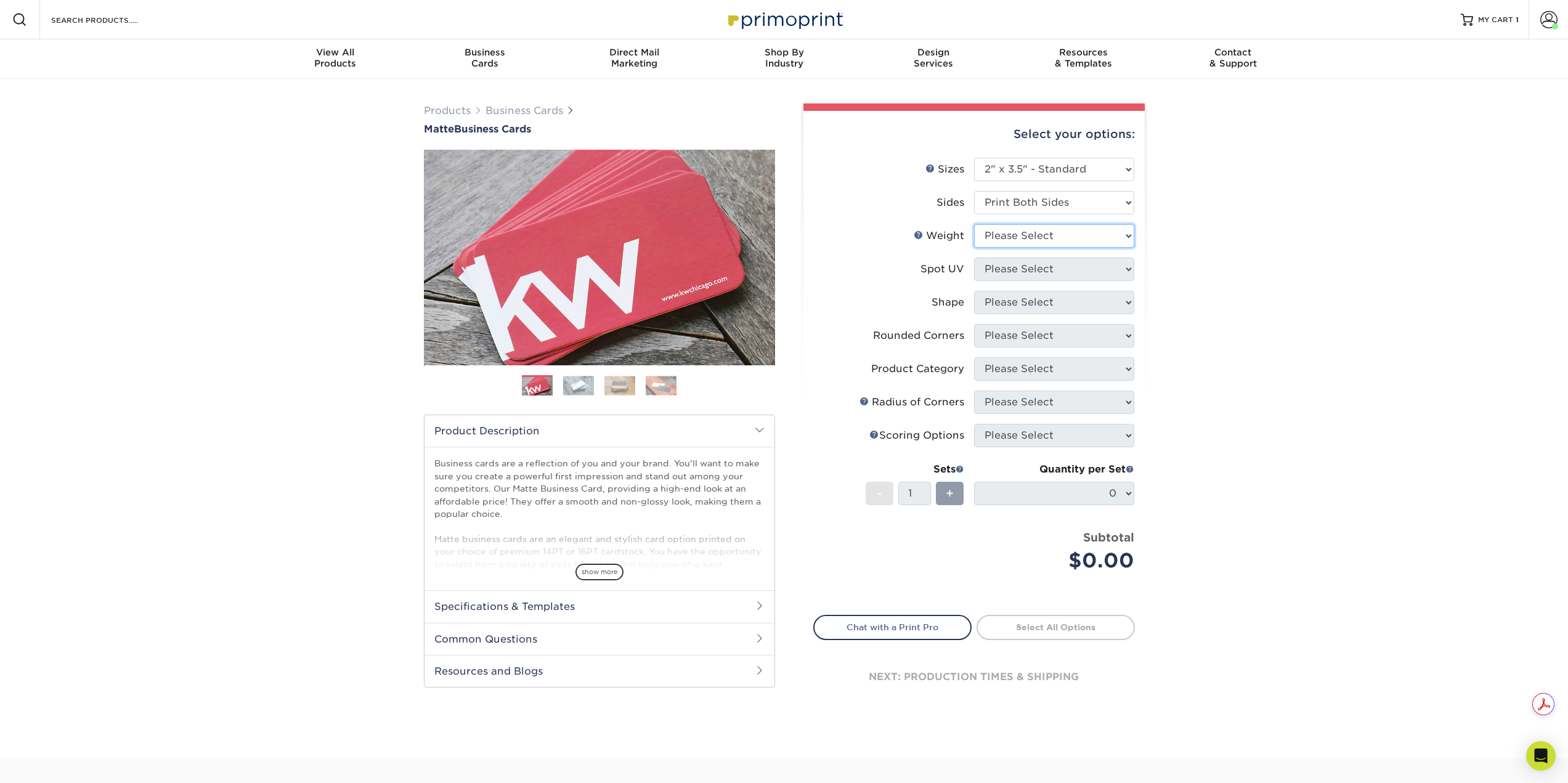 click on "Please Select 16PT 14PT" at bounding box center [1054, 236] 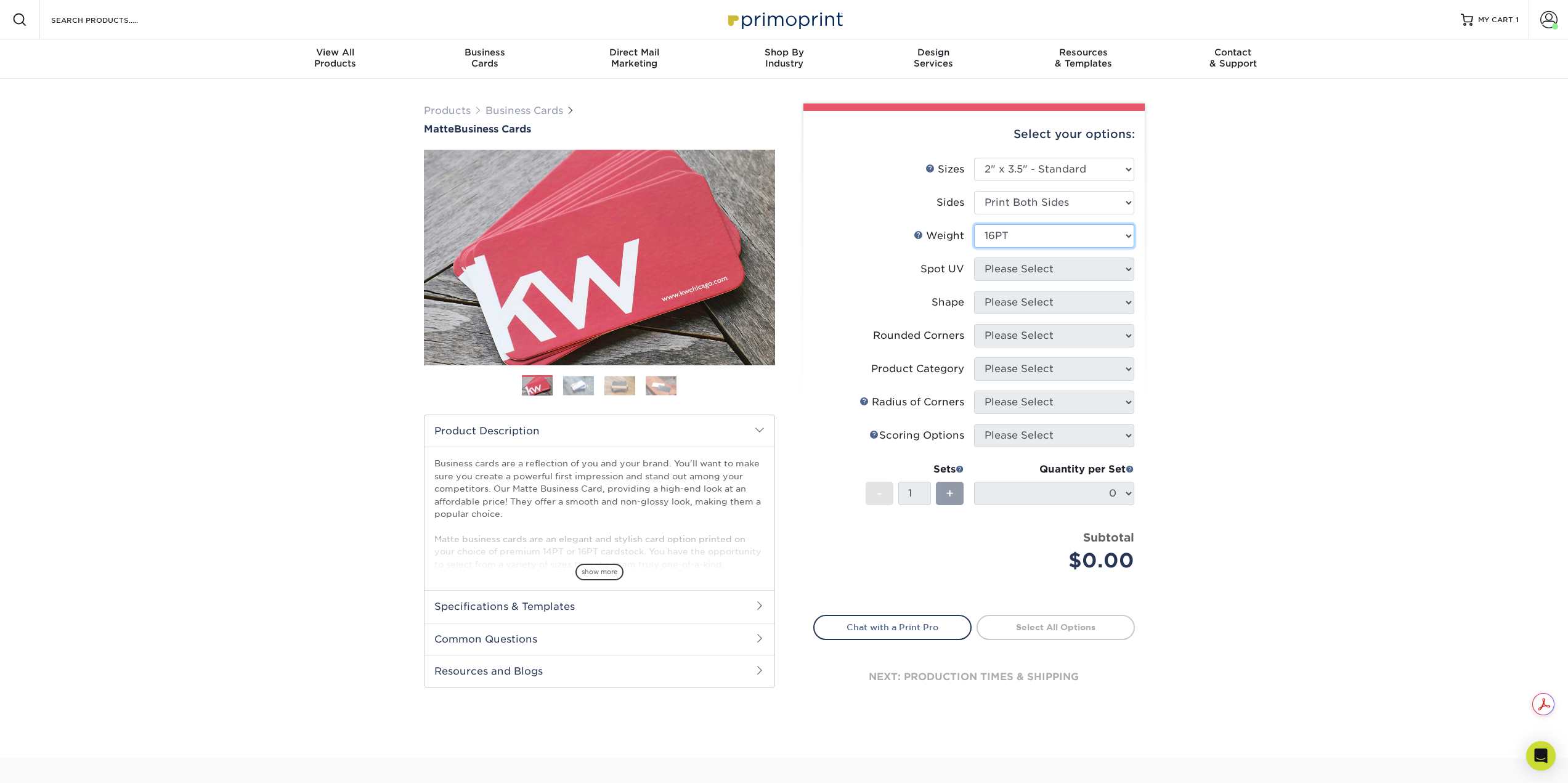 click on "Please Select 16PT 14PT" at bounding box center [1054, 236] 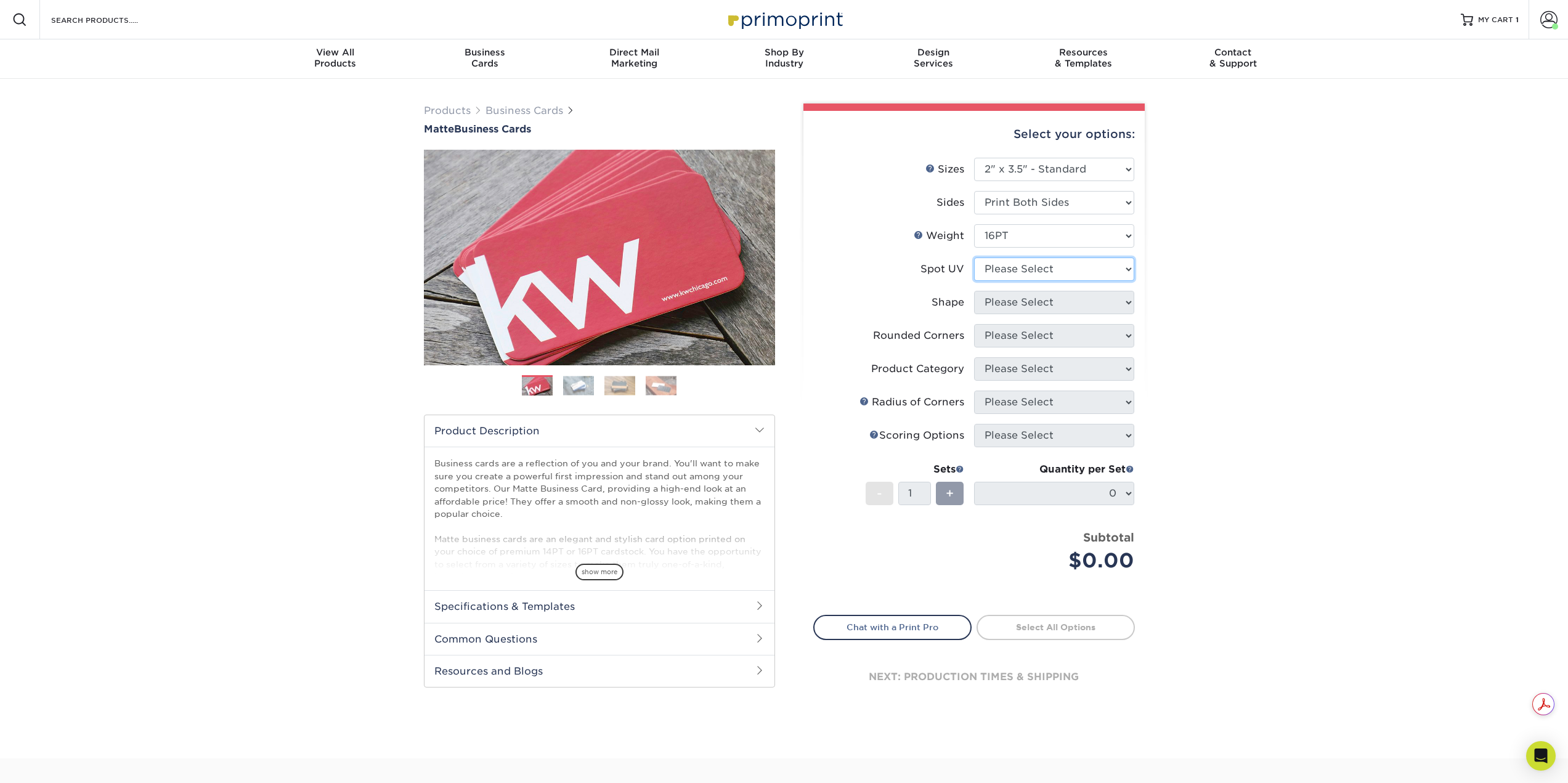 click on "Please Select No Spot UV Front and Back (Both Sides) Front Only Back Only" at bounding box center [1054, 269] 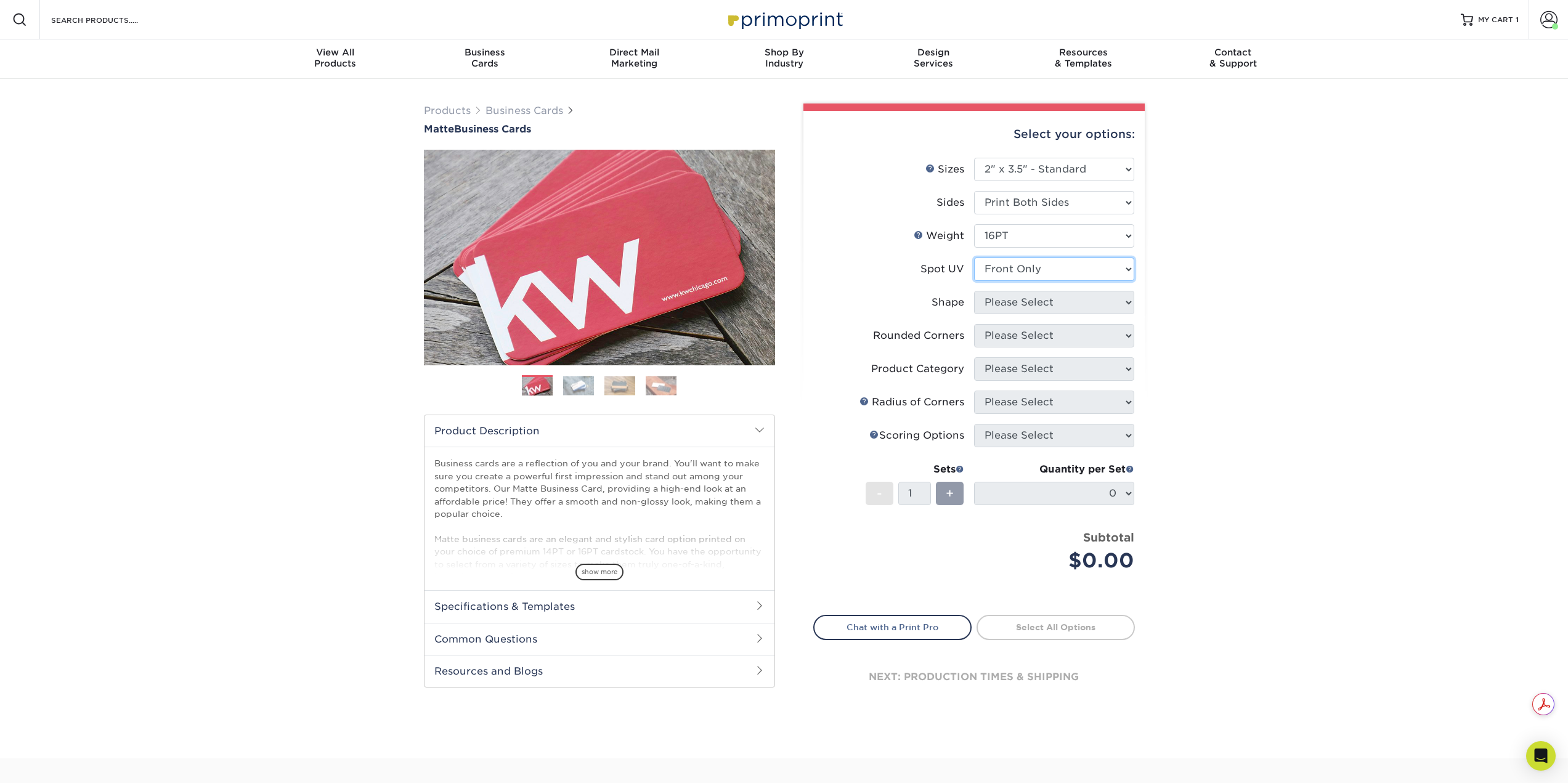 click on "Please Select No Spot UV Front and Back (Both Sides) Front Only Back Only" at bounding box center (1054, 269) 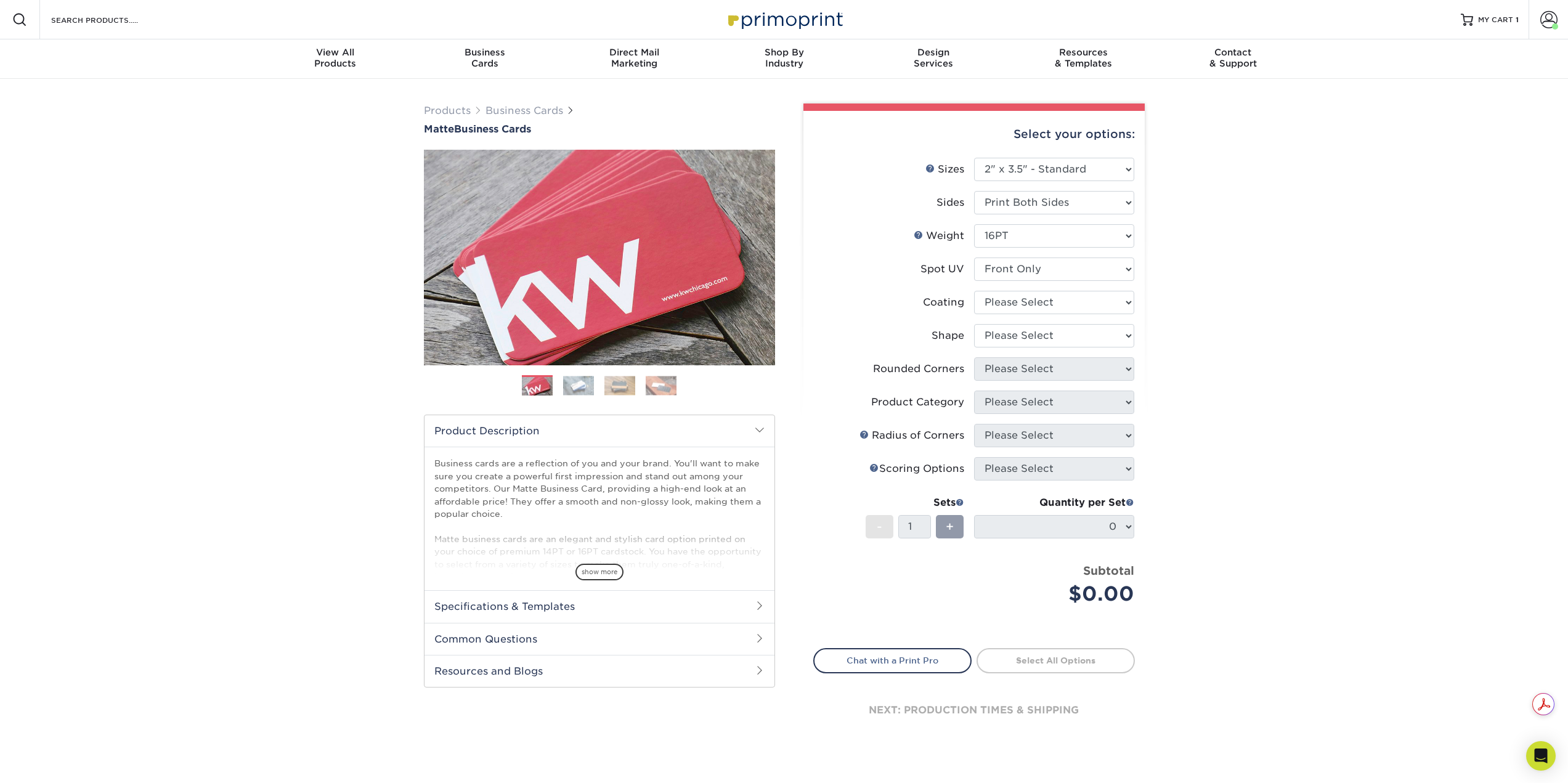 click on "Products
Business Cards
Matte  Business Cards
Previous Next
100 $ 9" at bounding box center (784, 435) 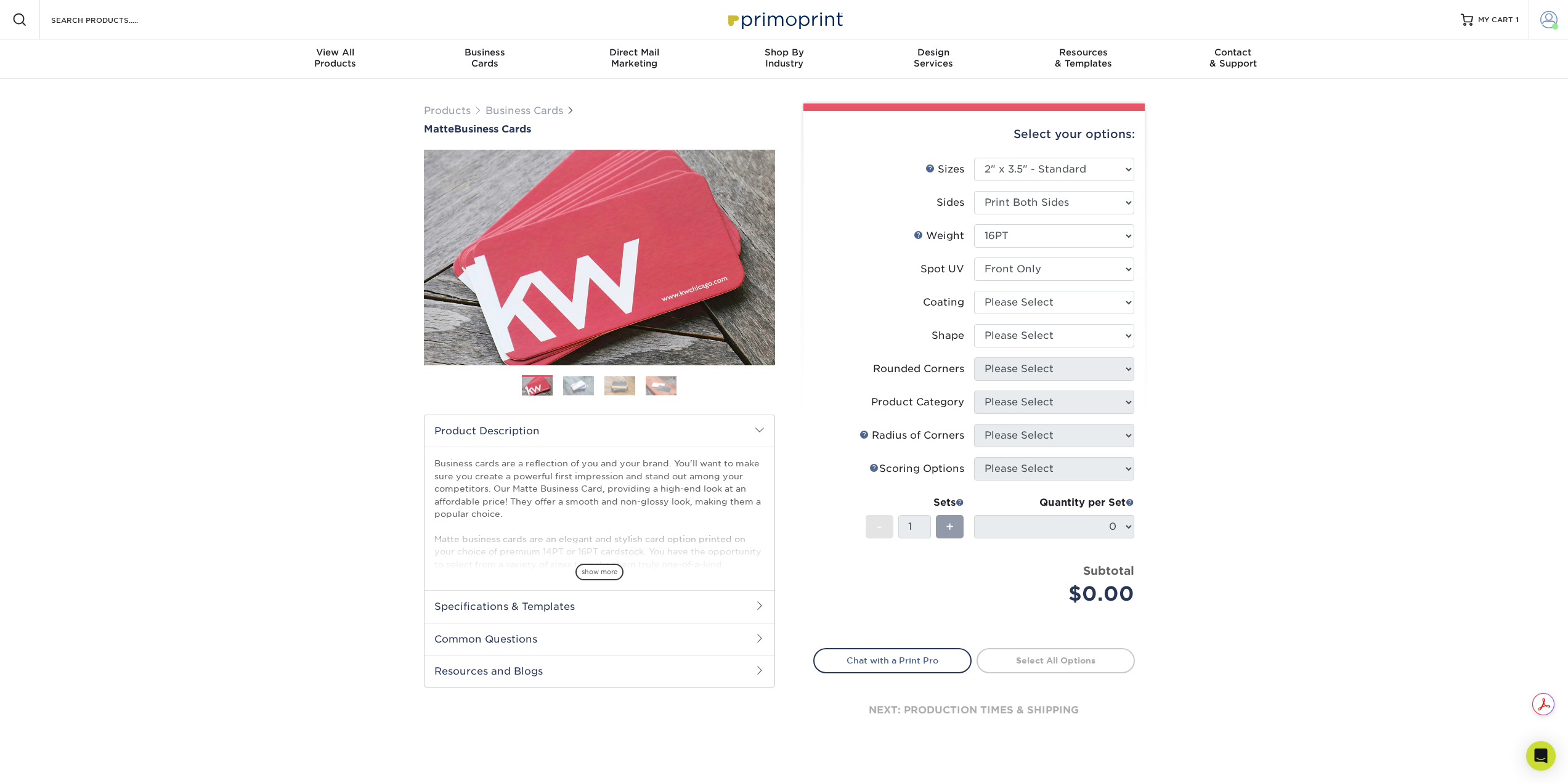 click at bounding box center (1549, 20) 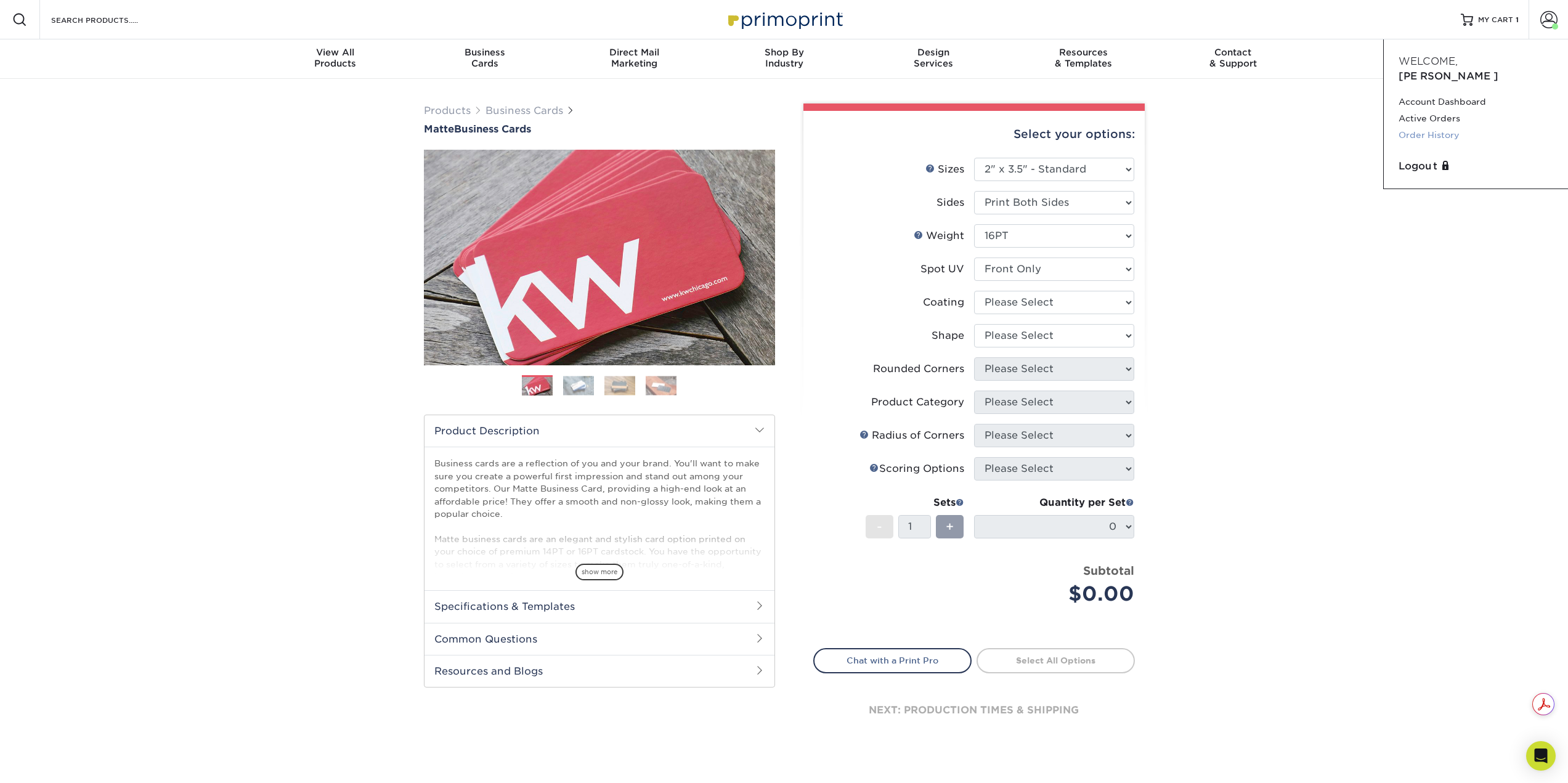 click on "Order History" 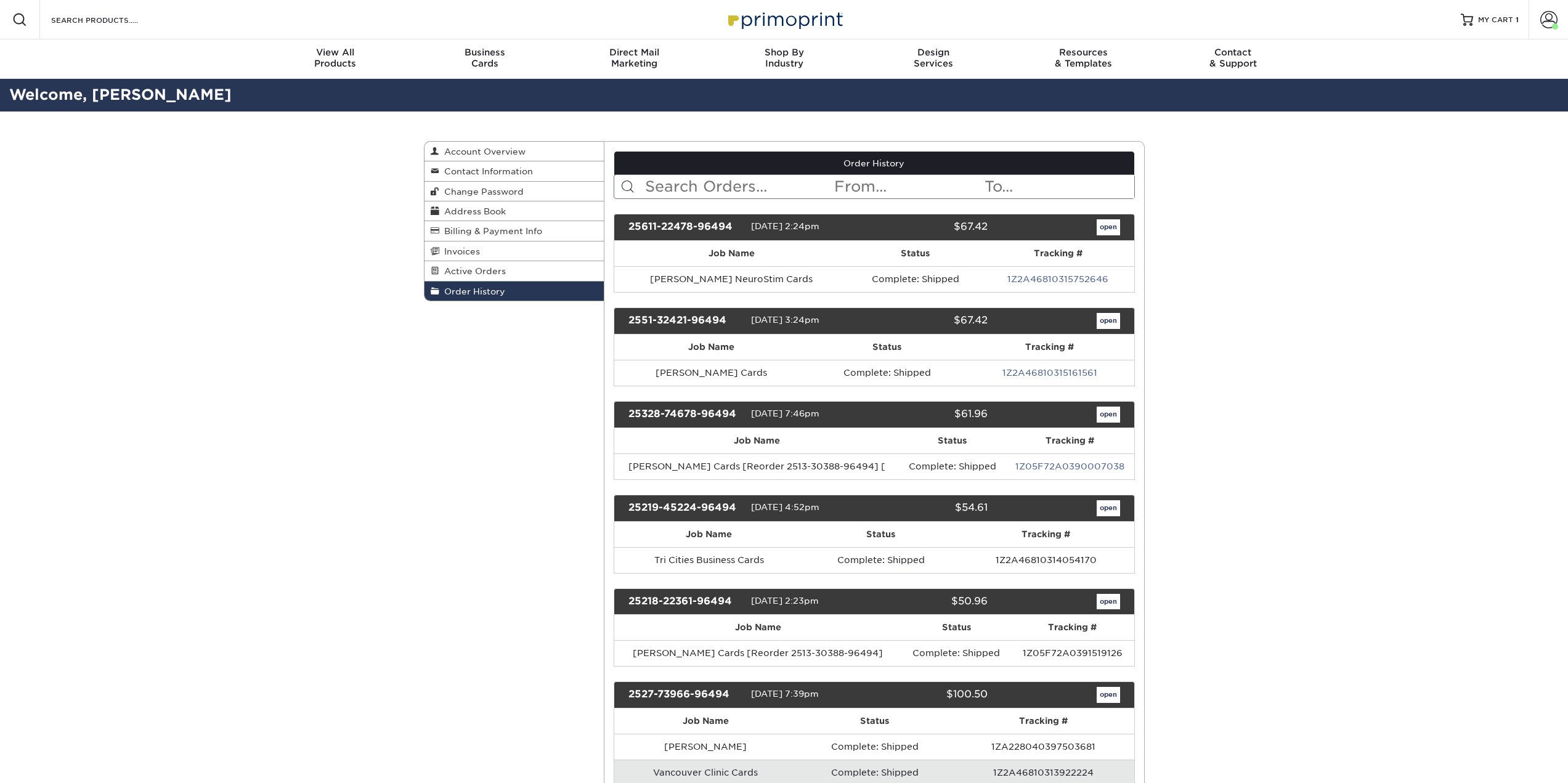 scroll, scrollTop: 0, scrollLeft: 0, axis: both 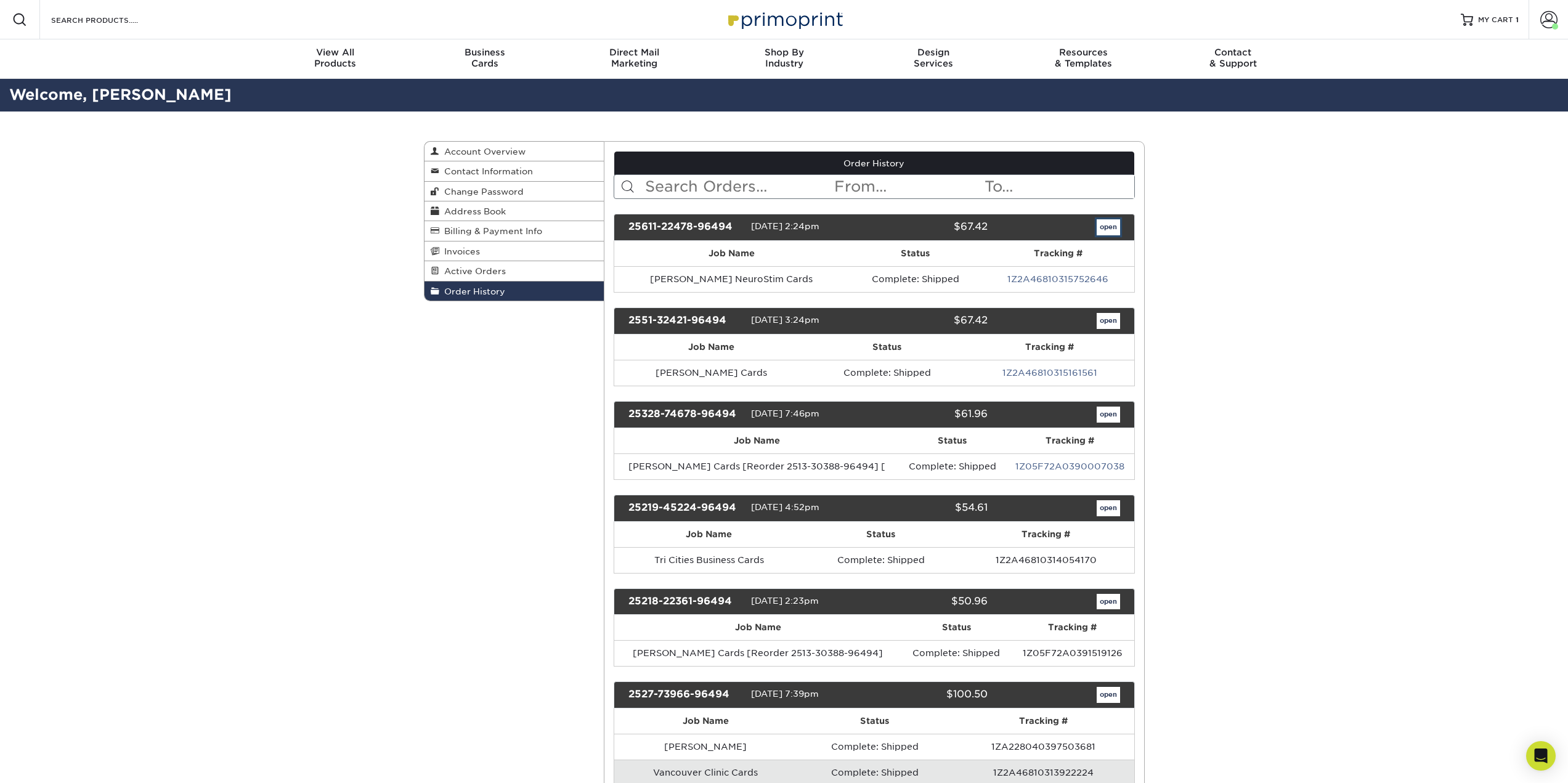 click on "open" at bounding box center (1108, 227) 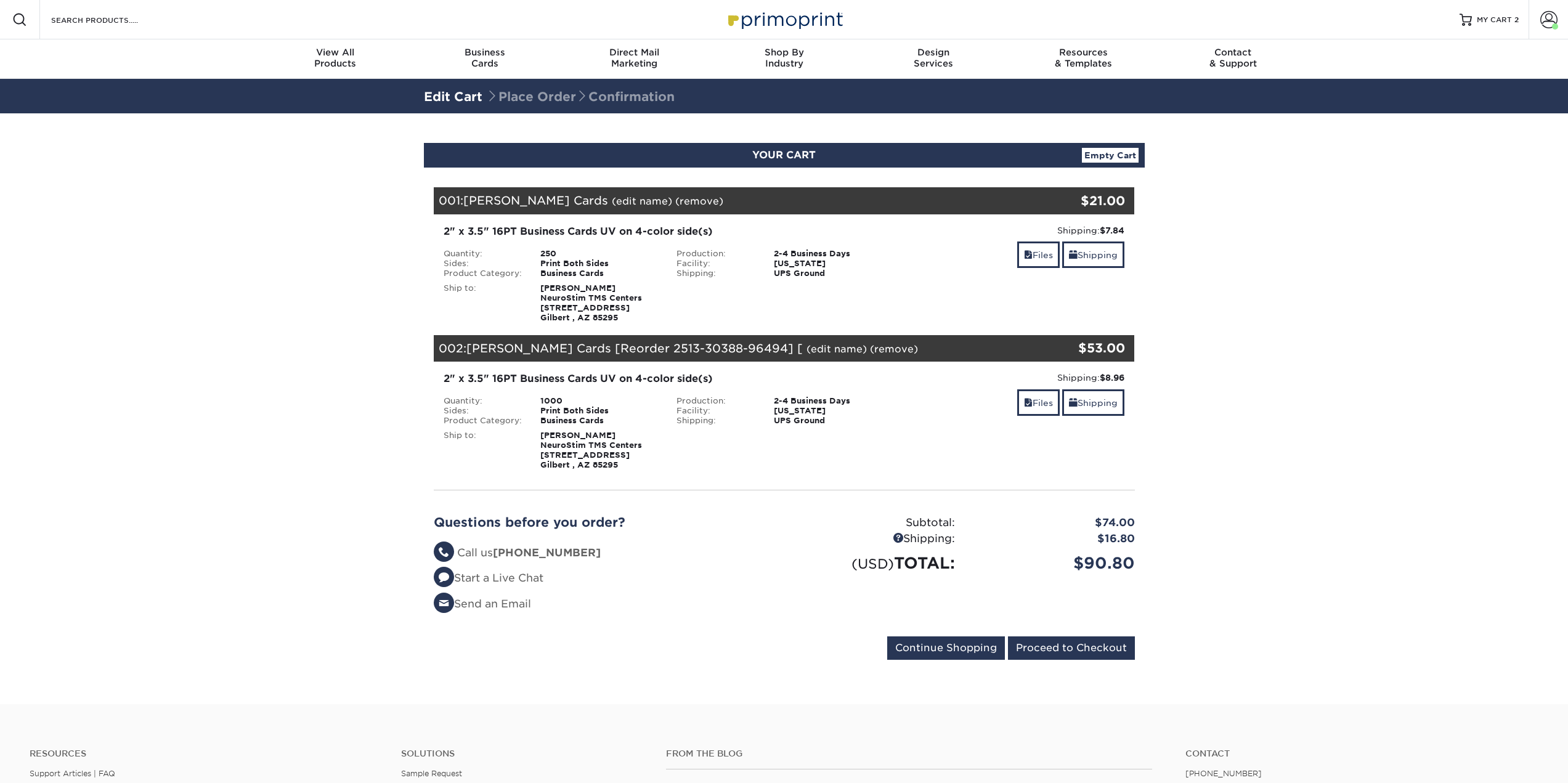 scroll, scrollTop: 0, scrollLeft: 0, axis: both 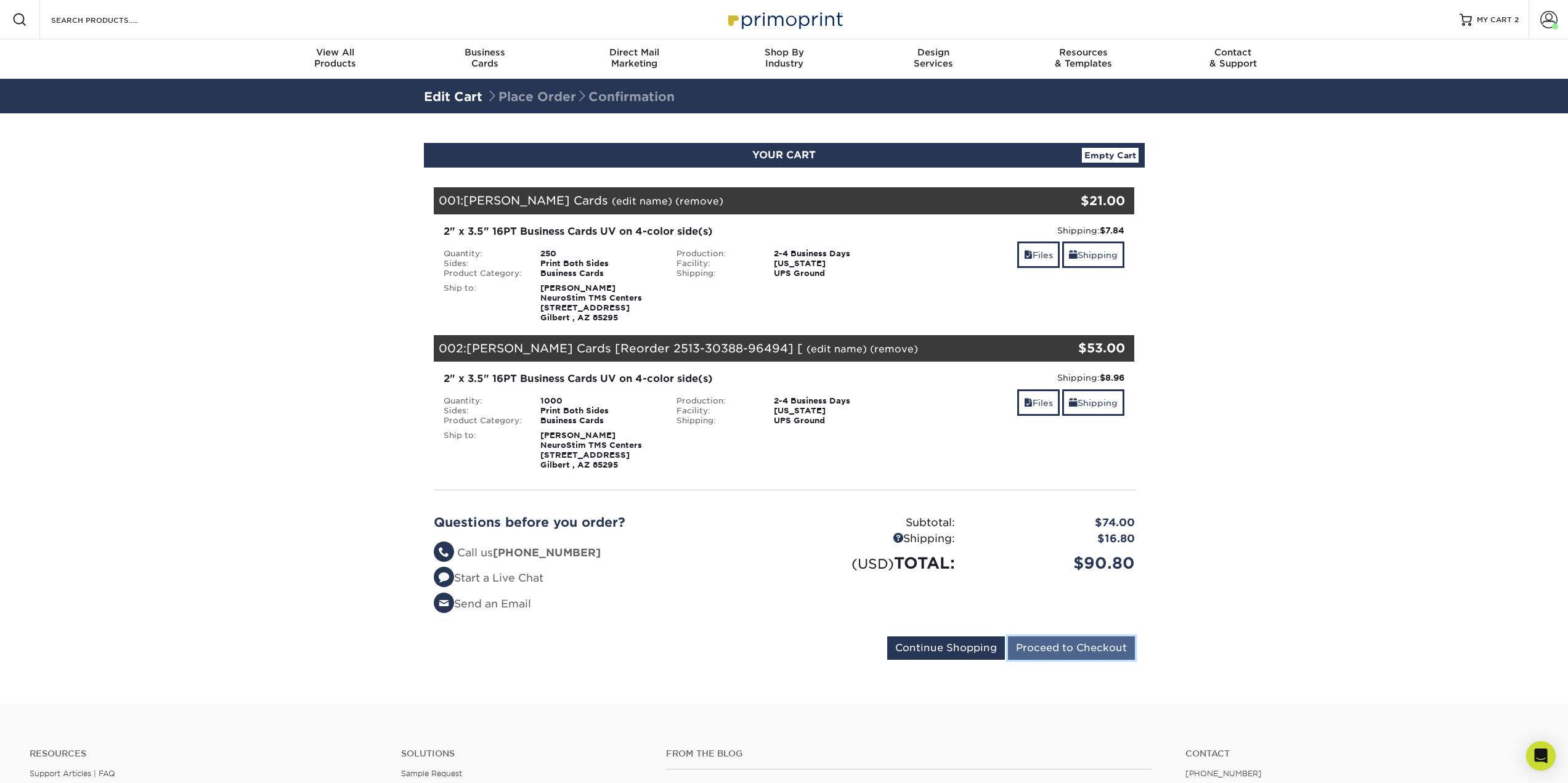 click on "Proceed to Checkout" at bounding box center [1071, 648] 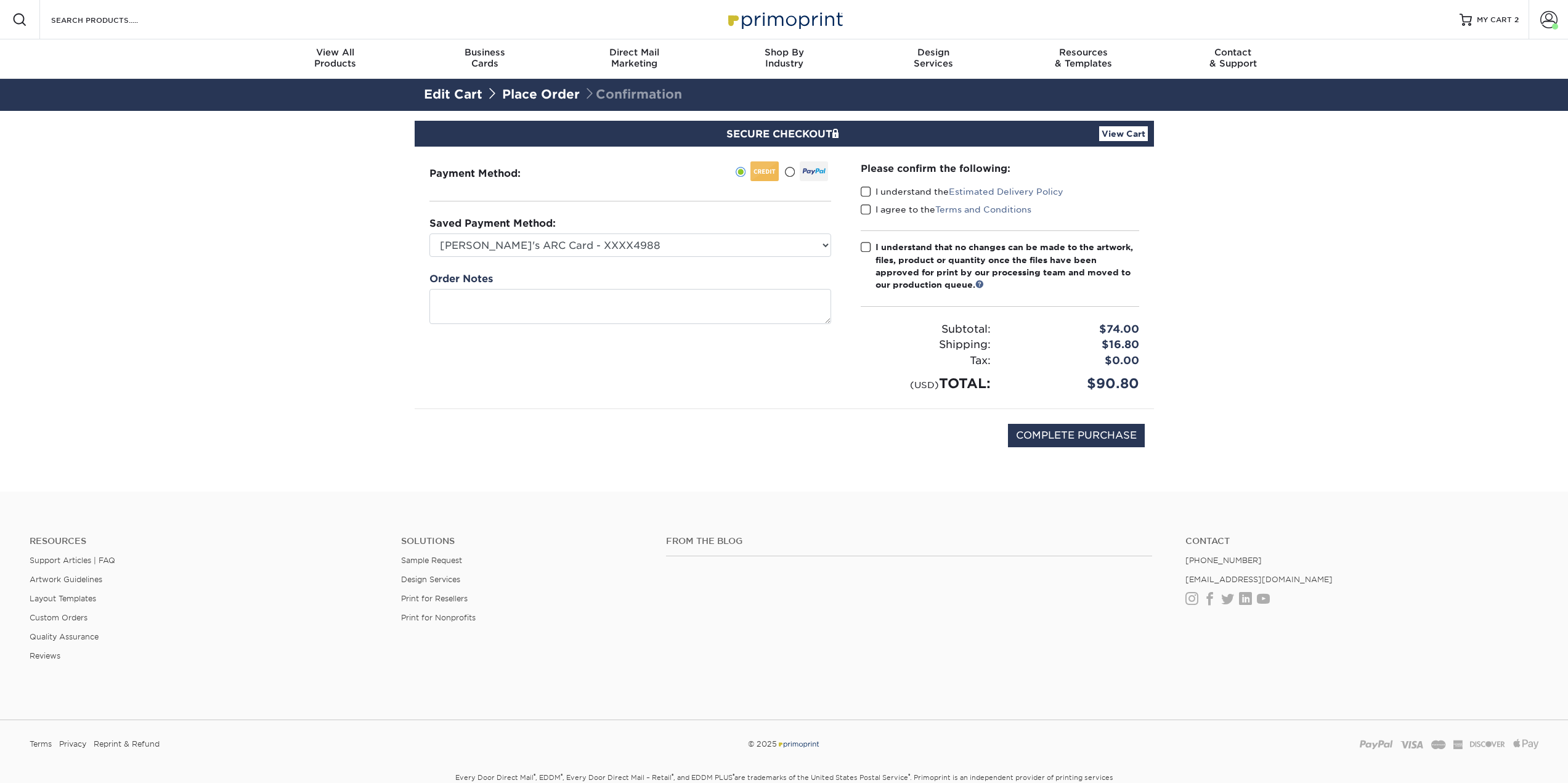 scroll, scrollTop: 0, scrollLeft: 0, axis: both 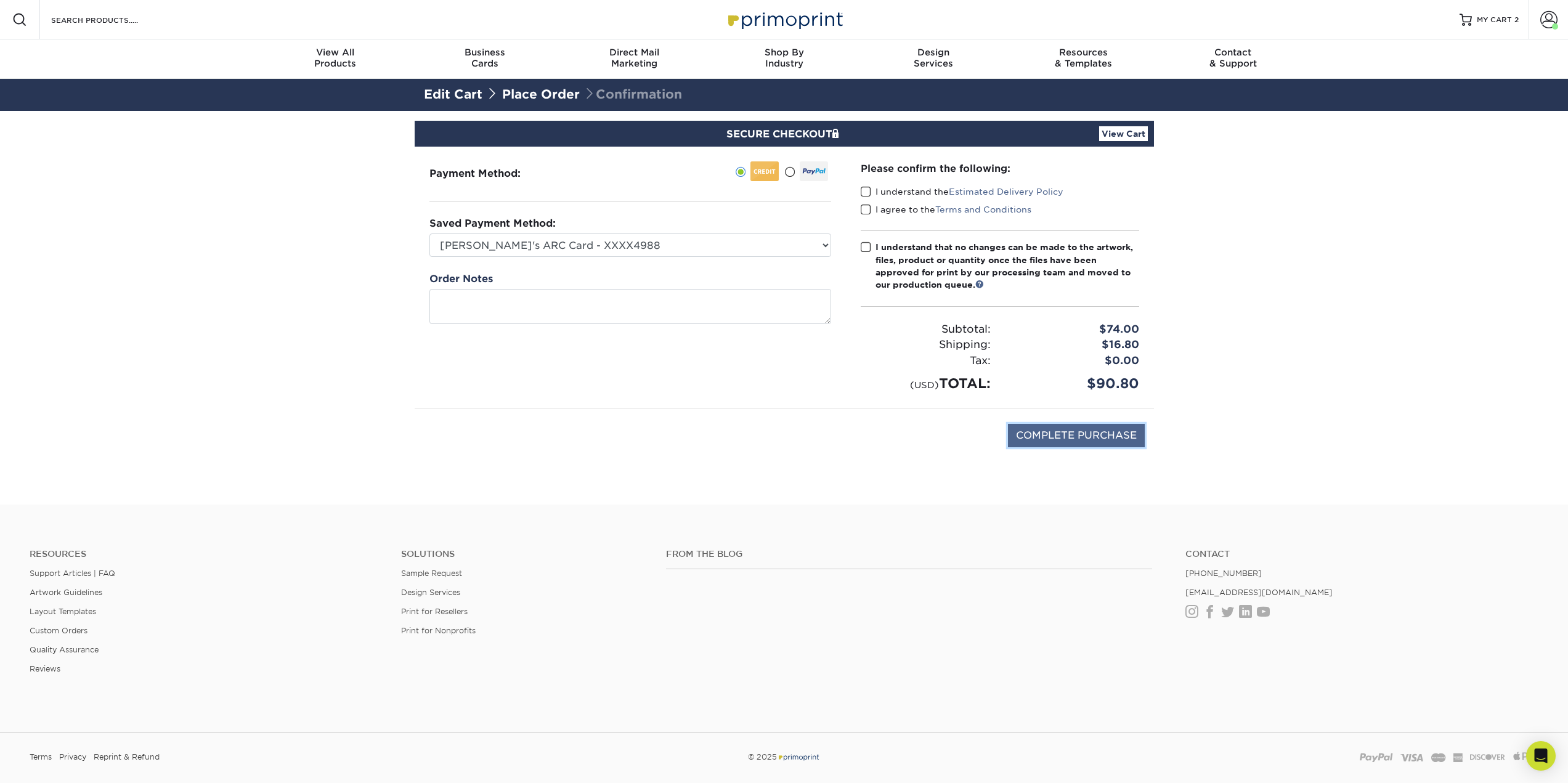 click on "COMPLETE PURCHASE" at bounding box center [1076, 436] 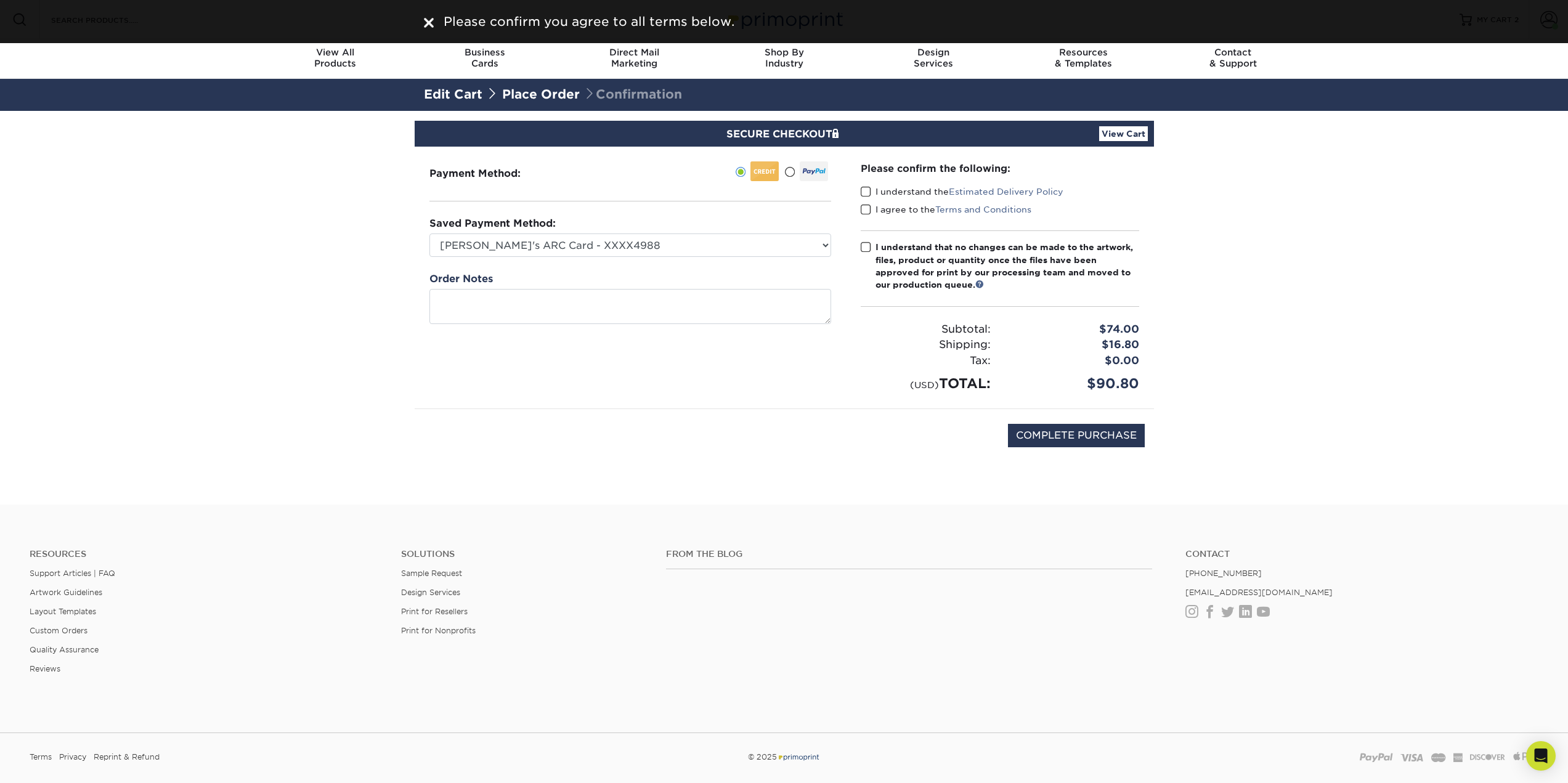 click at bounding box center (866, 192) 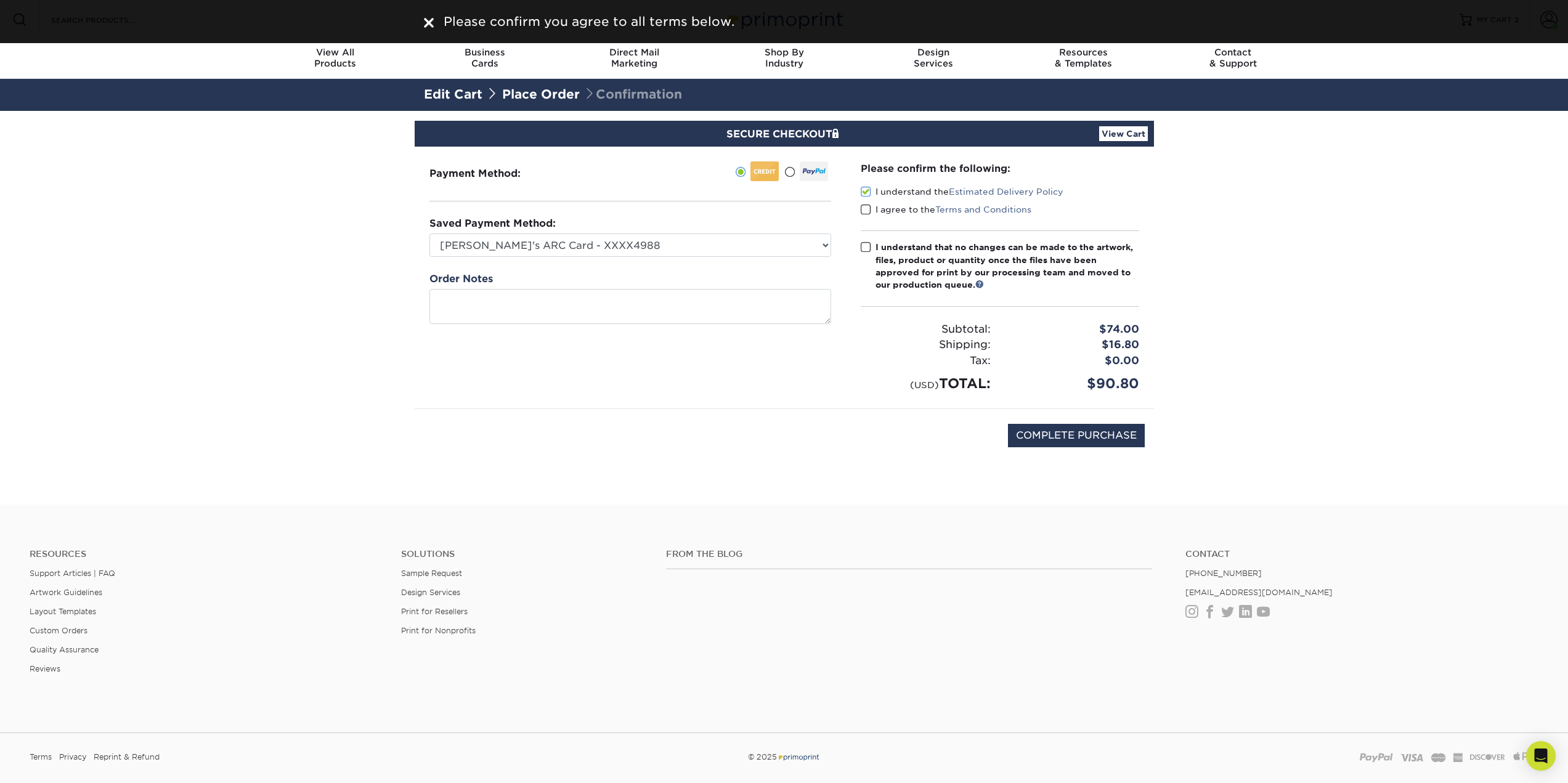 click at bounding box center [866, 209] 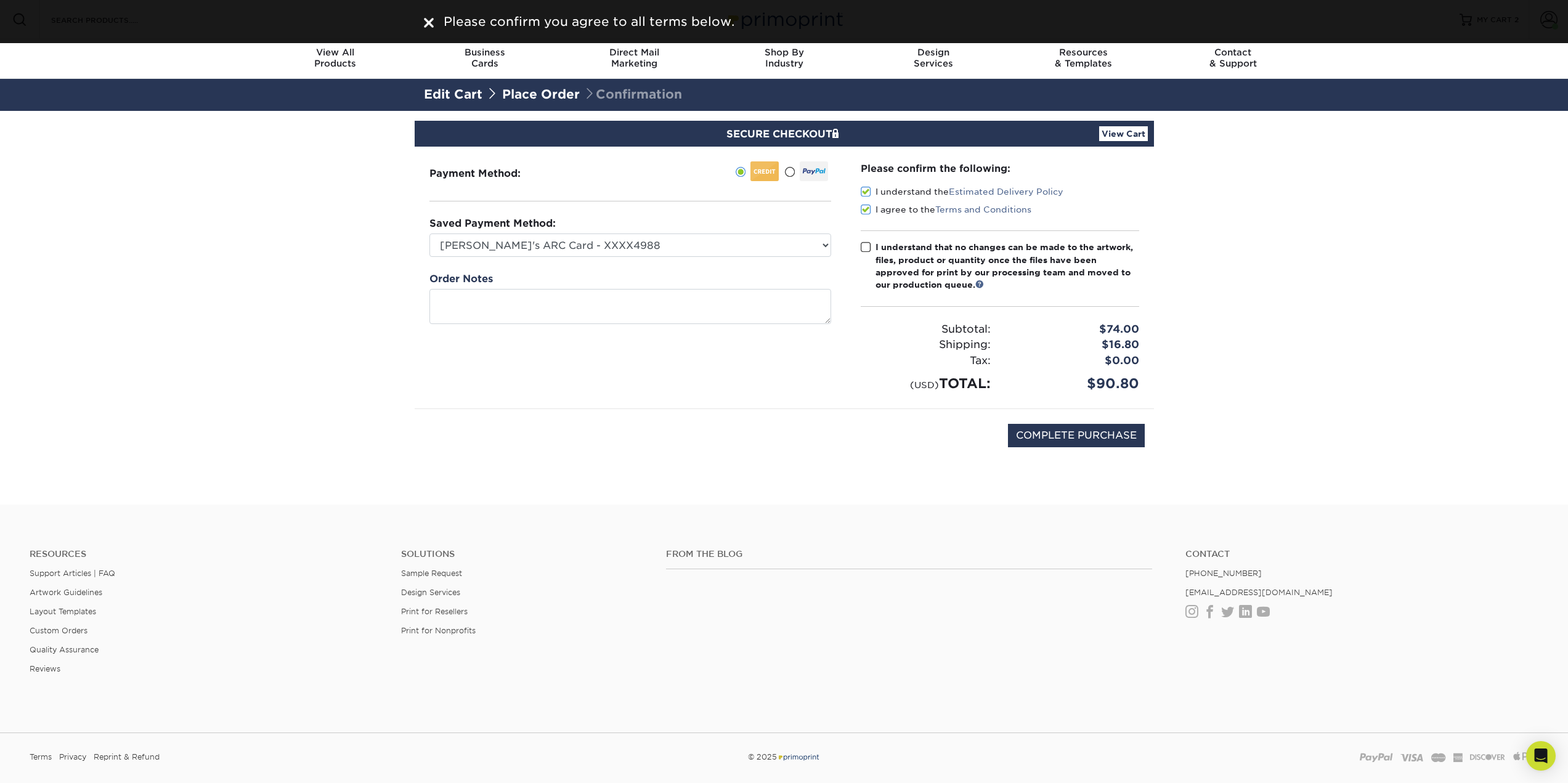 click at bounding box center (866, 209) 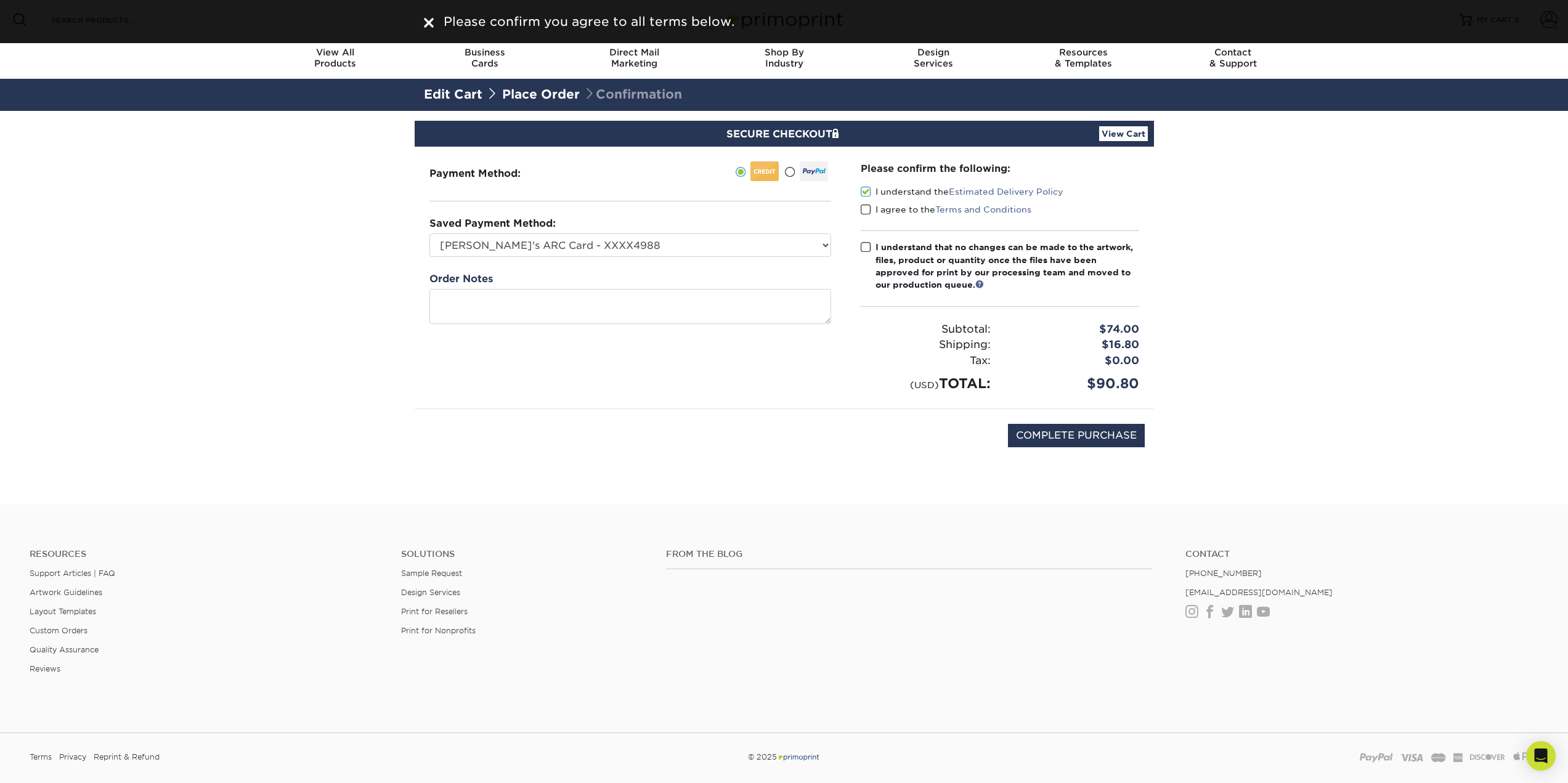 click at bounding box center [866, 209] 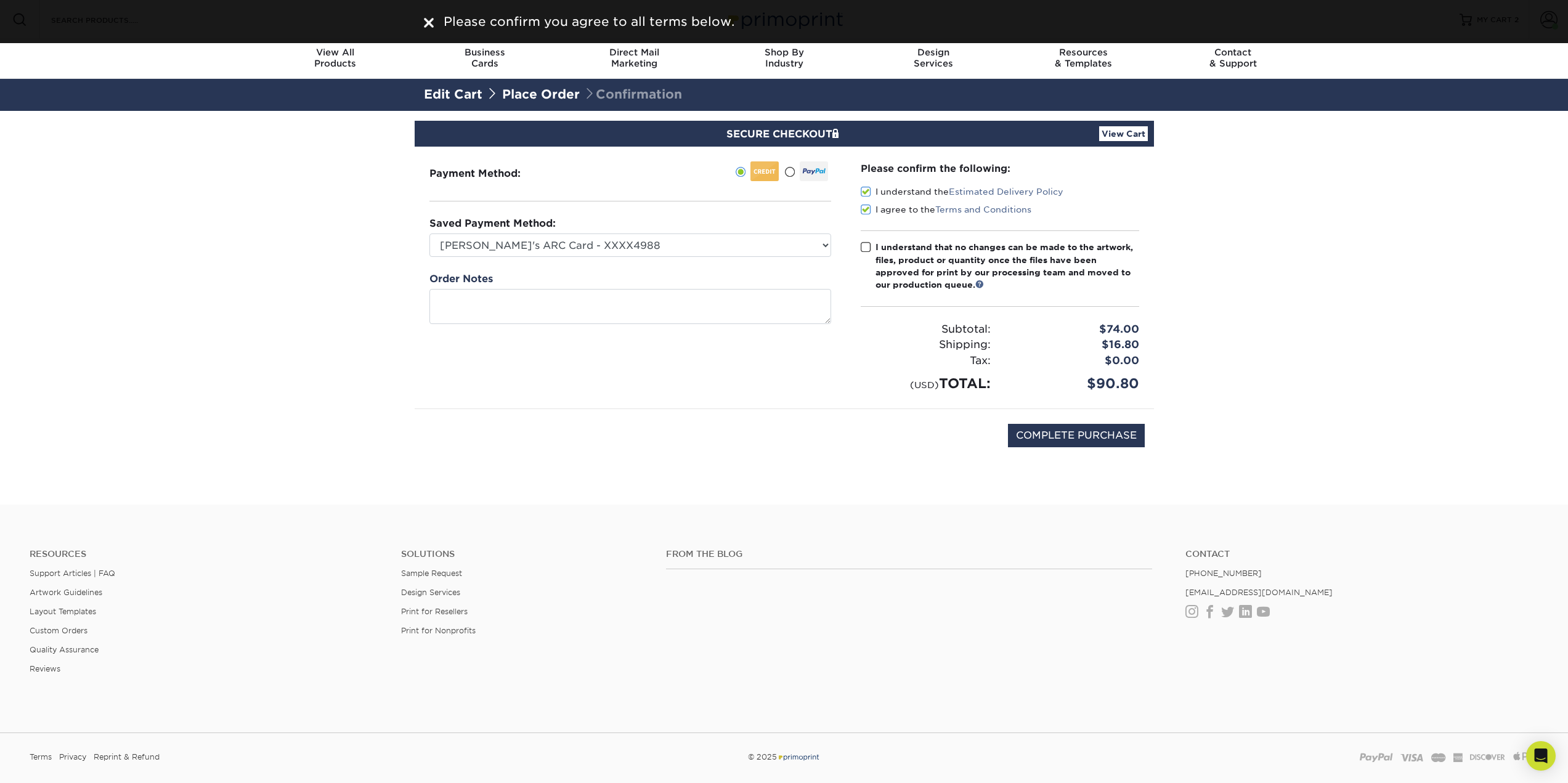 click at bounding box center (866, 247) 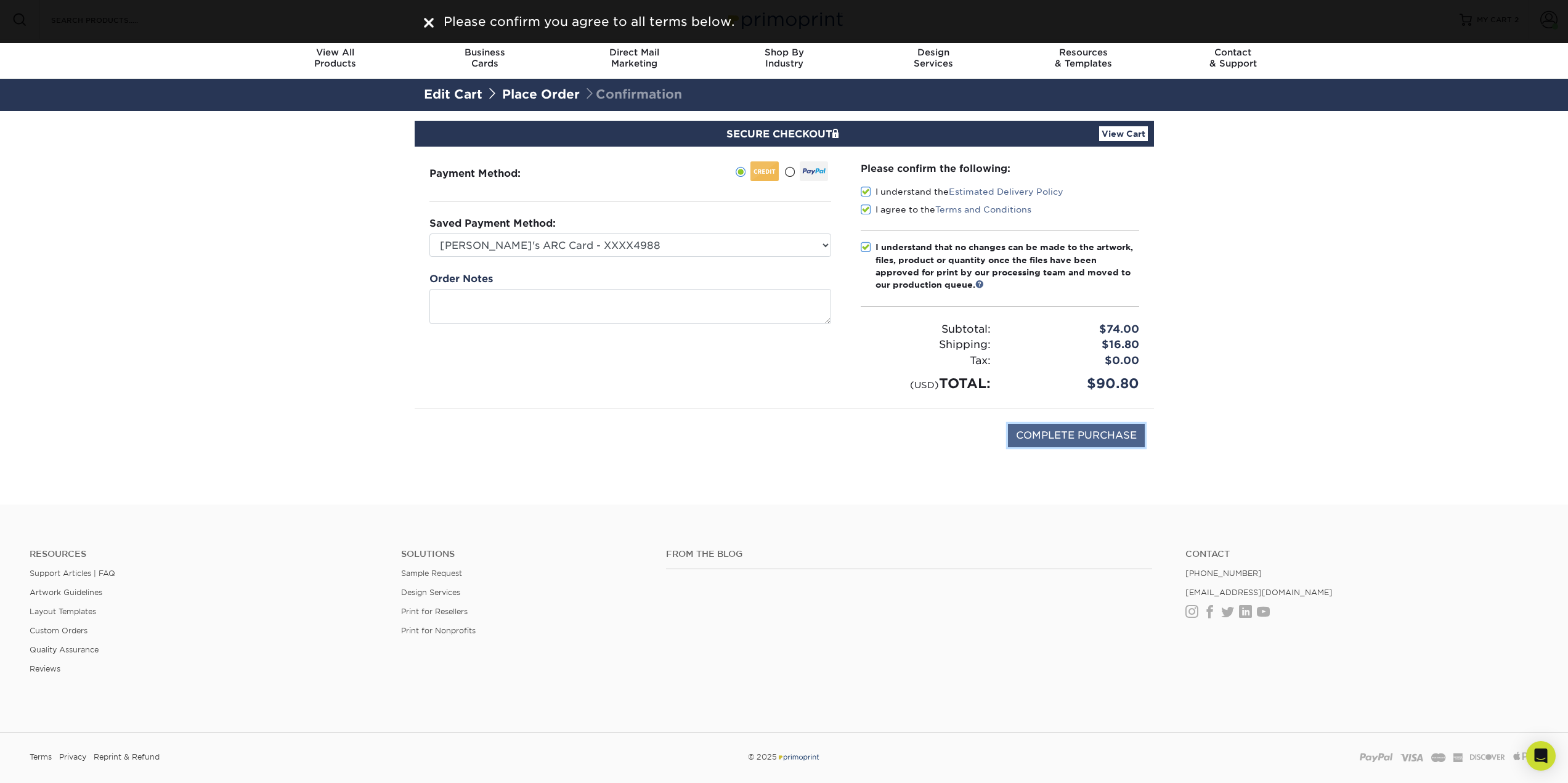 click on "COMPLETE PURCHASE" at bounding box center (1076, 436) 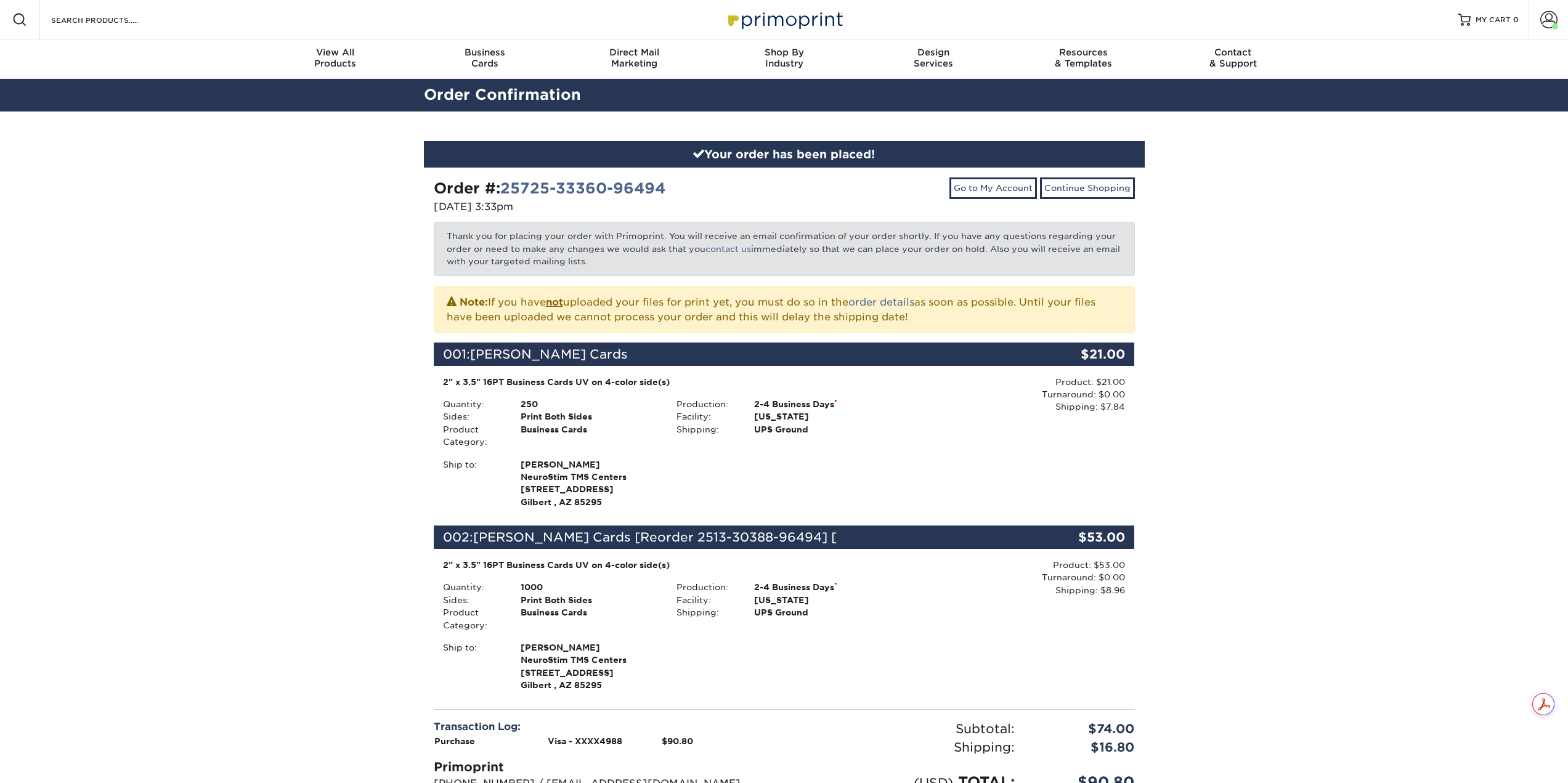 scroll, scrollTop: 0, scrollLeft: 0, axis: both 